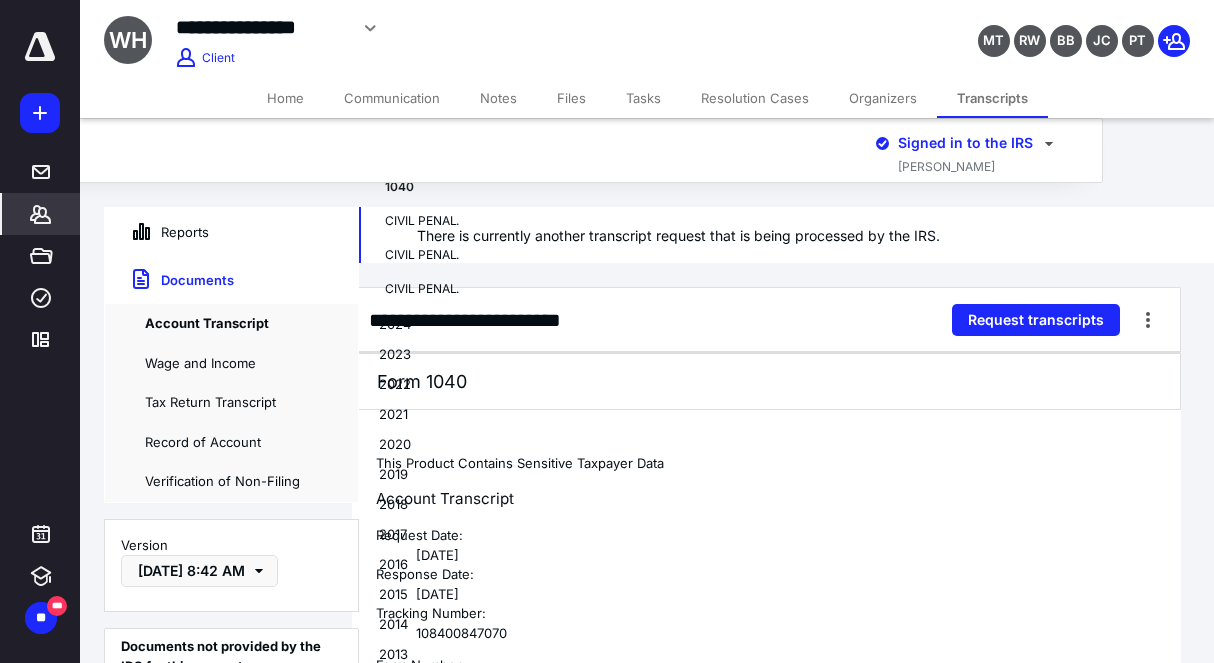 scroll, scrollTop: 0, scrollLeft: 0, axis: both 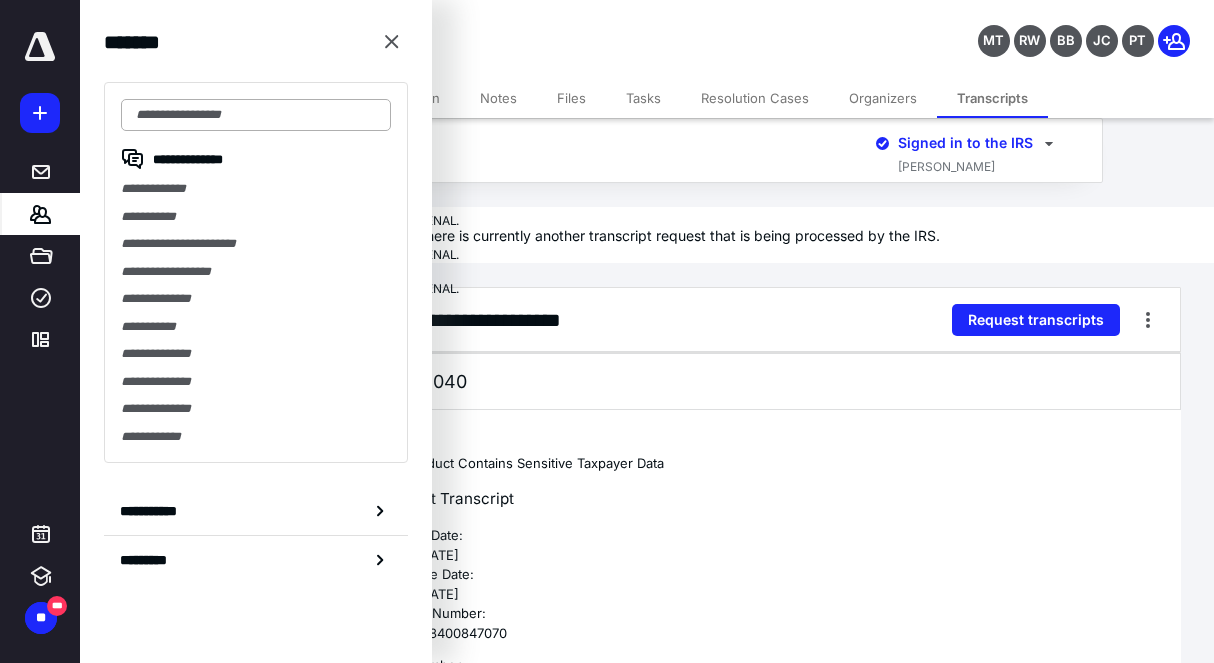click at bounding box center [256, 115] 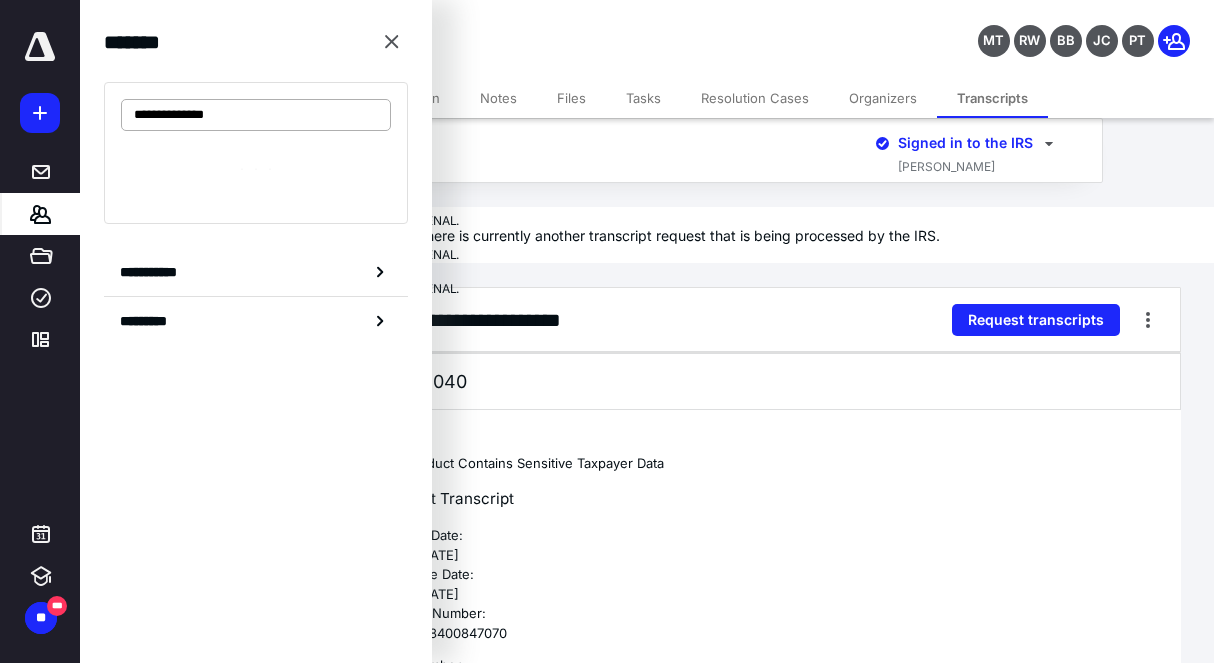 type on "**********" 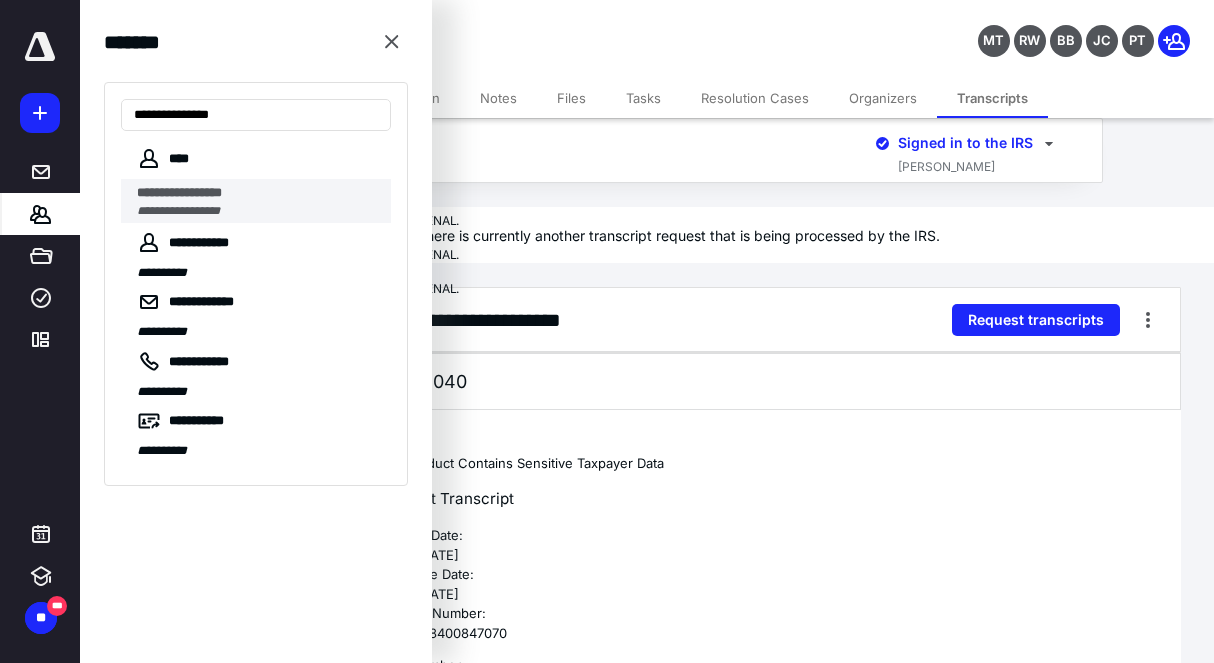 click on "**********" at bounding box center [258, 211] 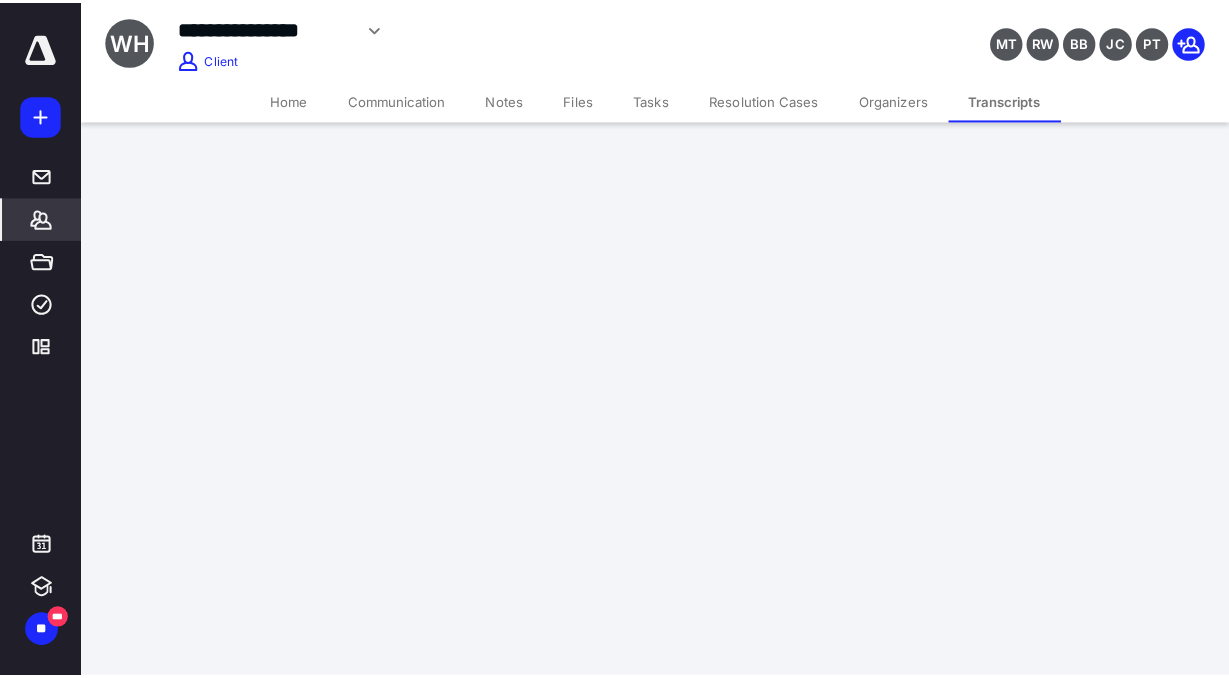 scroll, scrollTop: 0, scrollLeft: 0, axis: both 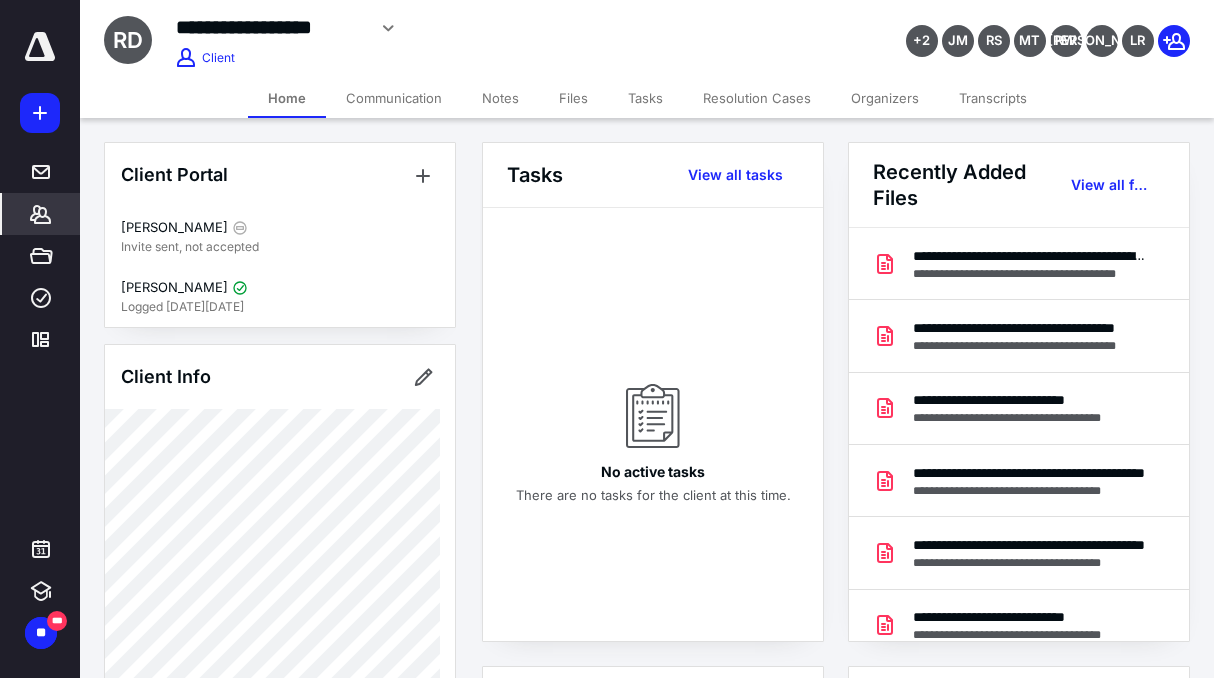 click on "Transcripts" at bounding box center [993, 98] 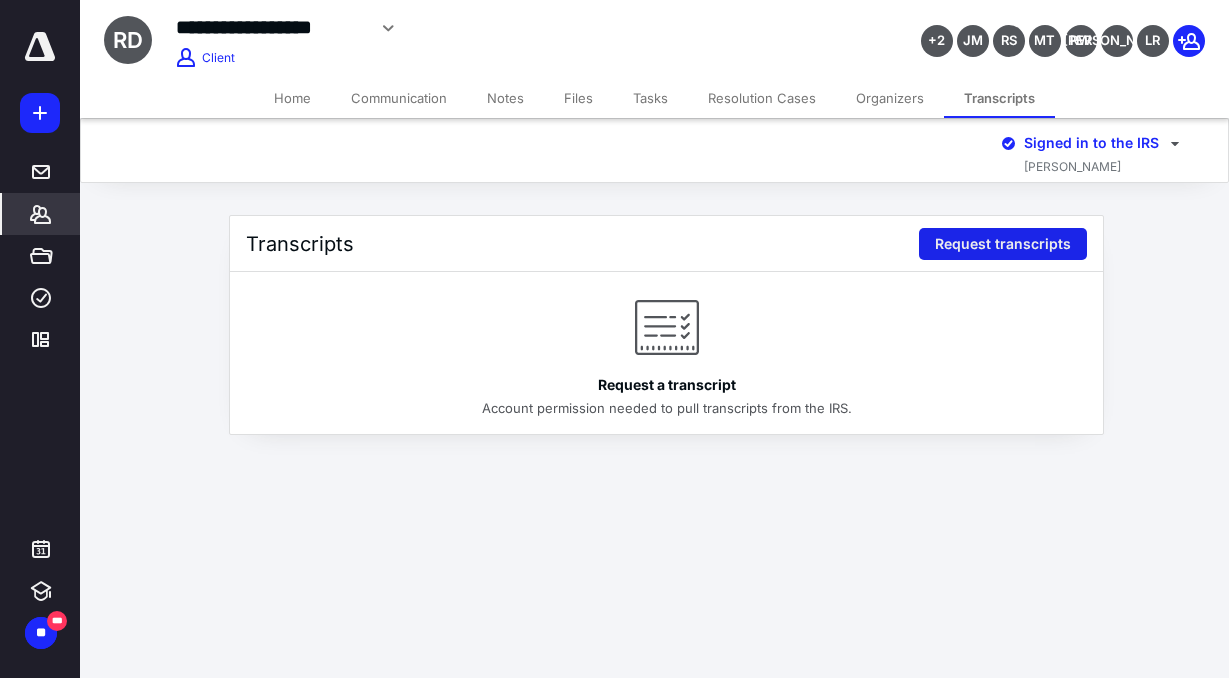 click on "Request transcripts" at bounding box center [1003, 244] 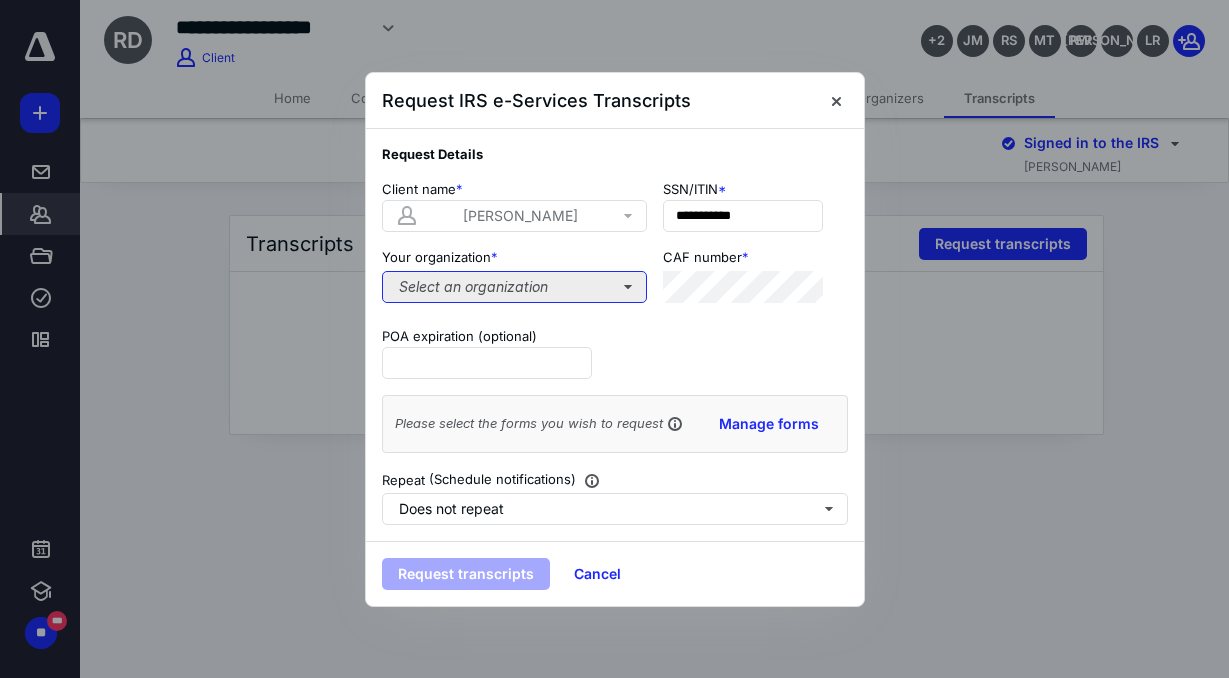click on "Select an organization" at bounding box center (514, 287) 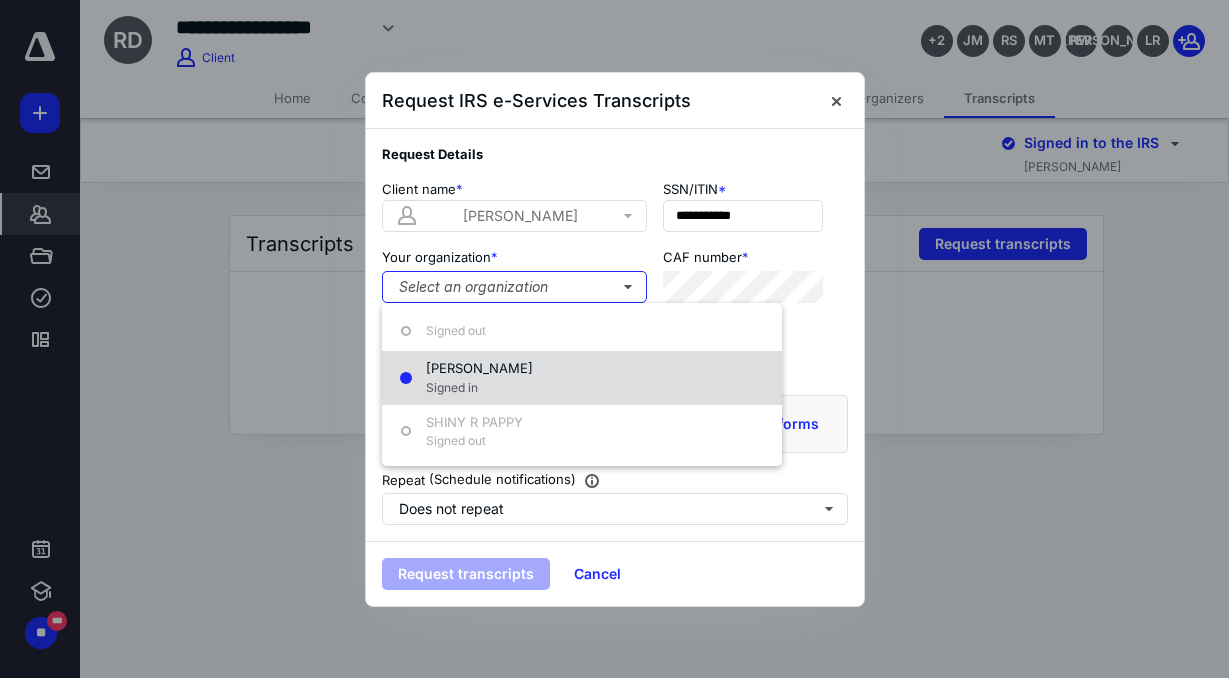 click on "[PERSON_NAME]" at bounding box center [479, 368] 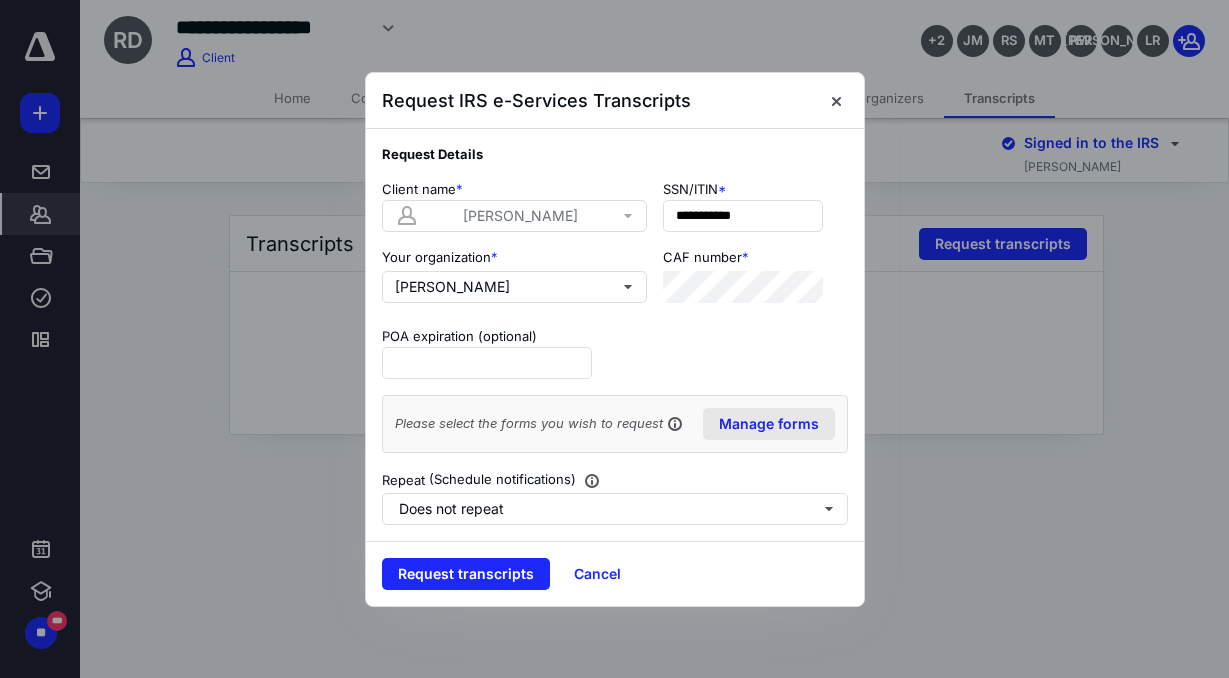 click on "Manage forms" at bounding box center [769, 424] 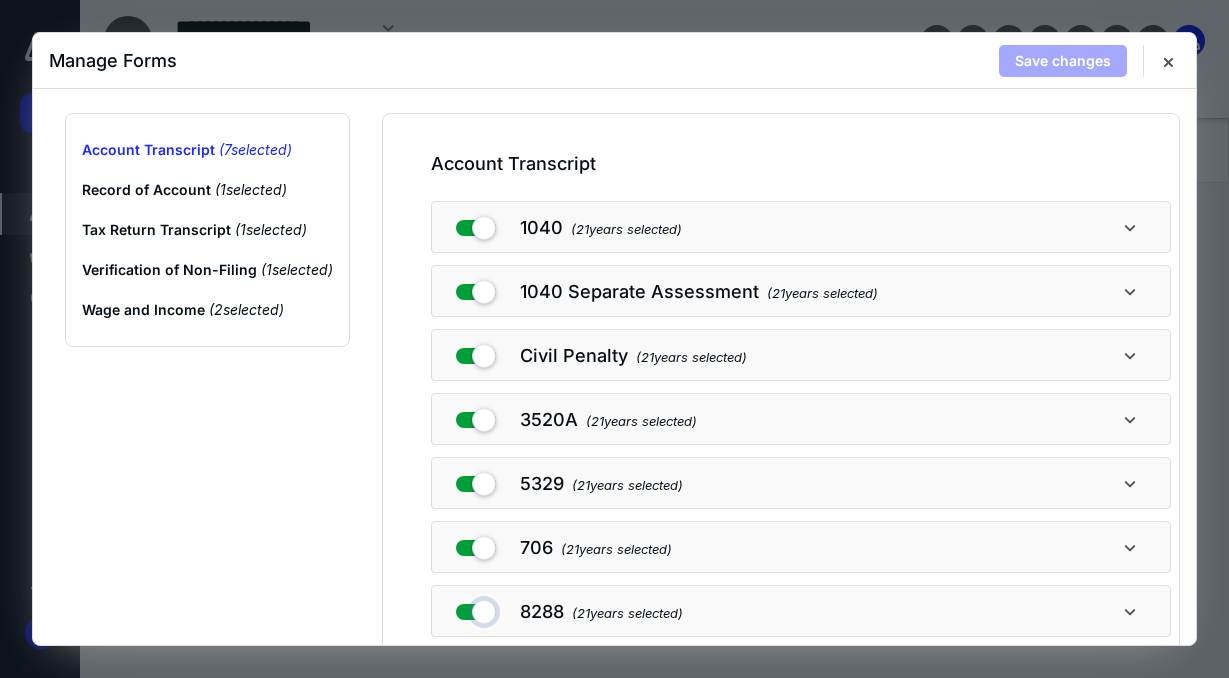 click at bounding box center (476, 608) 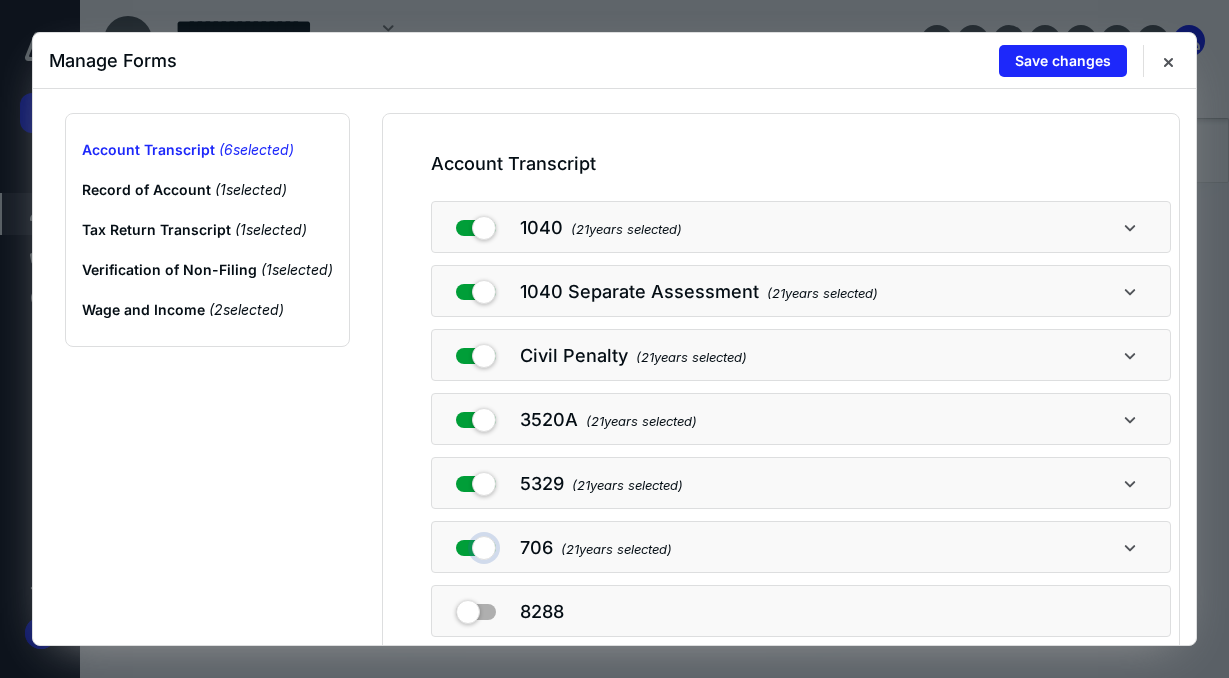 click at bounding box center [476, 544] 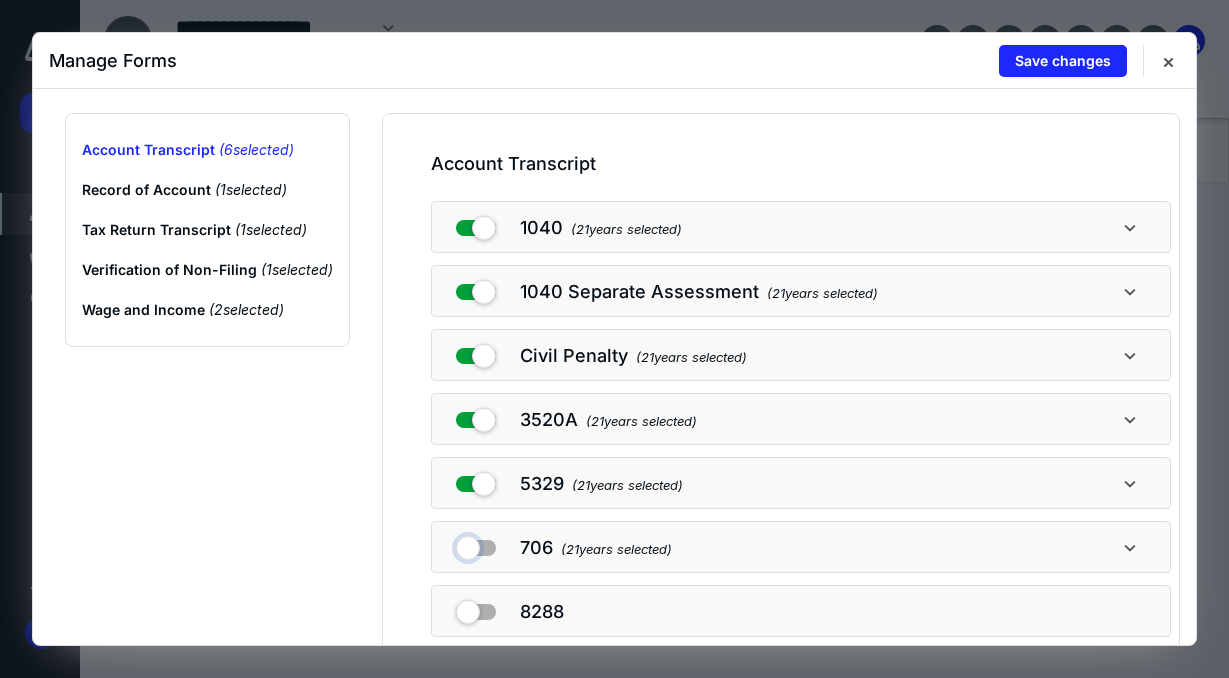 checkbox on "false" 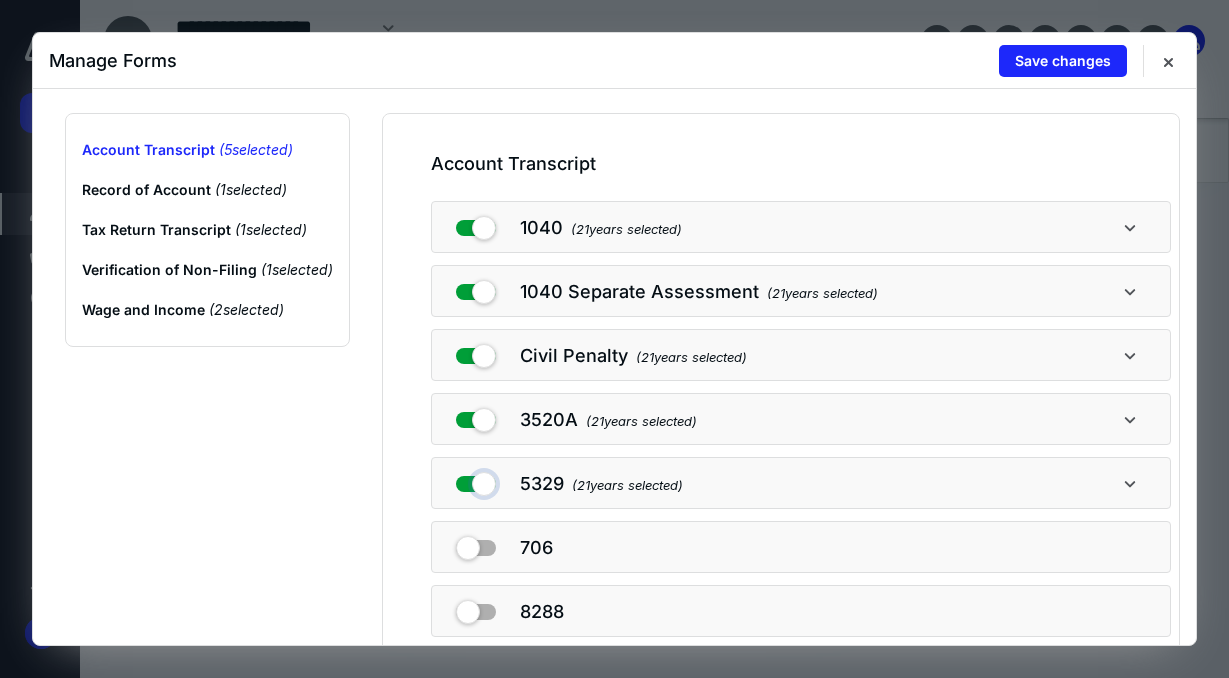 click at bounding box center [476, 480] 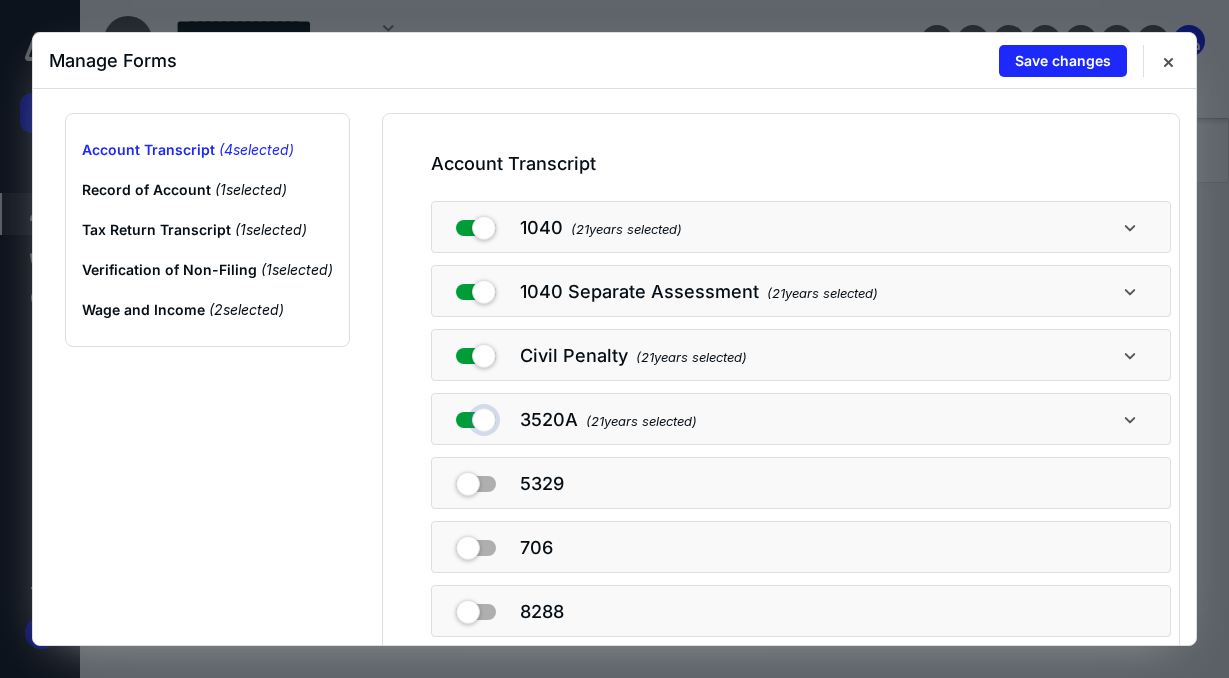 click at bounding box center (476, 416) 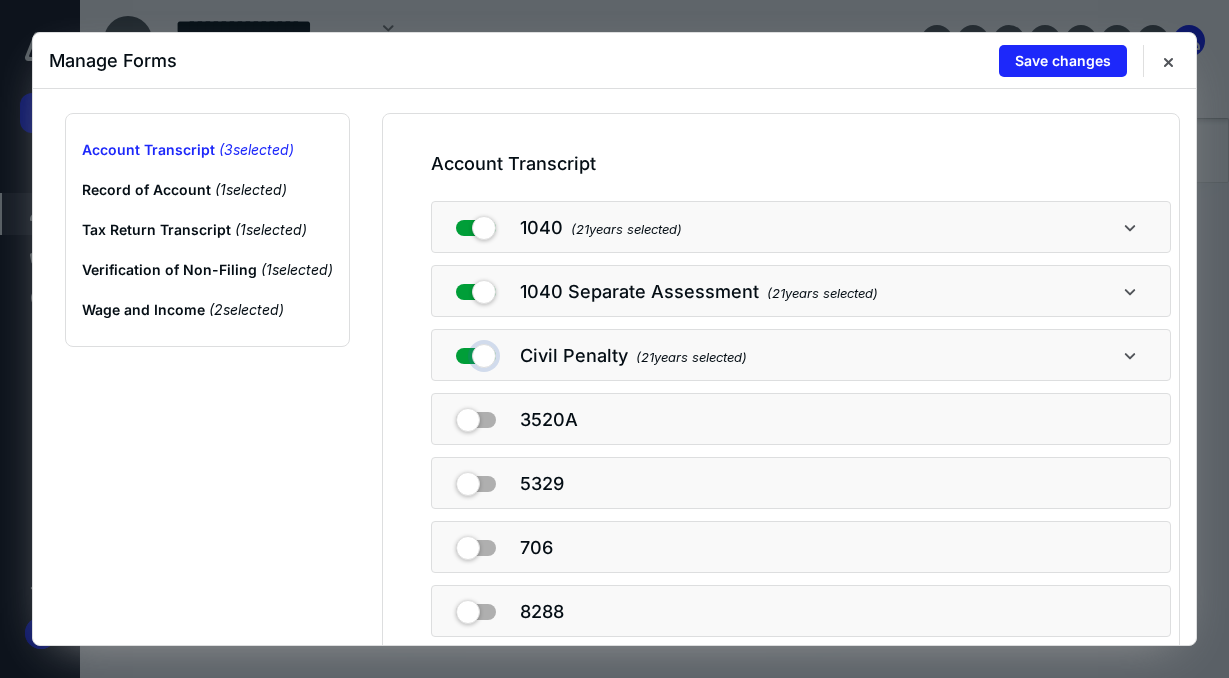 drag, startPoint x: 478, startPoint y: 356, endPoint x: 479, endPoint y: 331, distance: 25.019993 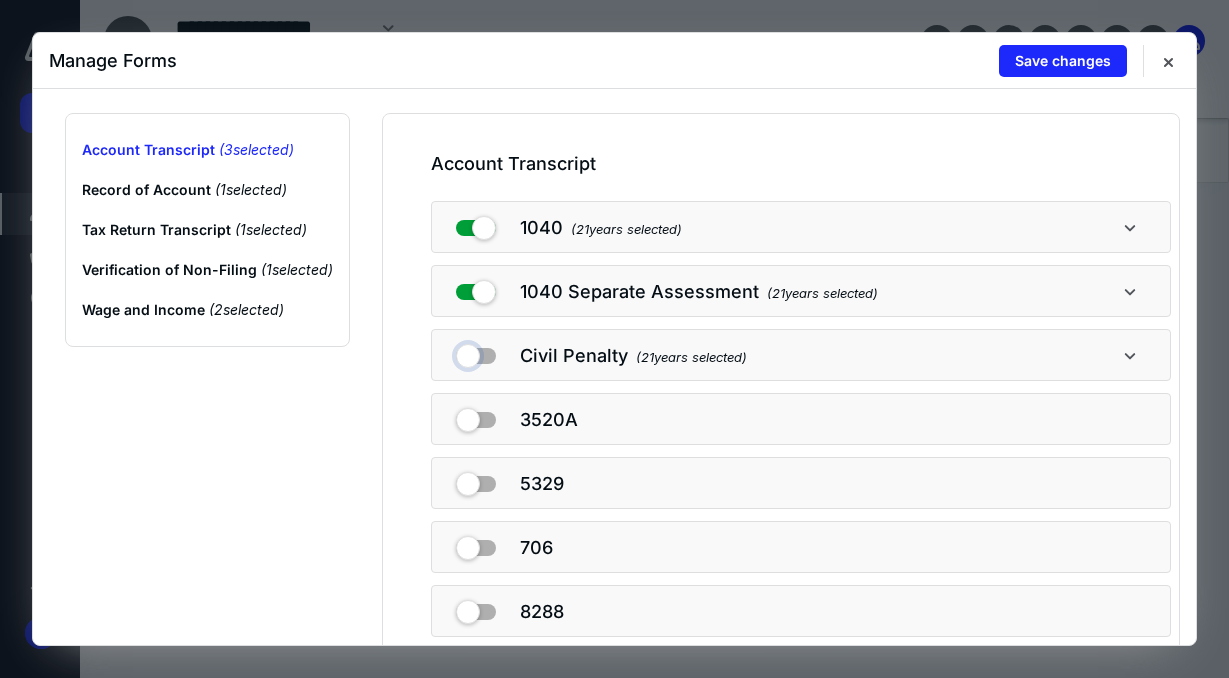 checkbox on "false" 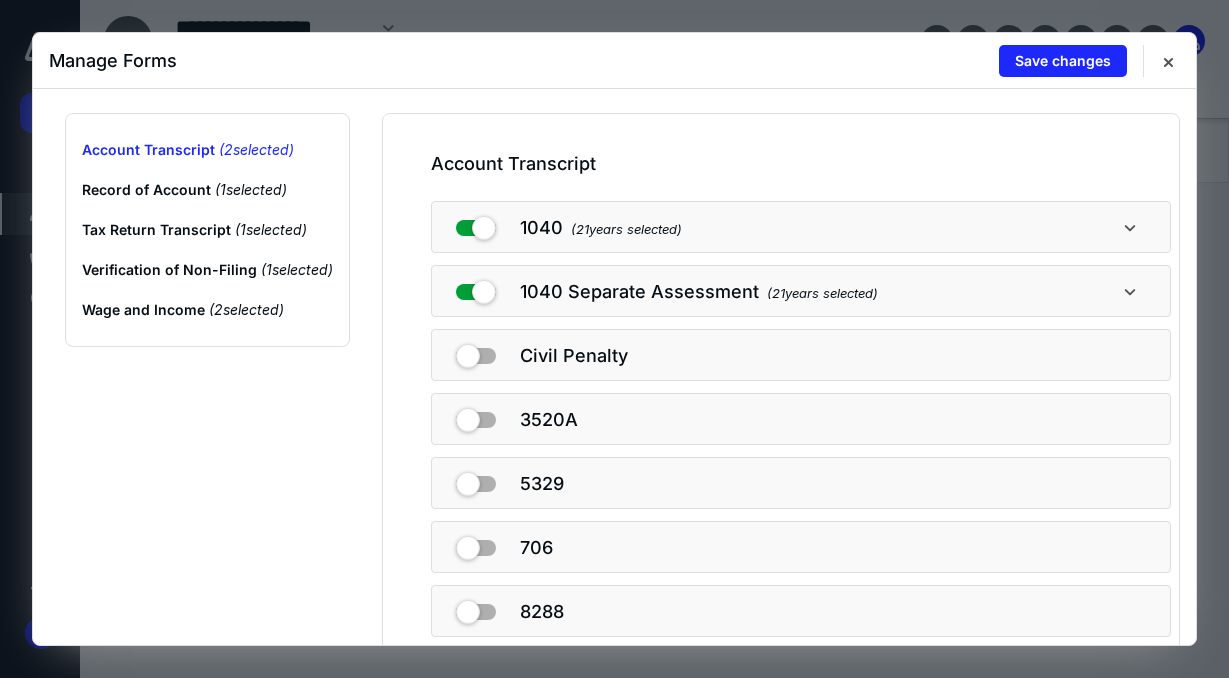 click at bounding box center (476, 288) 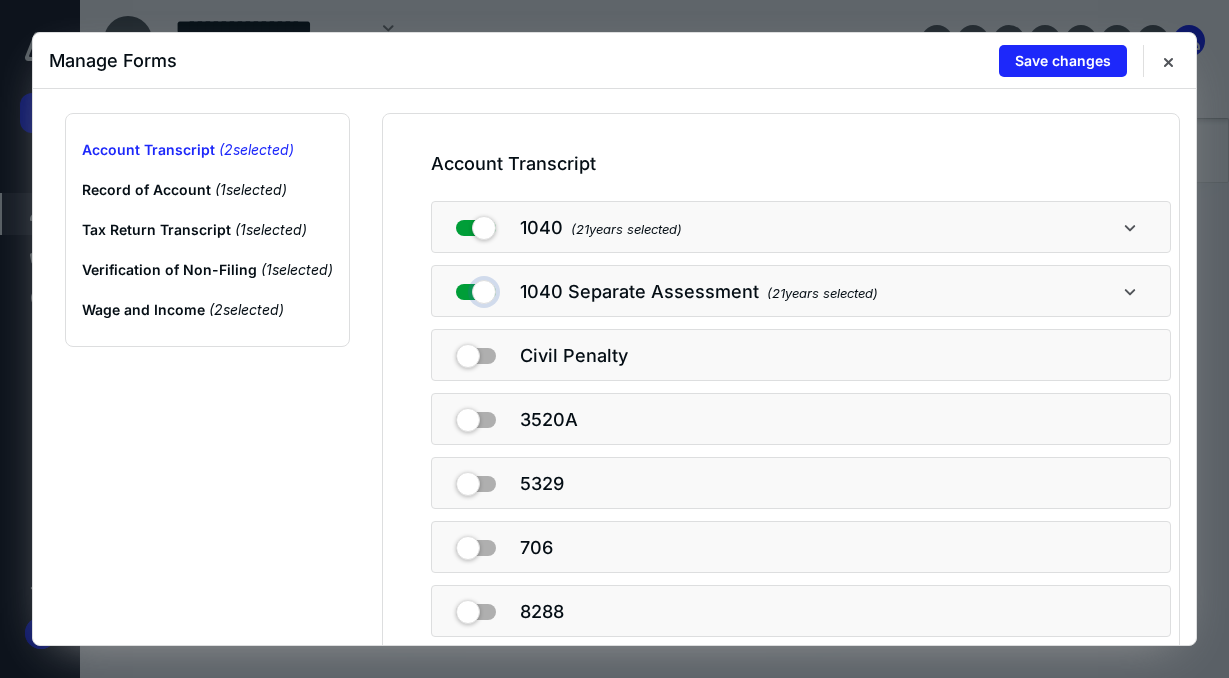 click at bounding box center (476, 288) 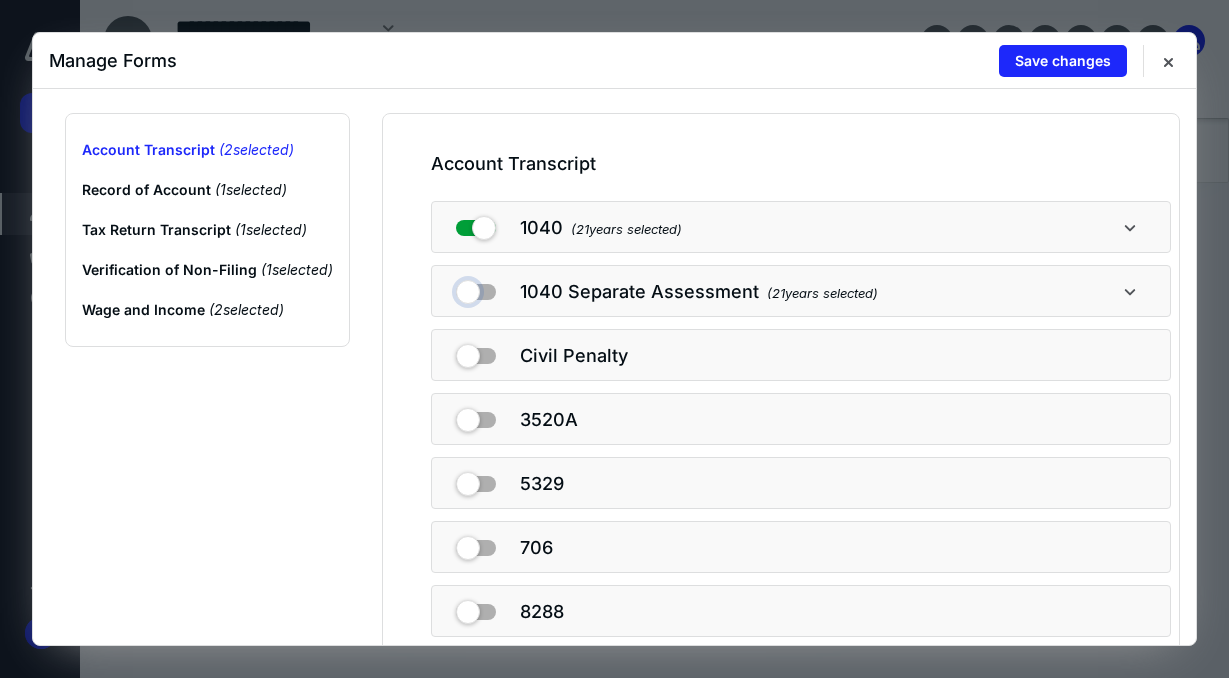 checkbox on "false" 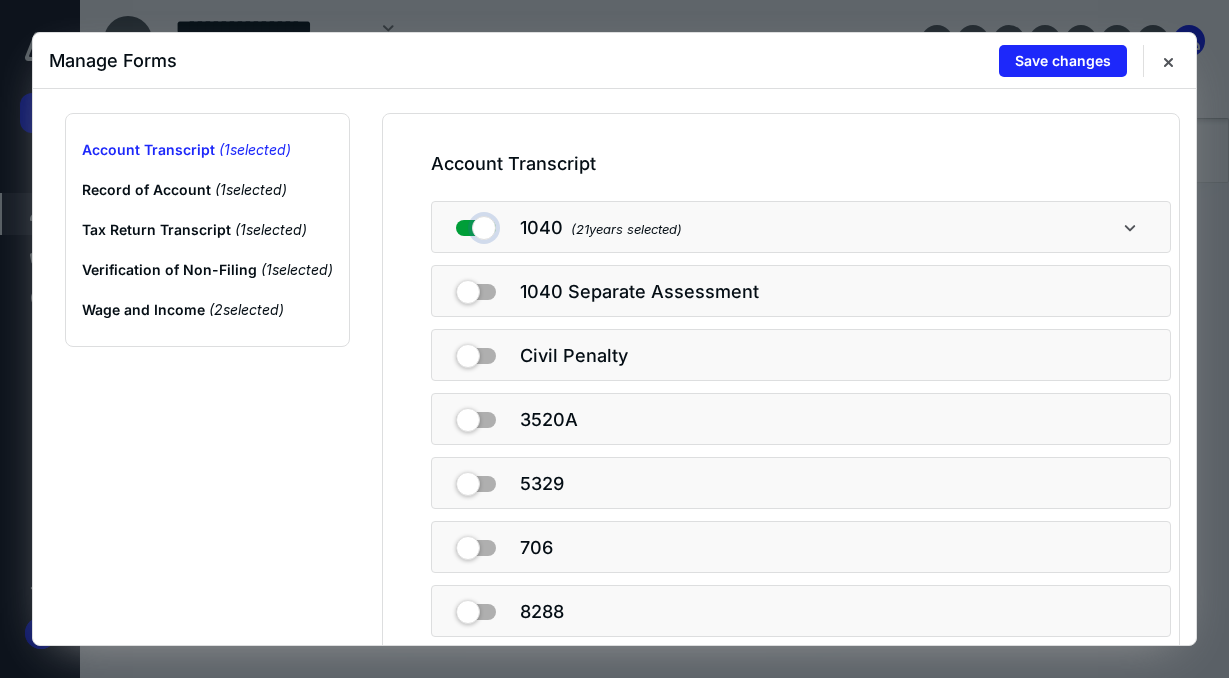click at bounding box center [476, 224] 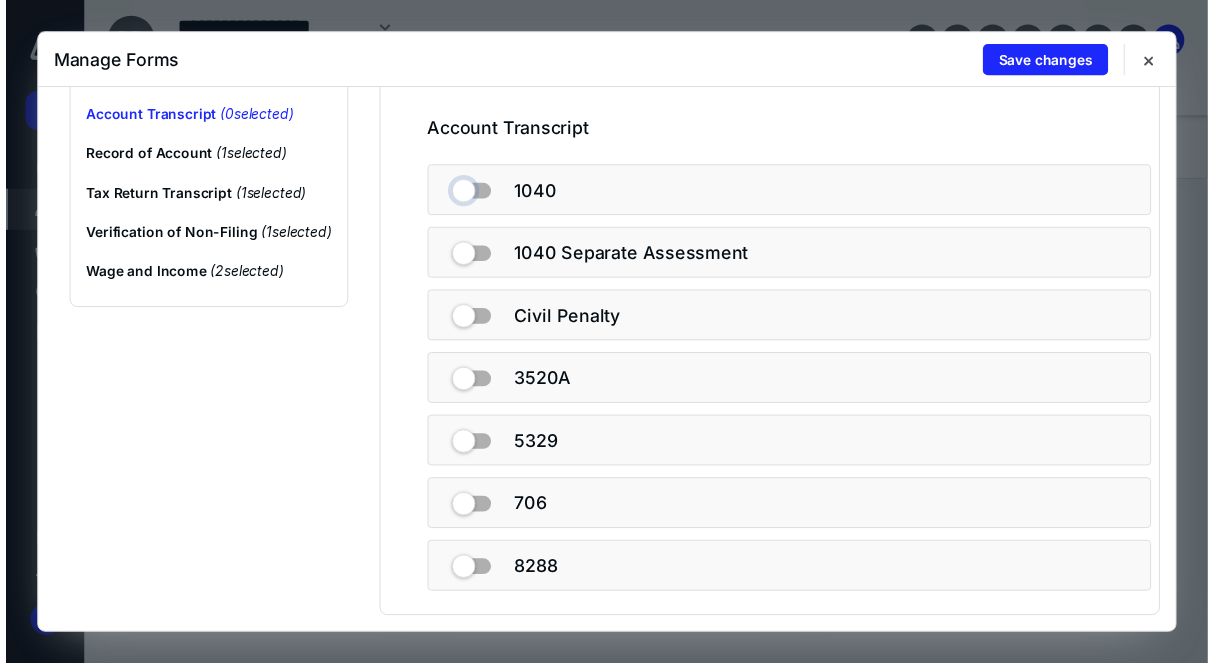 scroll, scrollTop: 0, scrollLeft: 0, axis: both 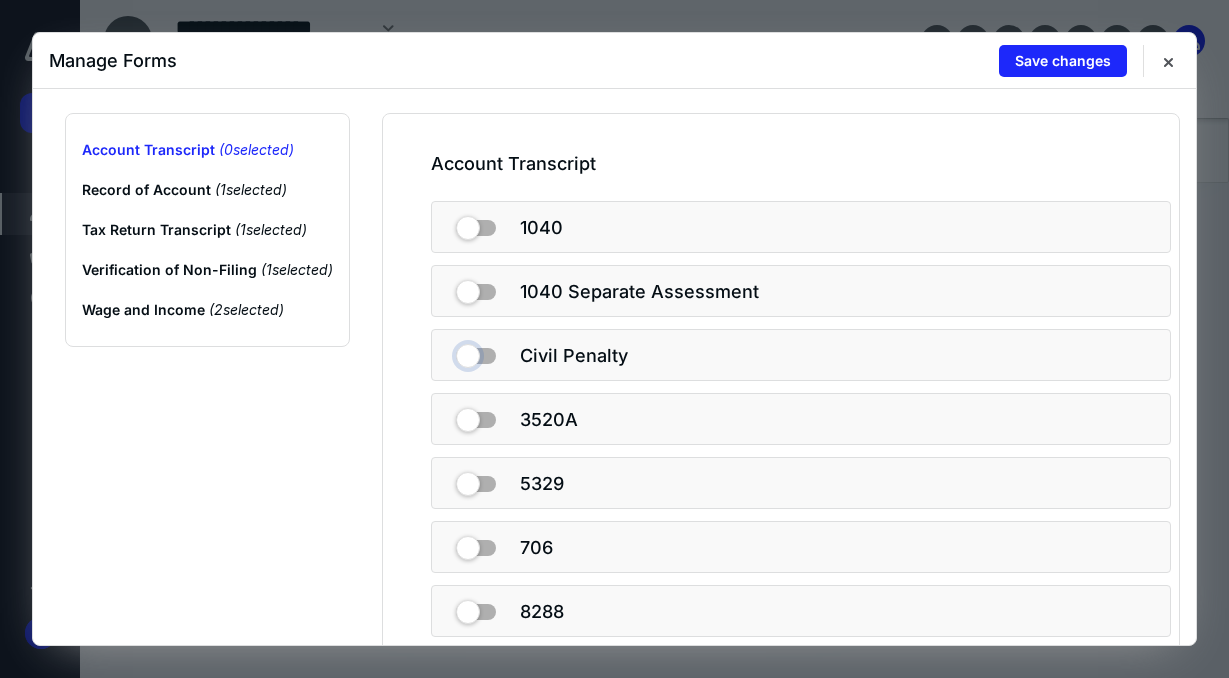 click at bounding box center (476, 352) 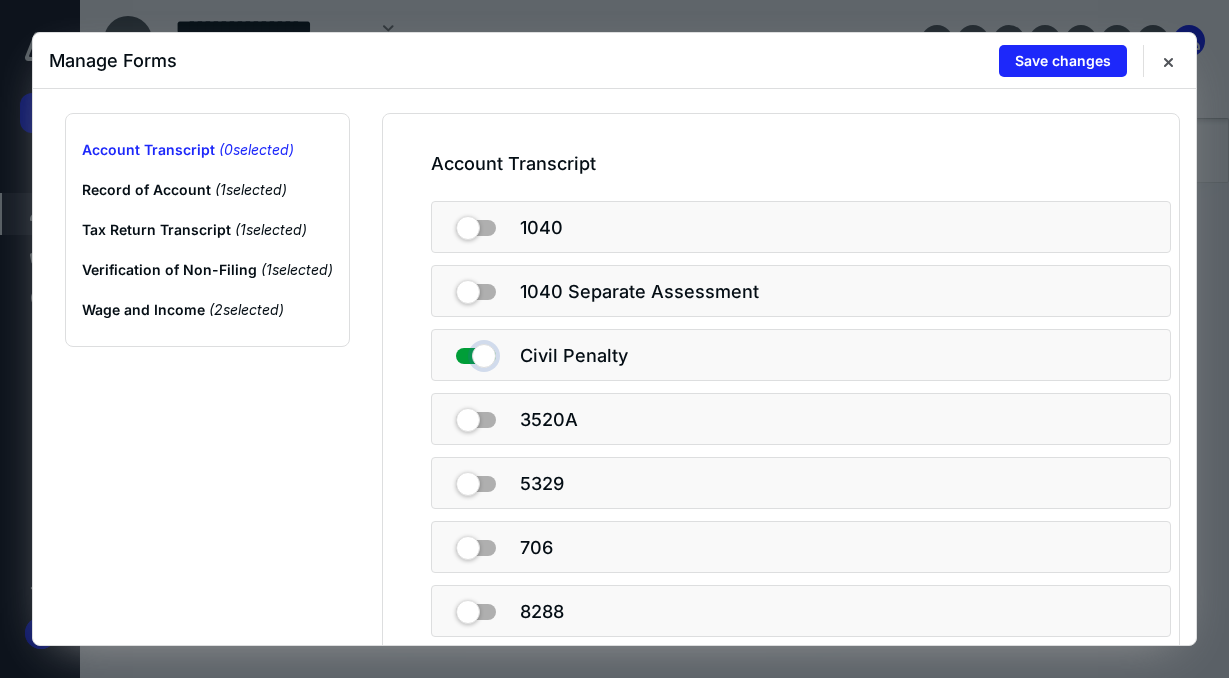 checkbox on "true" 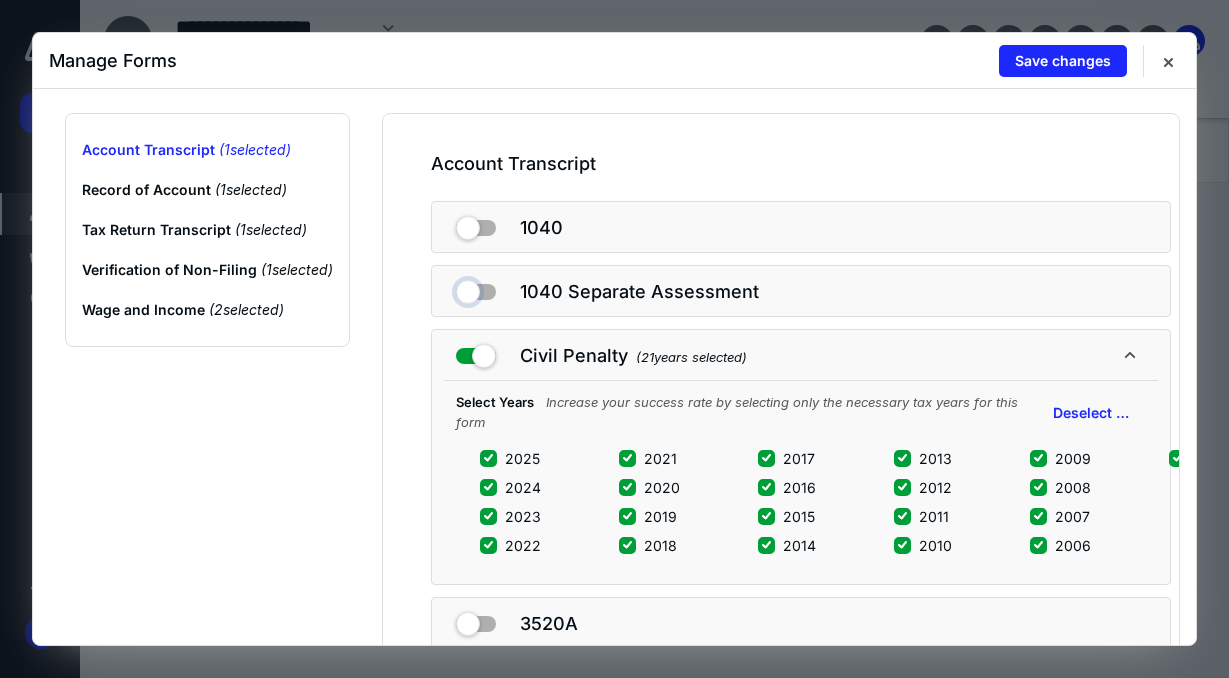 click at bounding box center (476, 288) 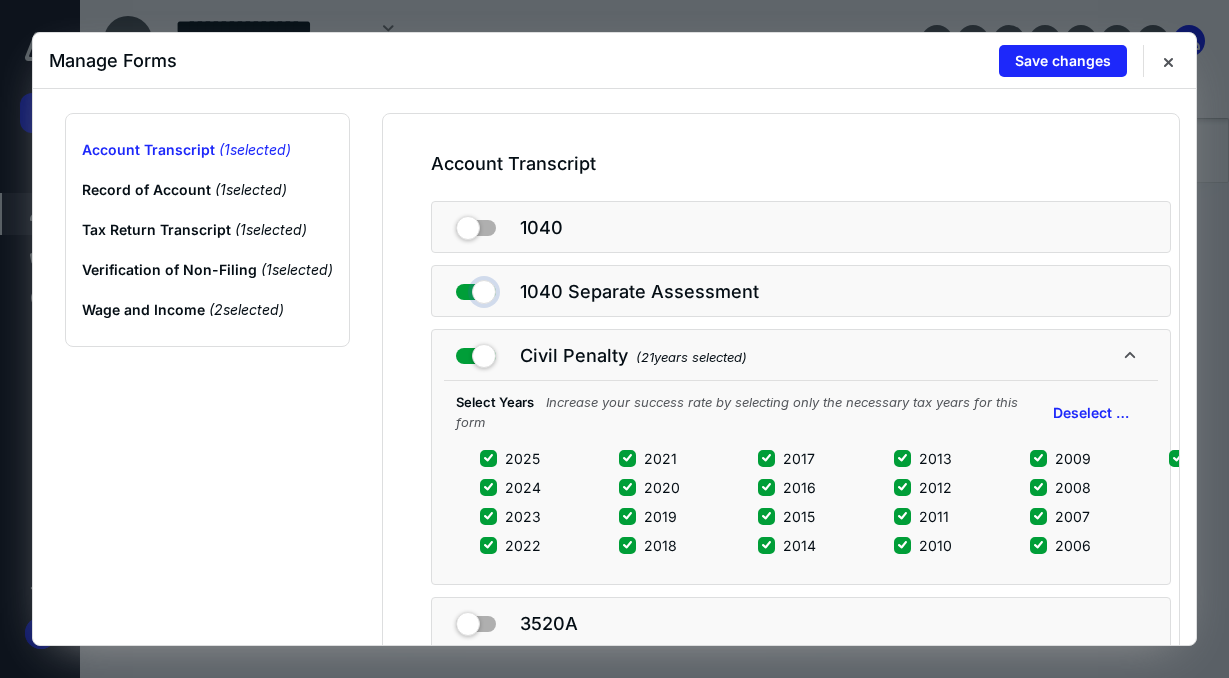 checkbox on "true" 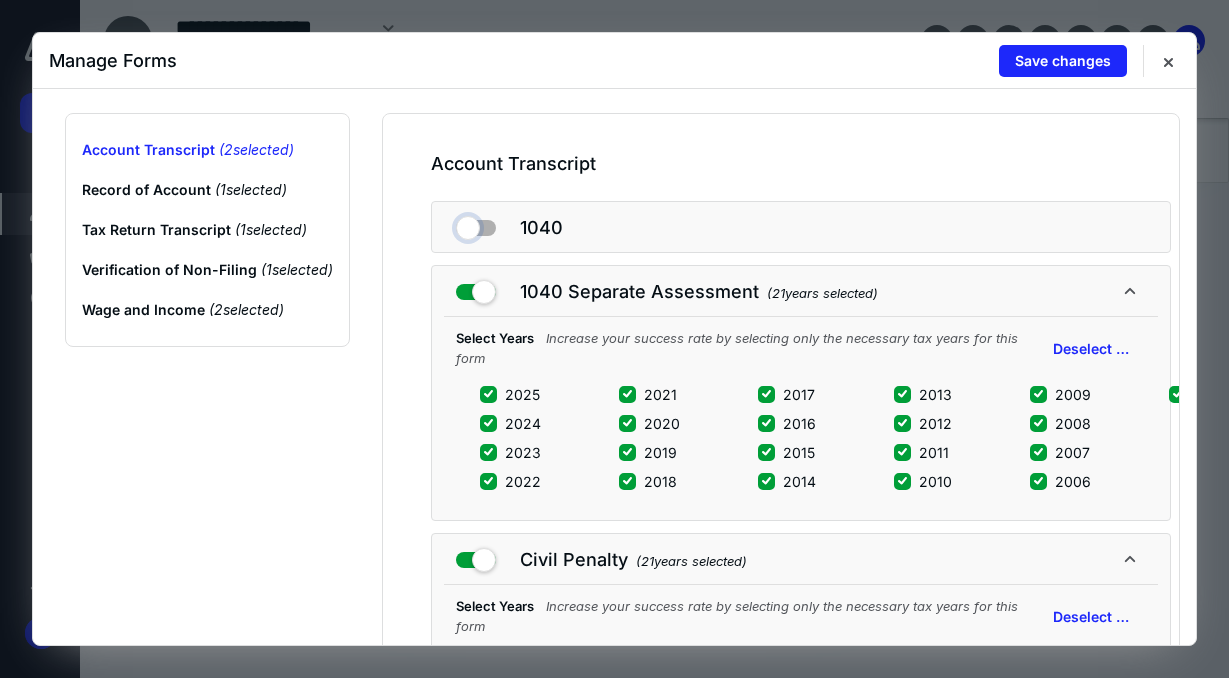 click at bounding box center (476, 224) 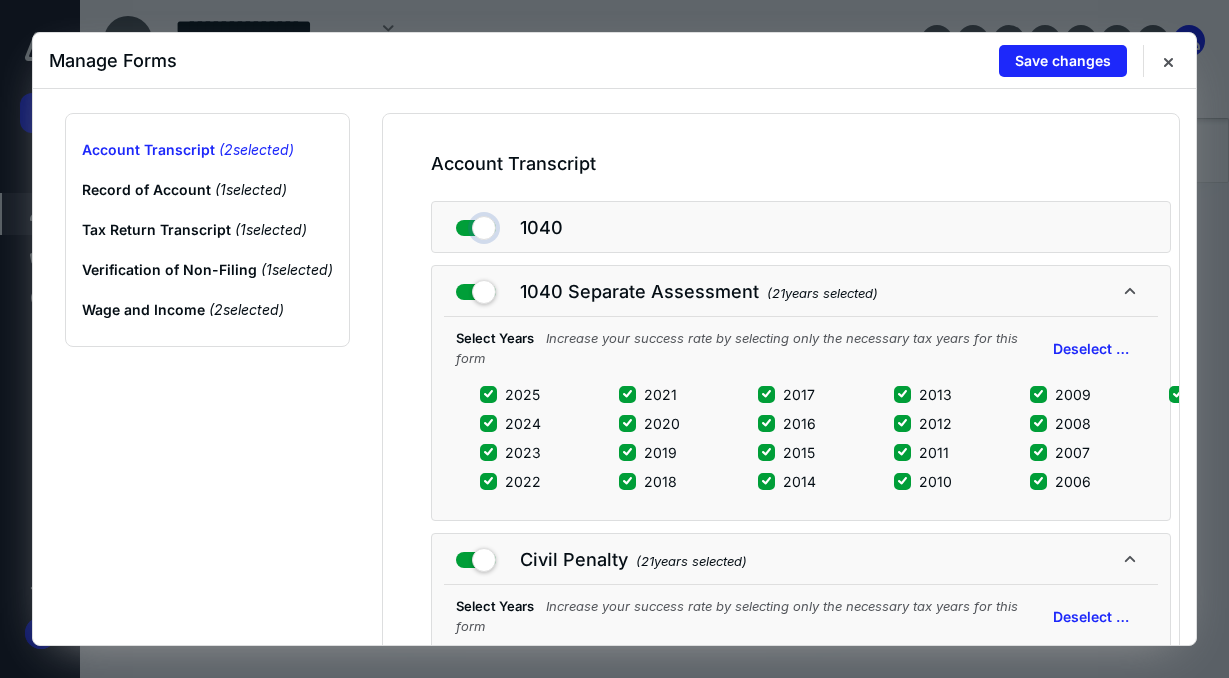 checkbox on "true" 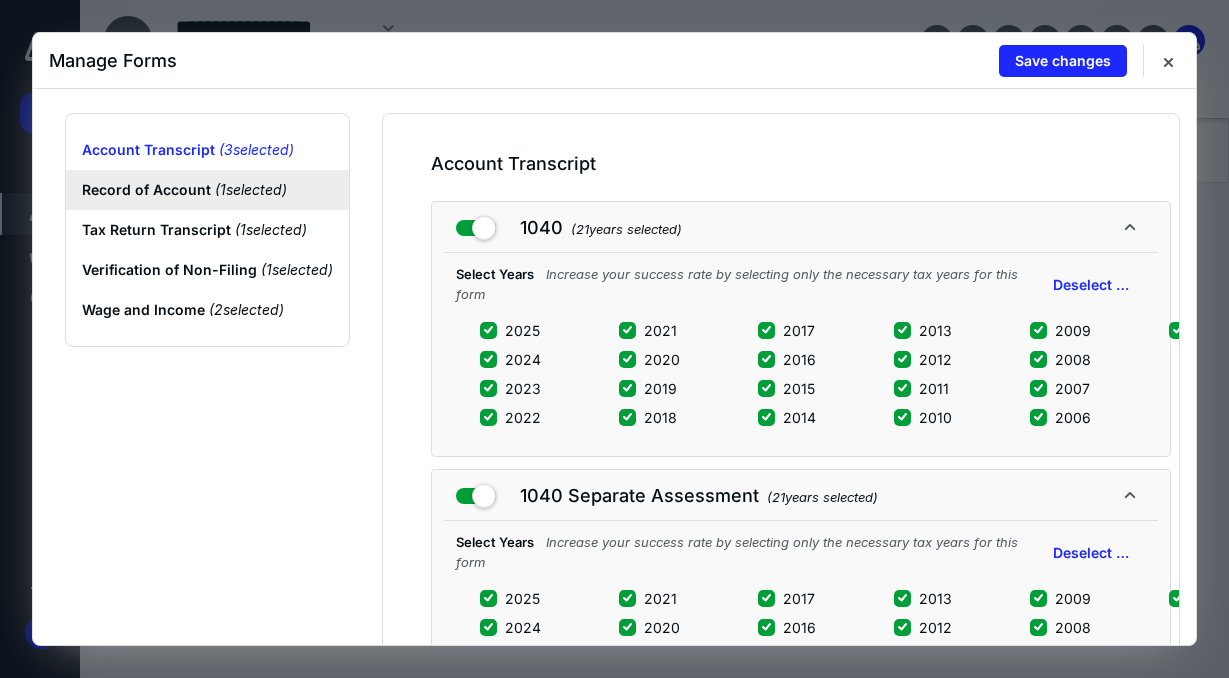 click on "Record of Account   ( 1  selected)" at bounding box center [207, 190] 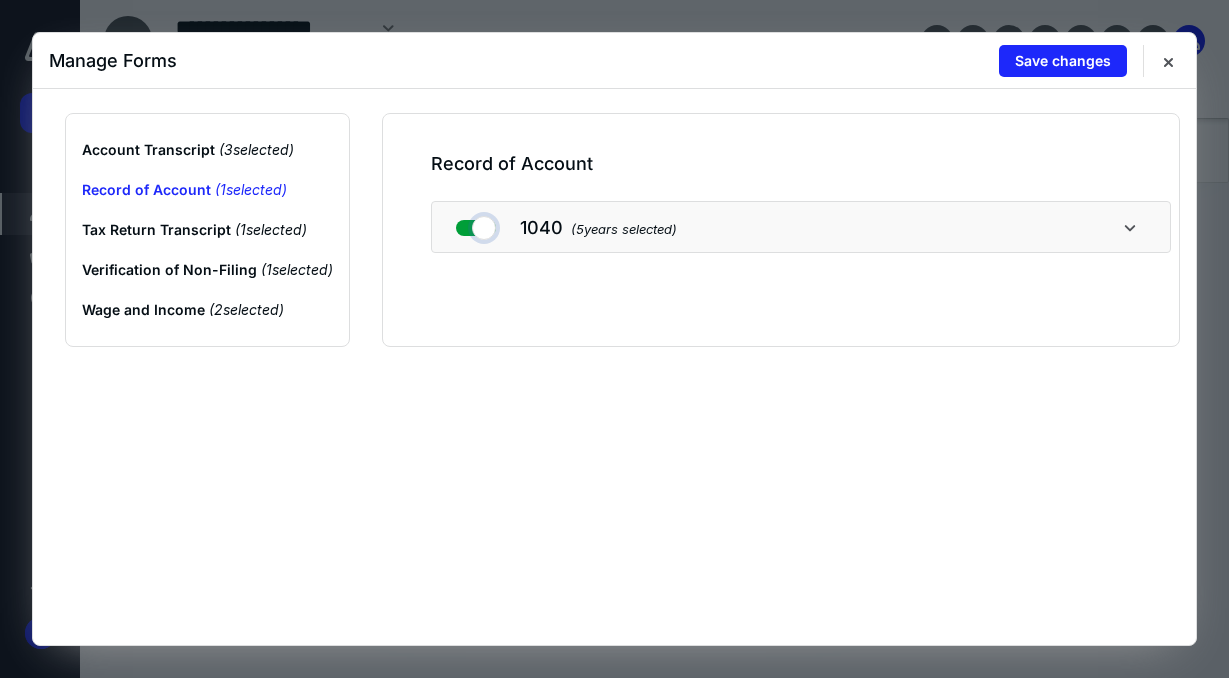 click at bounding box center [476, 224] 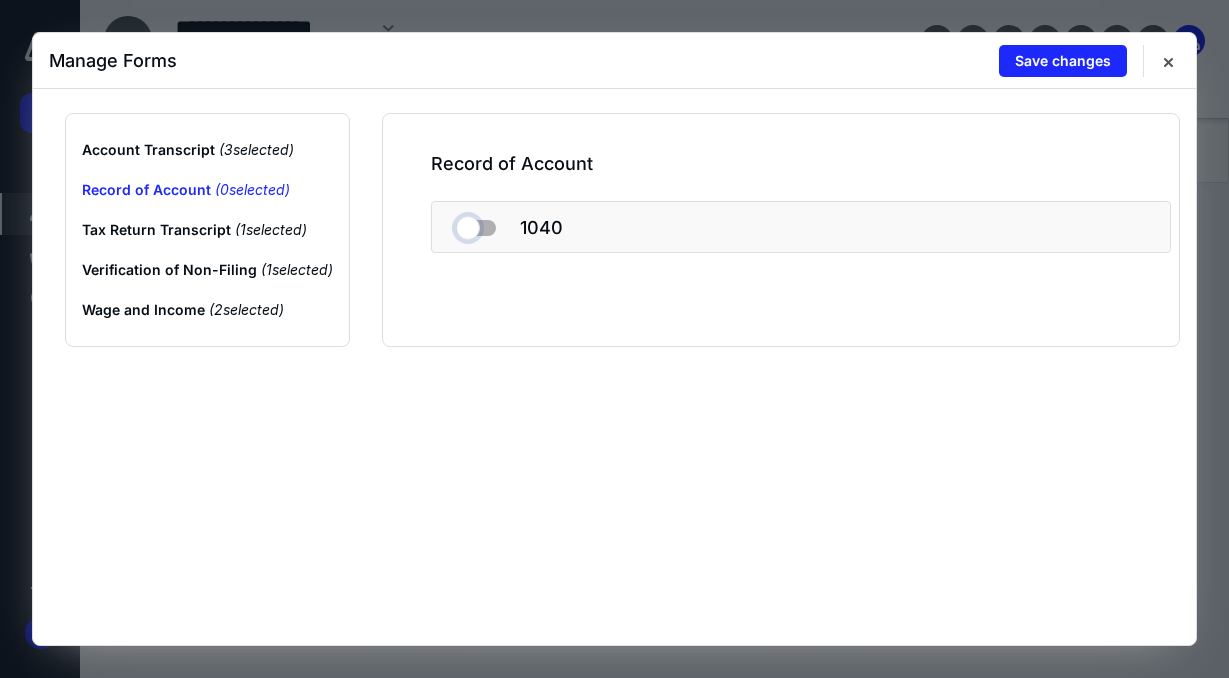 click at bounding box center [476, 224] 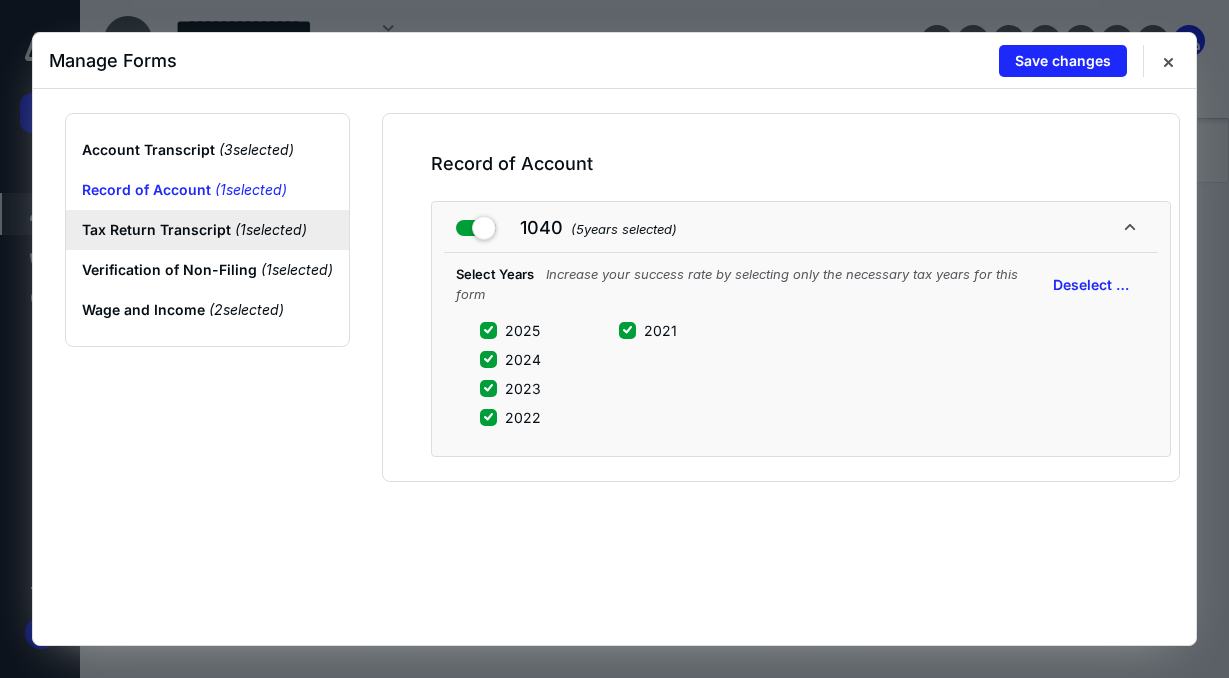 click on "Tax Return Transcript   ( 1  selected)" at bounding box center [207, 230] 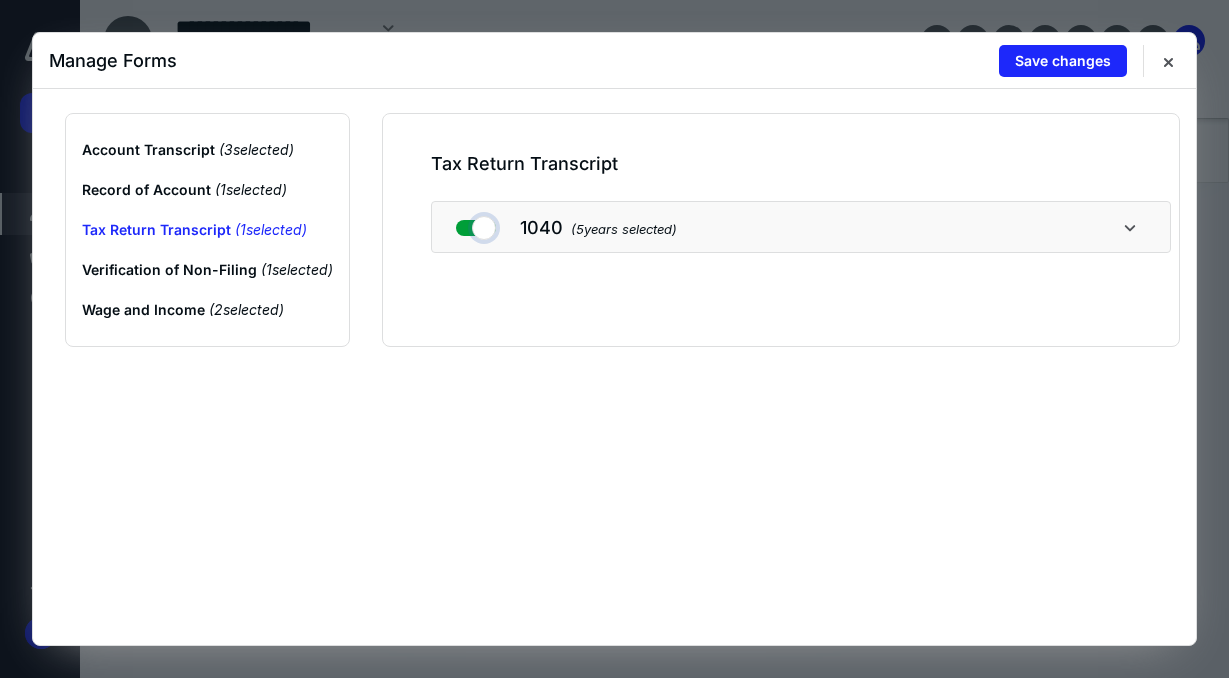 click at bounding box center [476, 224] 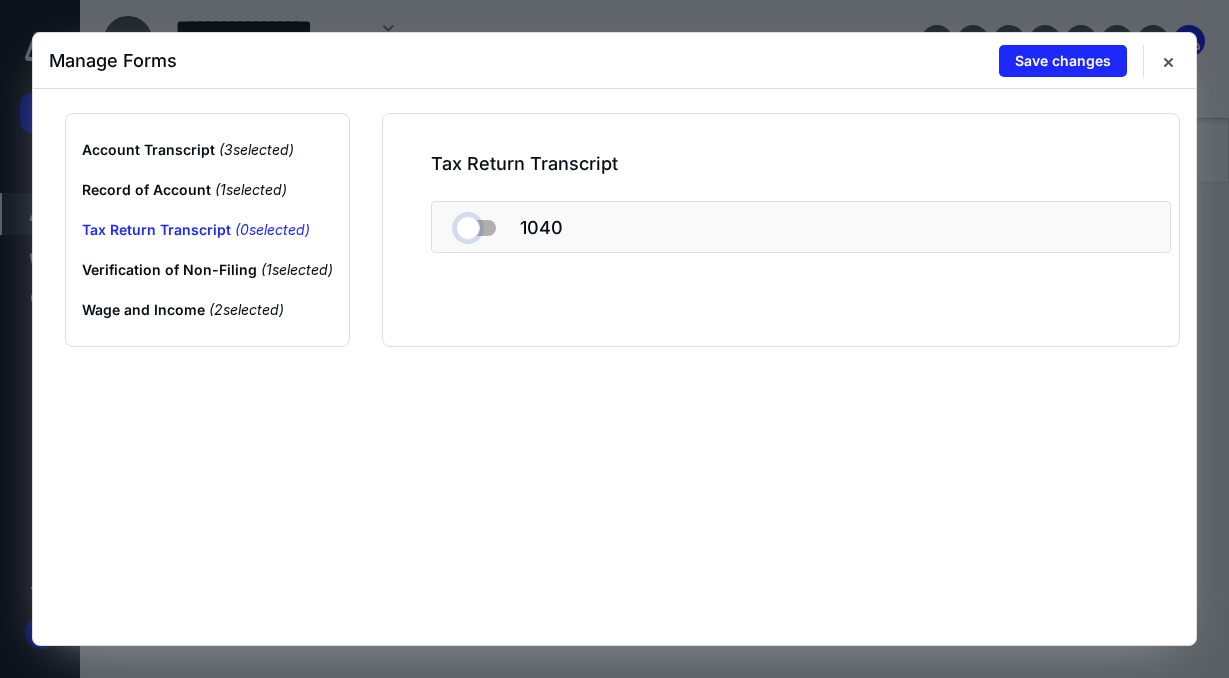 click at bounding box center [476, 224] 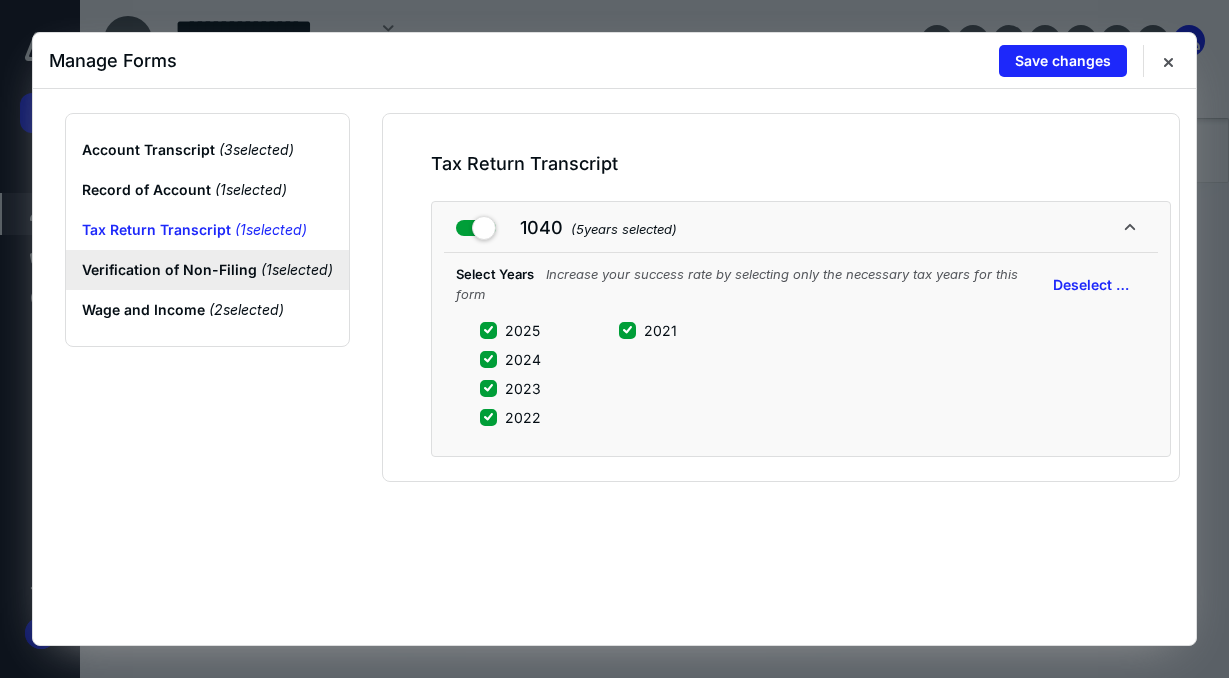 click on "Verification of Non-Filing   ( 1  selected)" at bounding box center (207, 270) 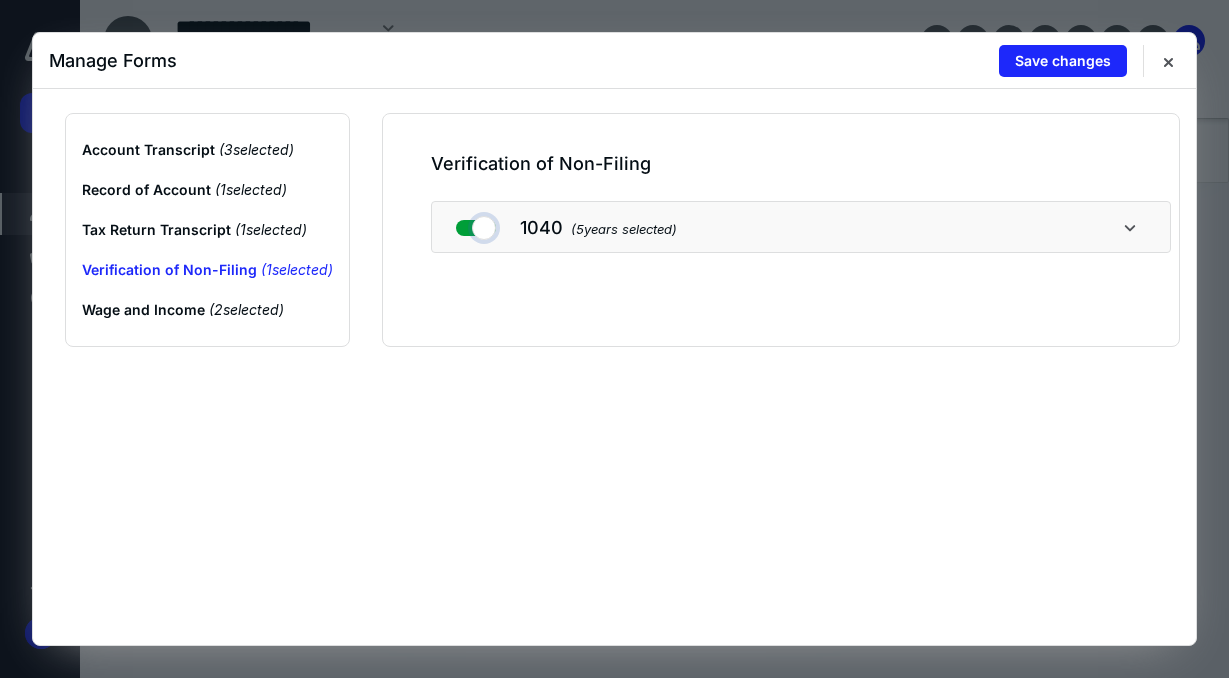 click at bounding box center (476, 224) 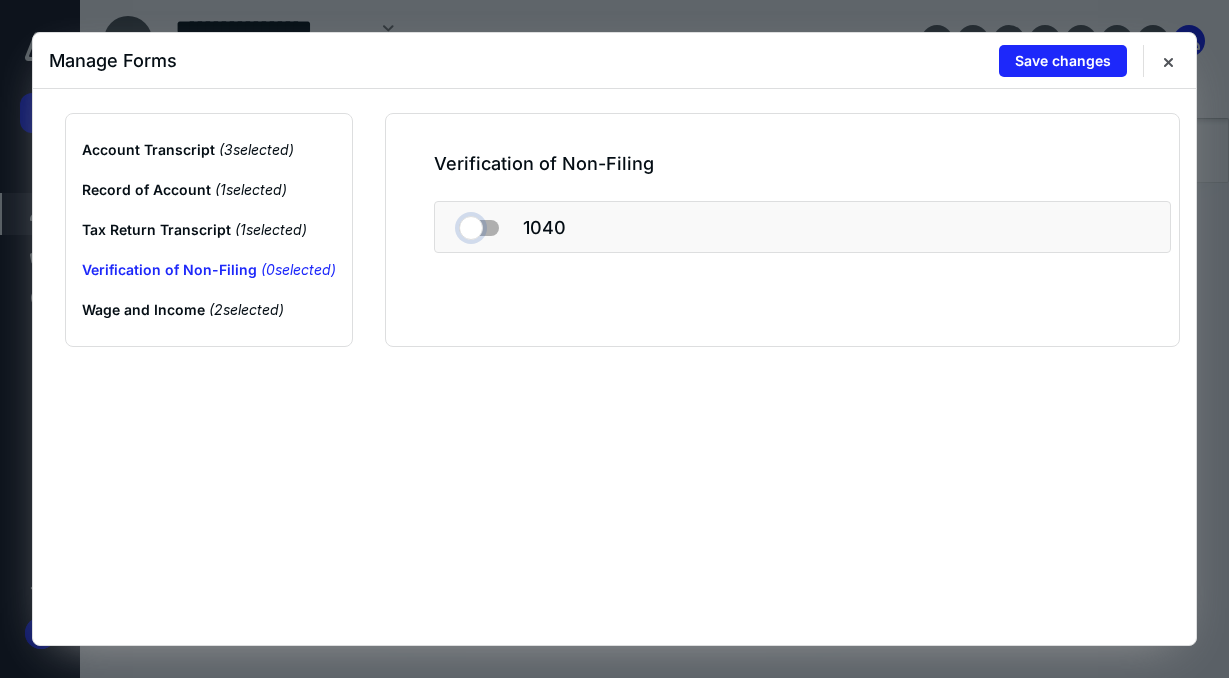 click at bounding box center (479, 224) 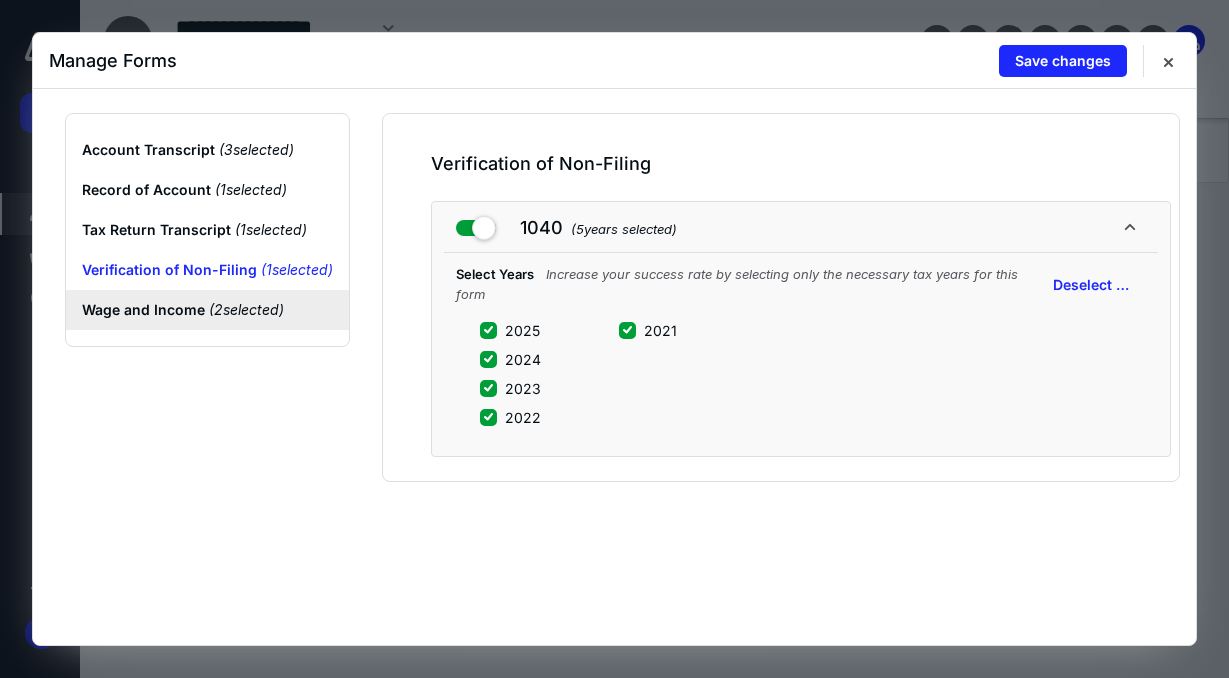 click on "Wage and Income   ( 2  selected)" at bounding box center (207, 310) 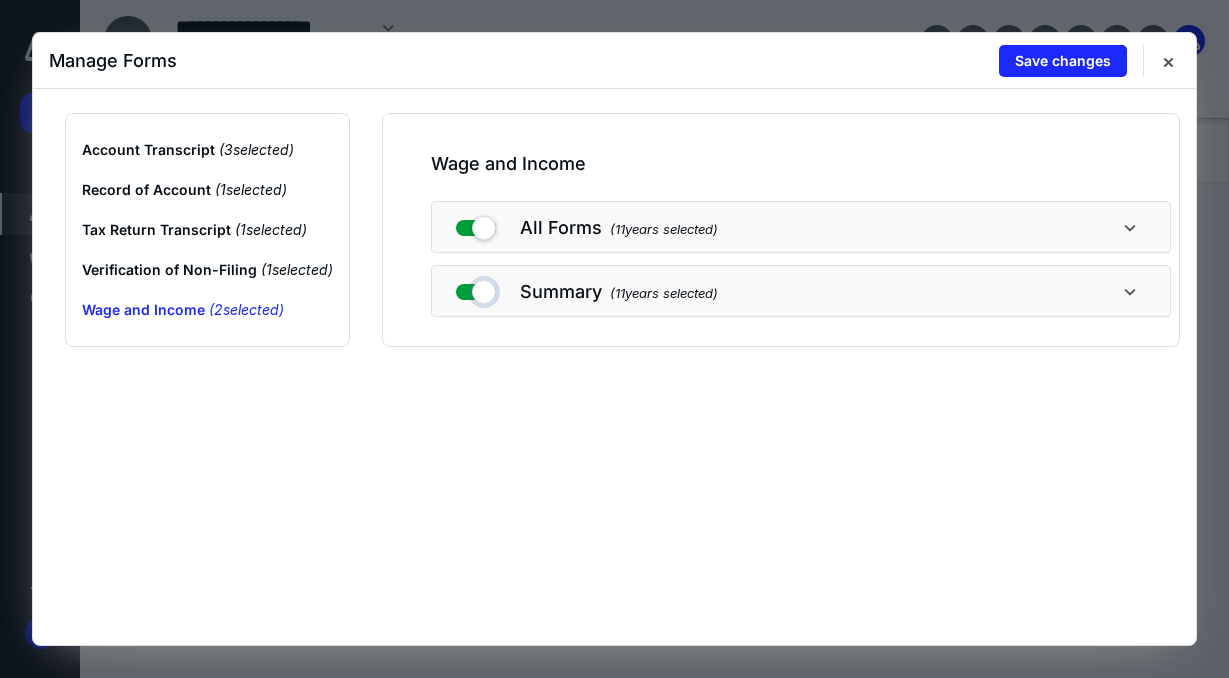 click at bounding box center (476, 288) 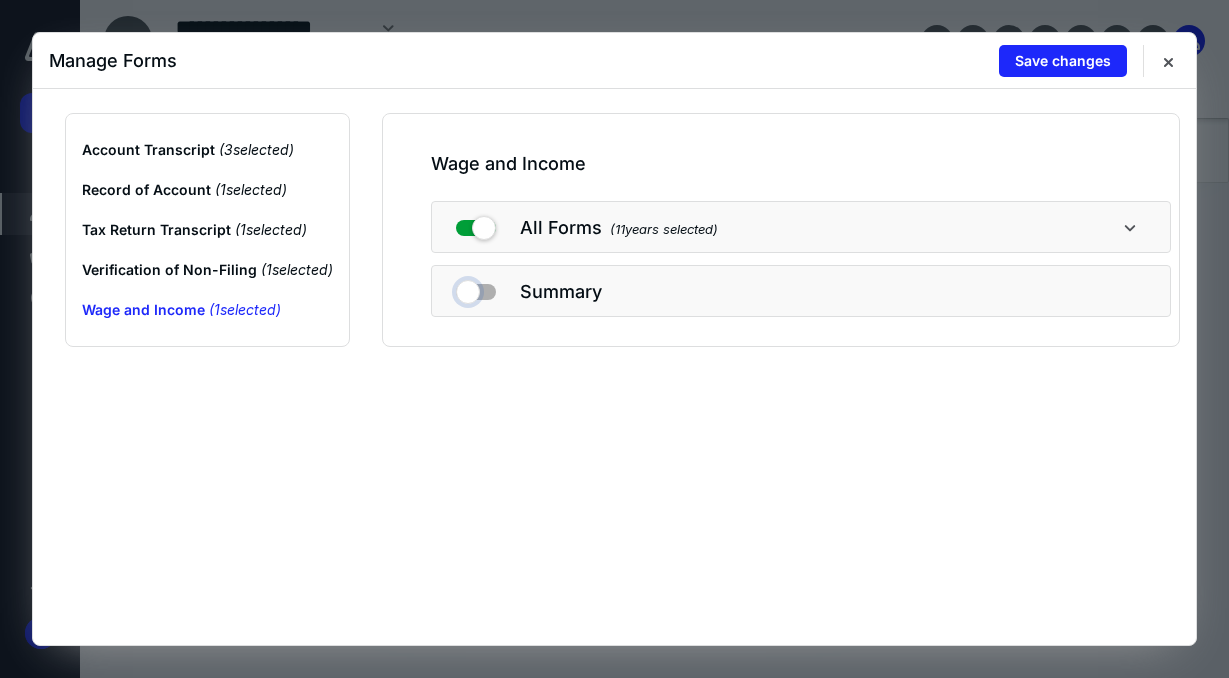 click at bounding box center (476, 288) 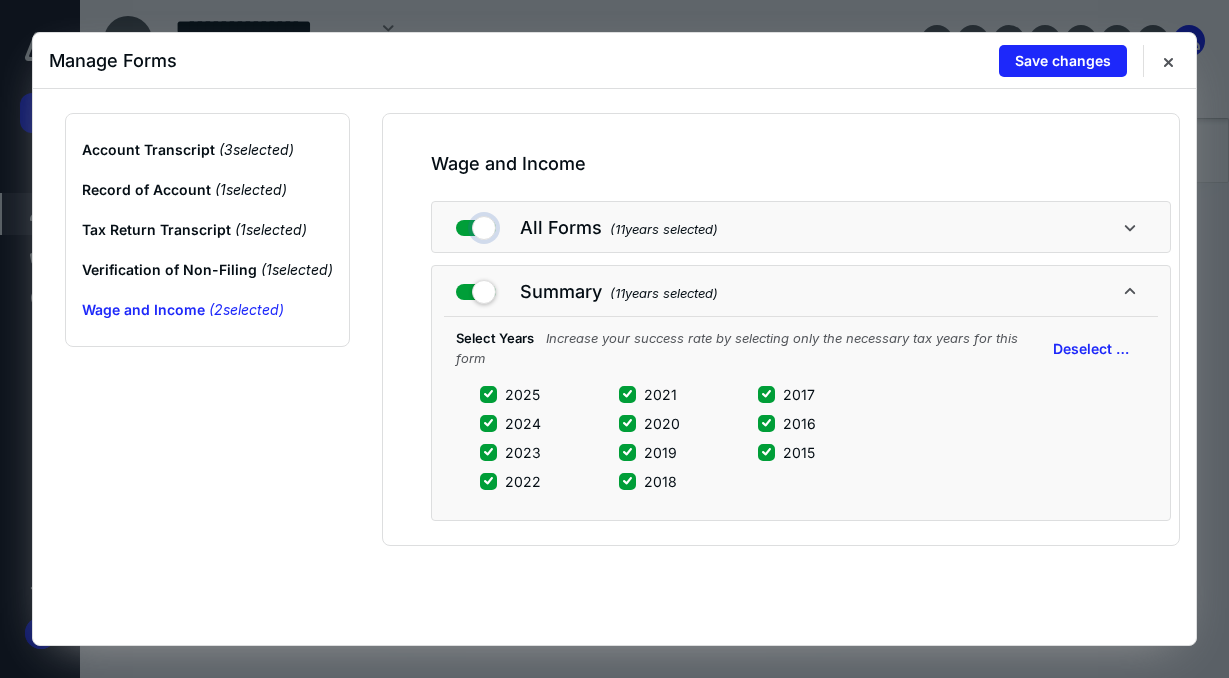 click at bounding box center (476, 224) 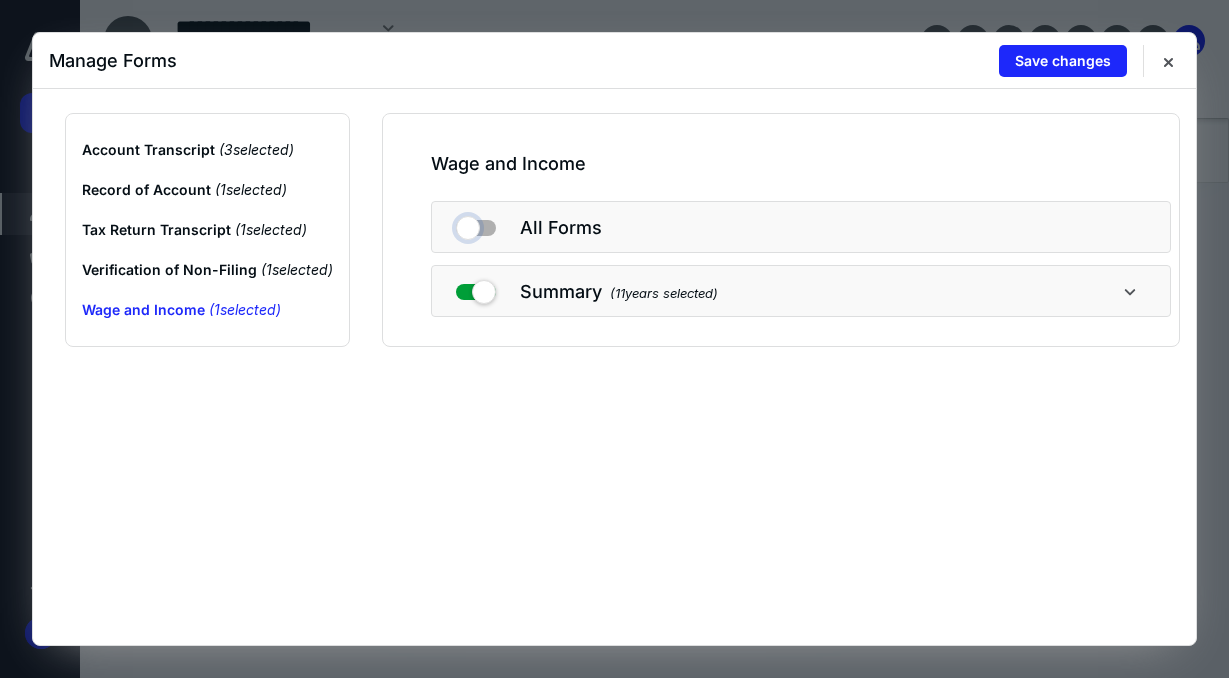click at bounding box center [476, 224] 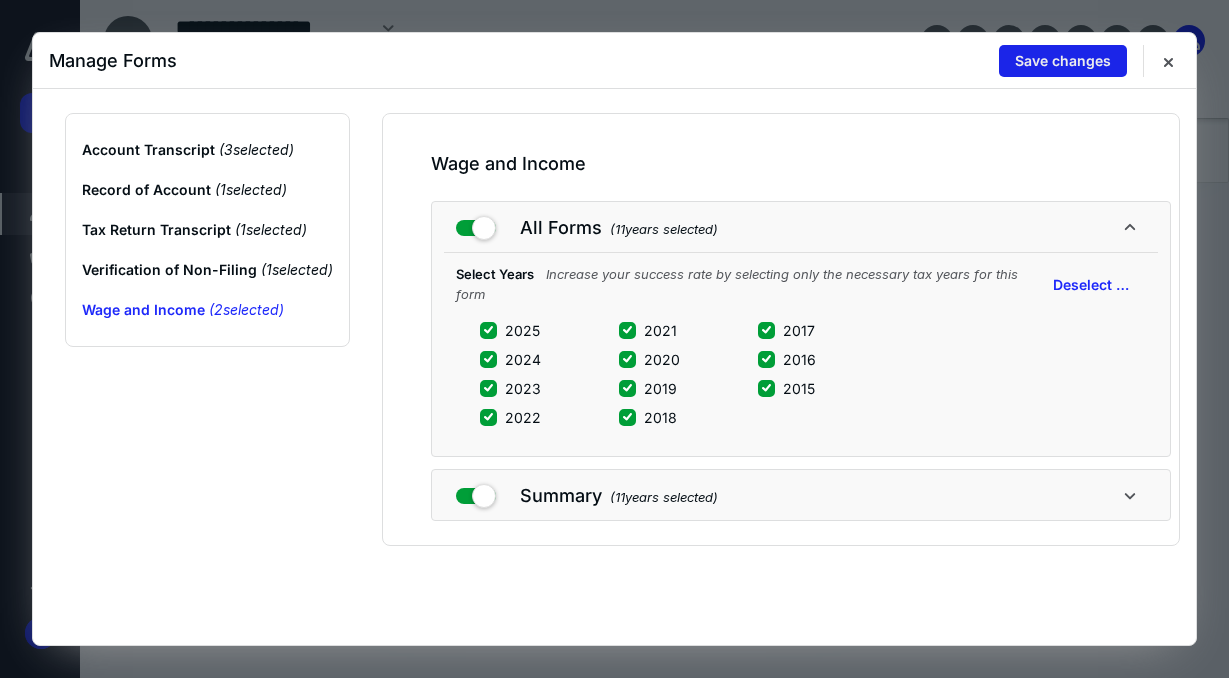 click on "Save changes" at bounding box center (1063, 61) 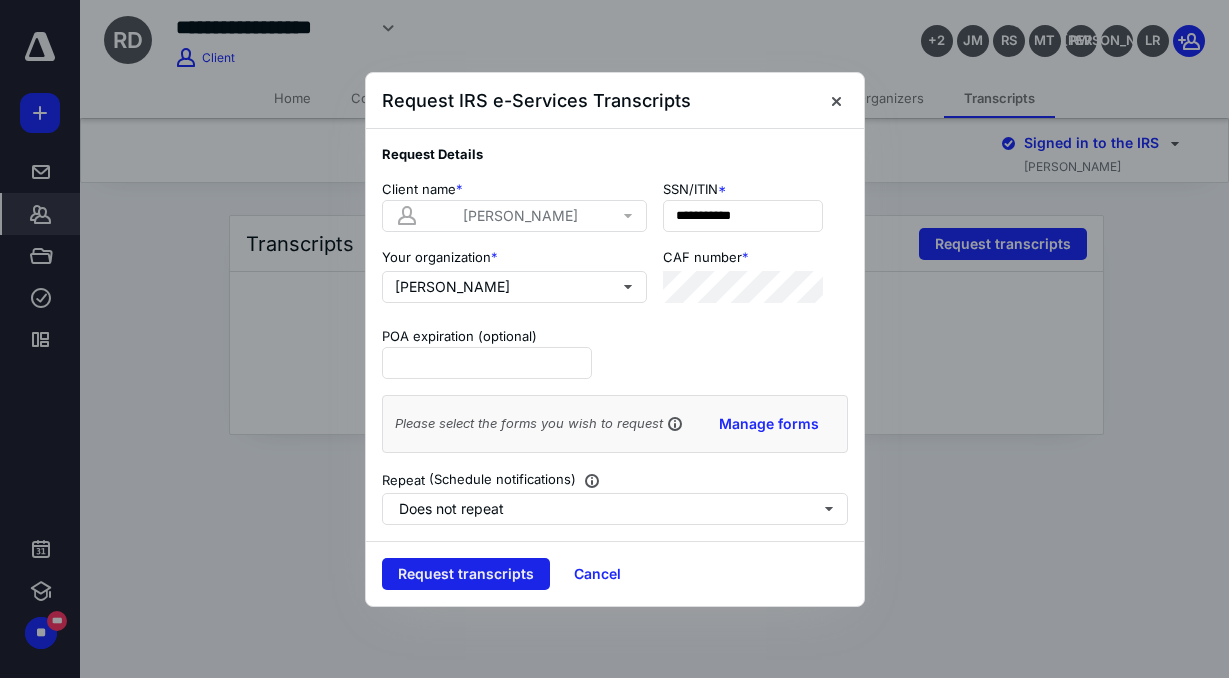 click on "Request transcripts" at bounding box center (466, 574) 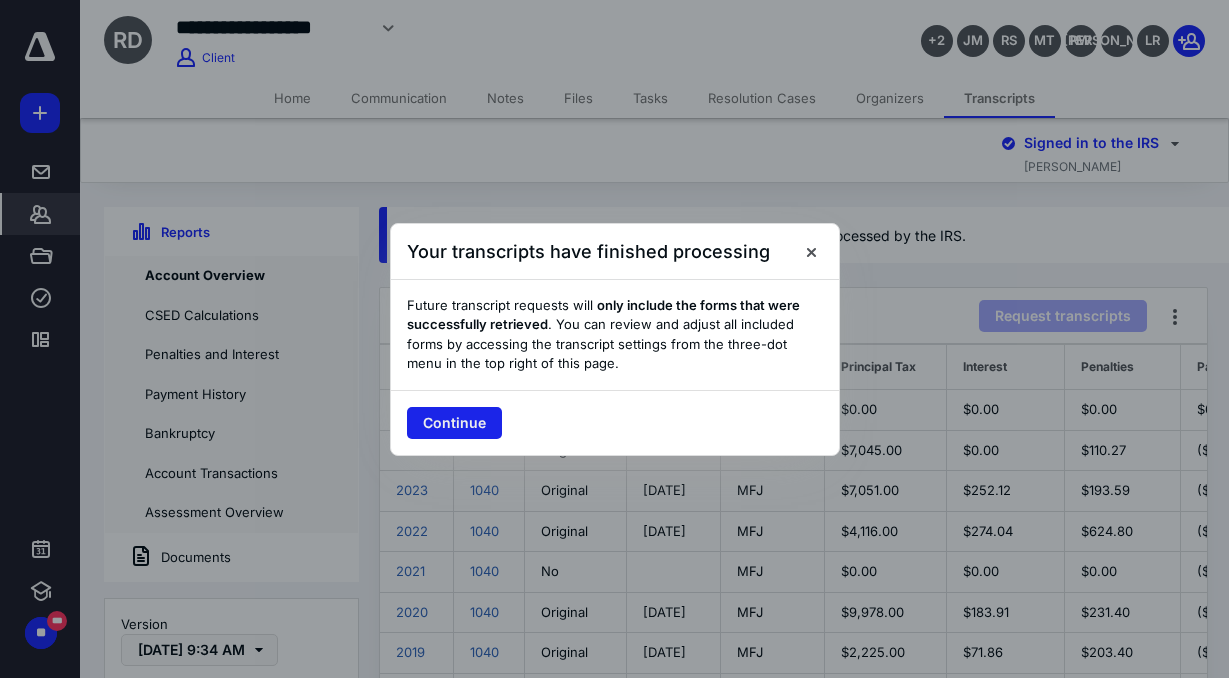 click on "Continue" at bounding box center (454, 423) 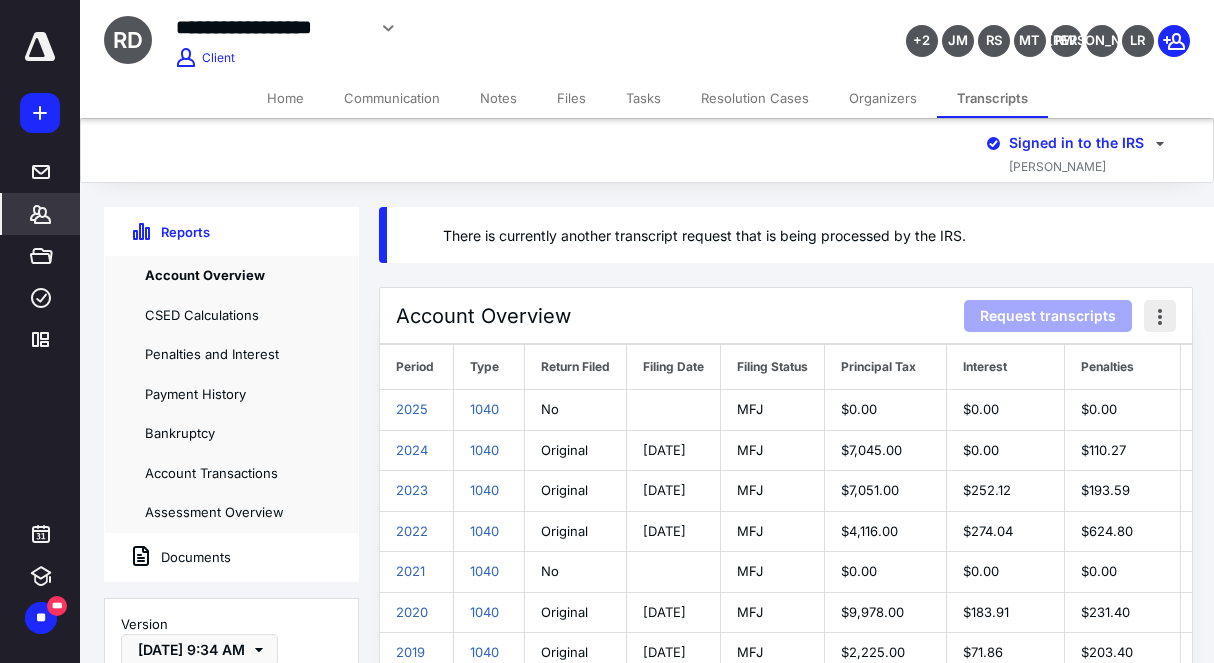 click at bounding box center (1160, 316) 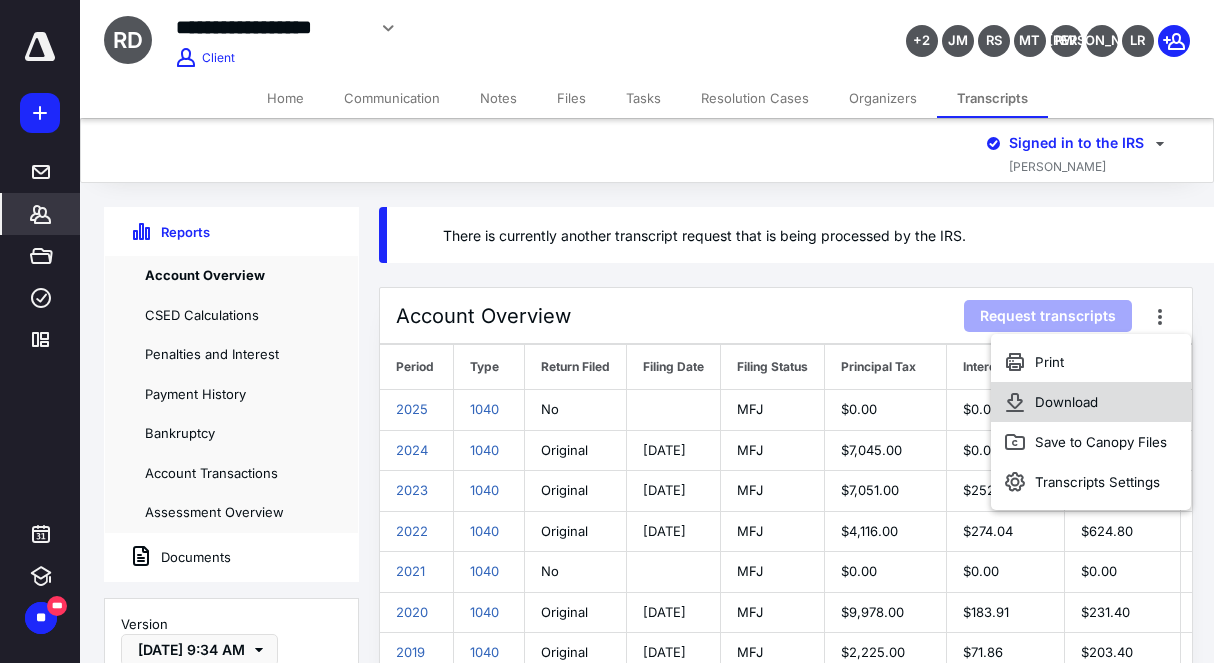 click on "Download" at bounding box center (1091, 402) 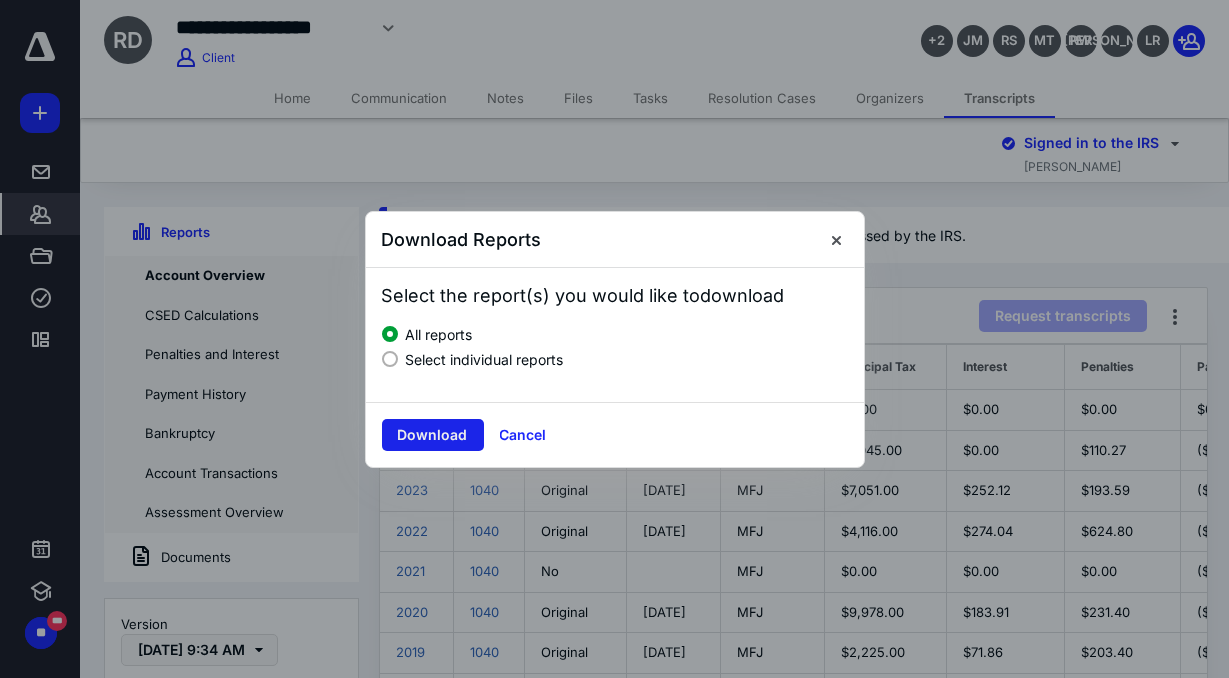click on "Download" at bounding box center [433, 435] 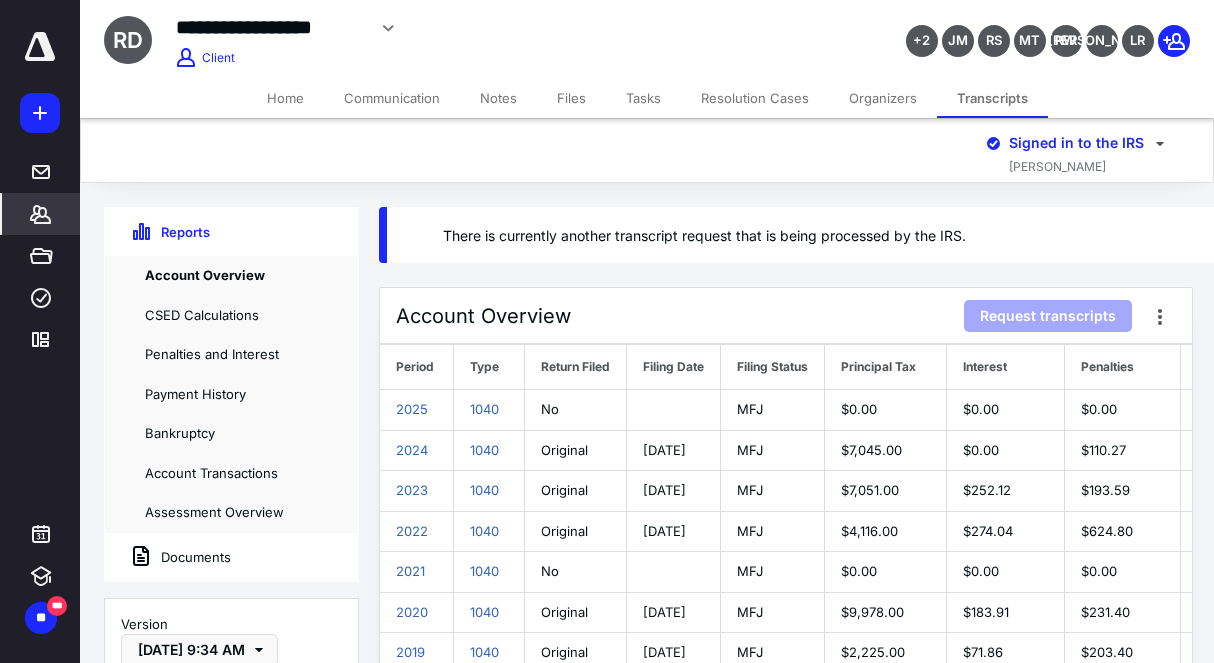 click on "Documents" at bounding box center [168, 557] 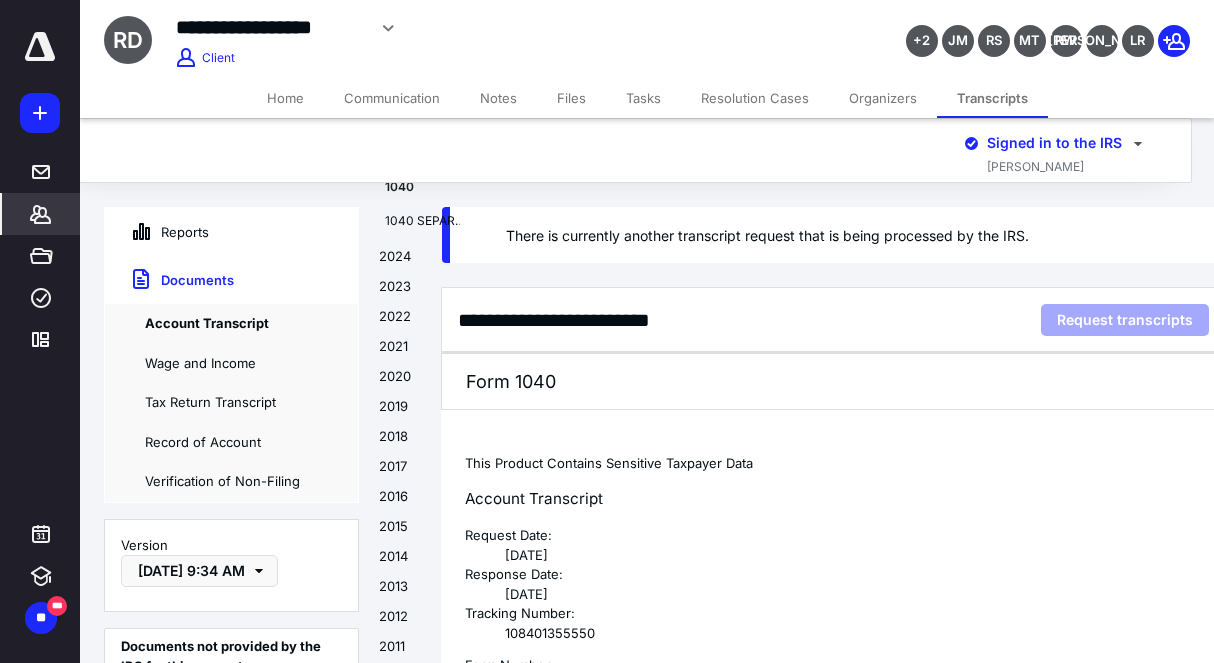 scroll, scrollTop: 0, scrollLeft: 126, axis: horizontal 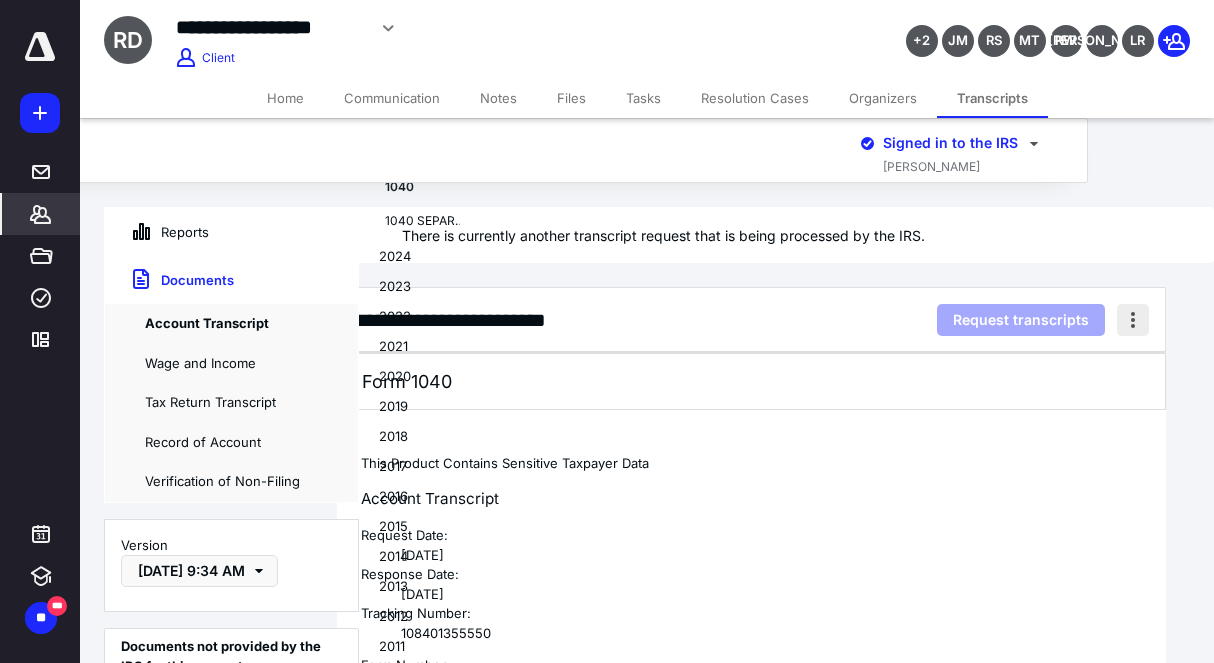 click at bounding box center [1133, 320] 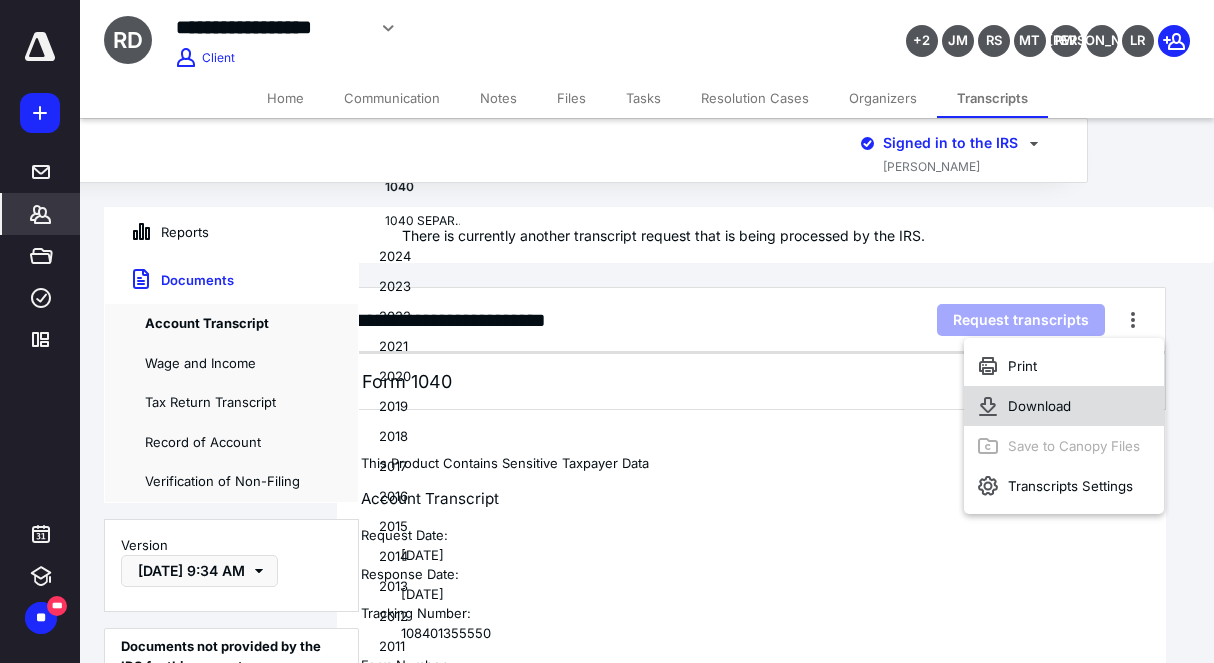 click on "Download" at bounding box center [1064, 406] 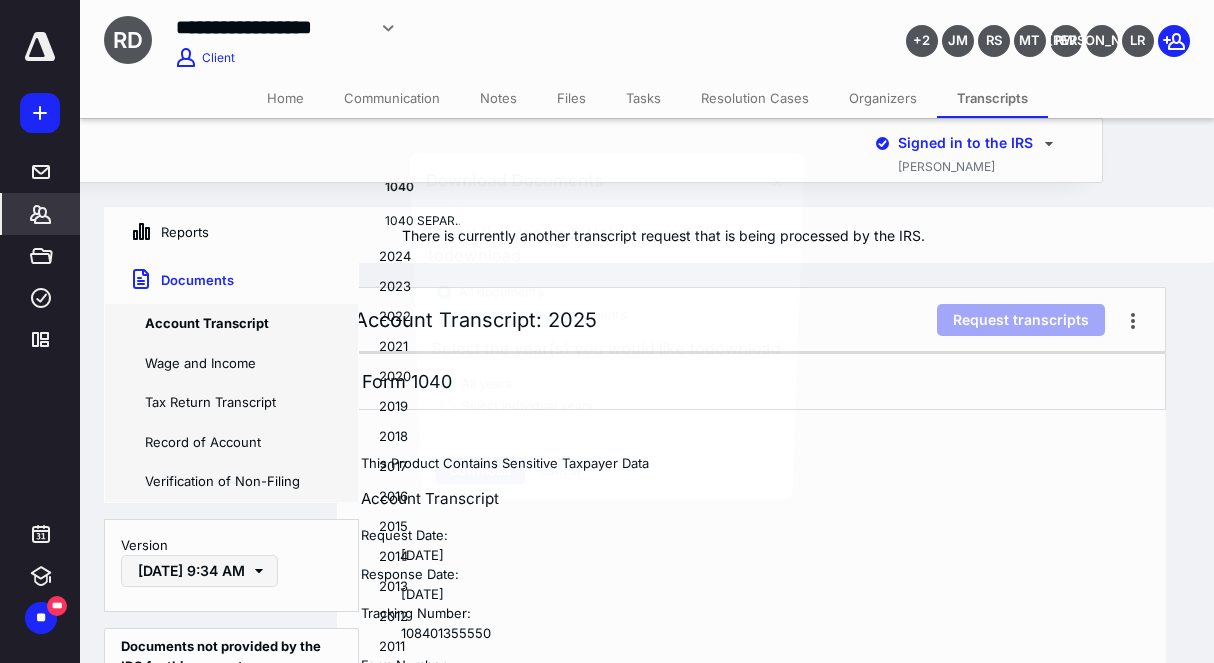 scroll, scrollTop: 0, scrollLeft: 111, axis: horizontal 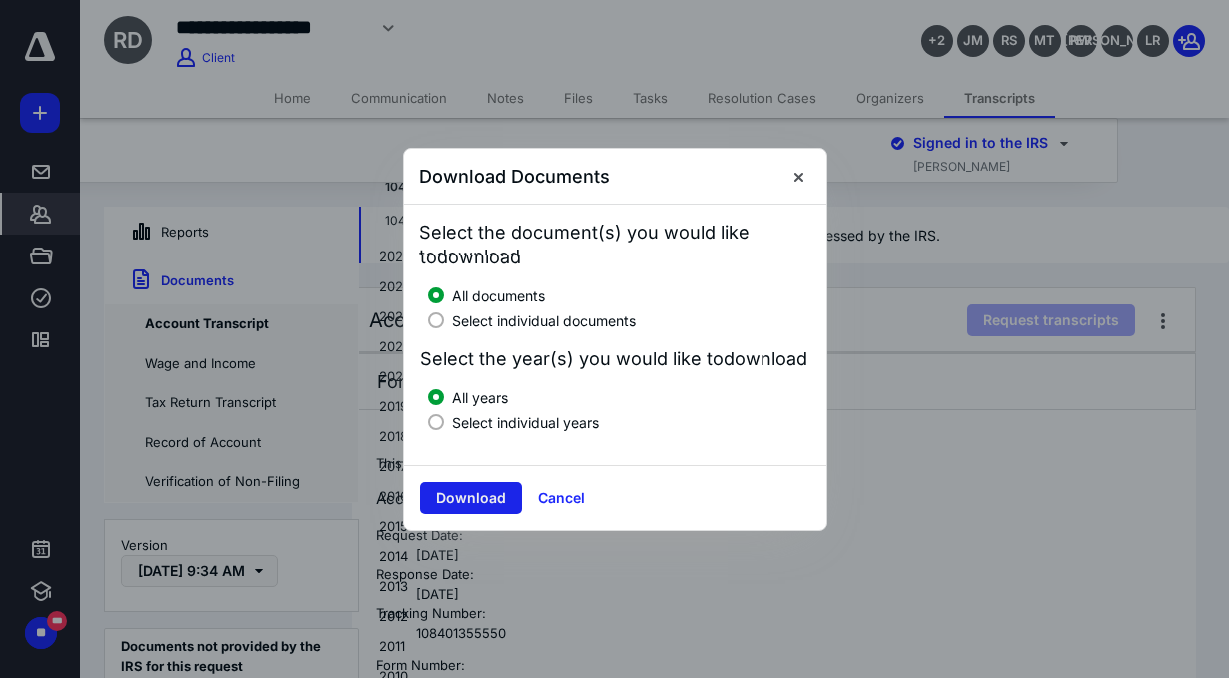 click on "Download" at bounding box center [471, 498] 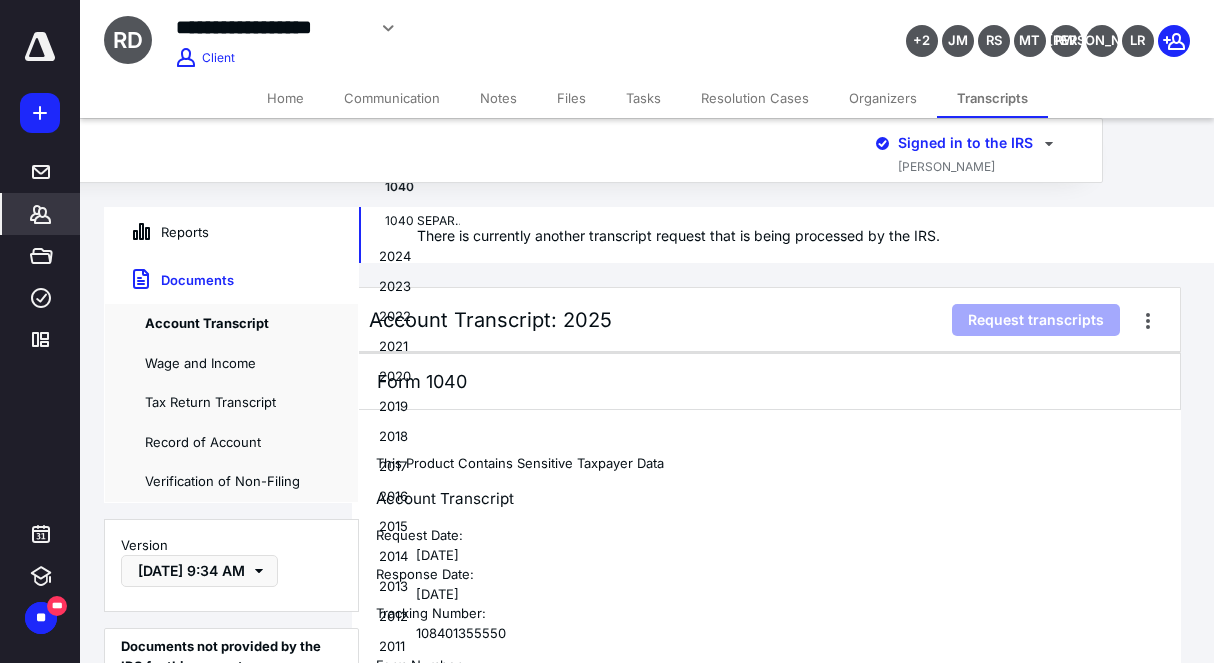 click on "Home" at bounding box center (285, 98) 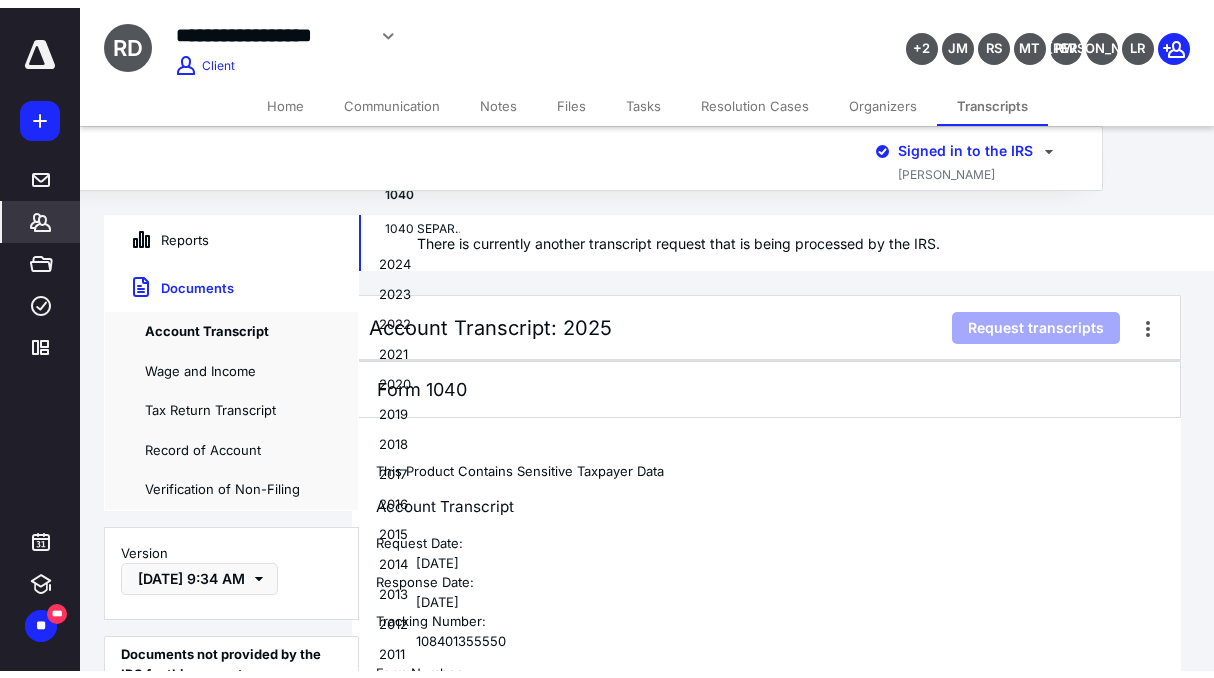 scroll, scrollTop: 0, scrollLeft: 0, axis: both 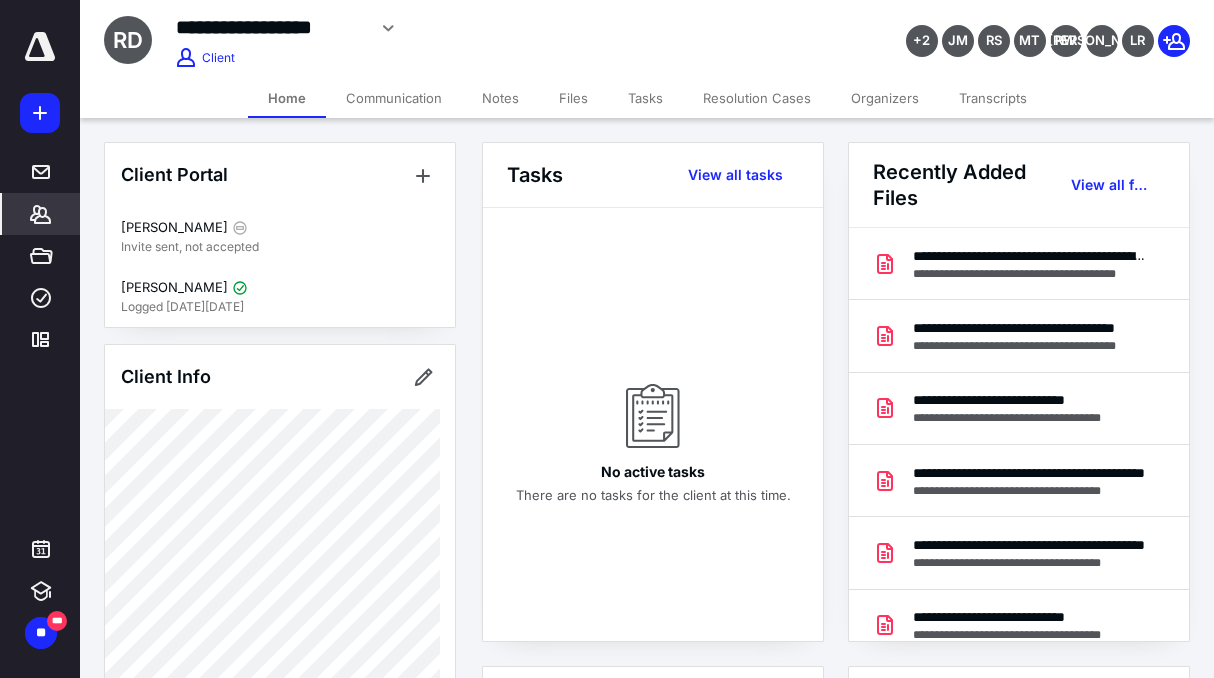 click on "No active tasks There are no tasks for the client at this time." at bounding box center (653, 424) 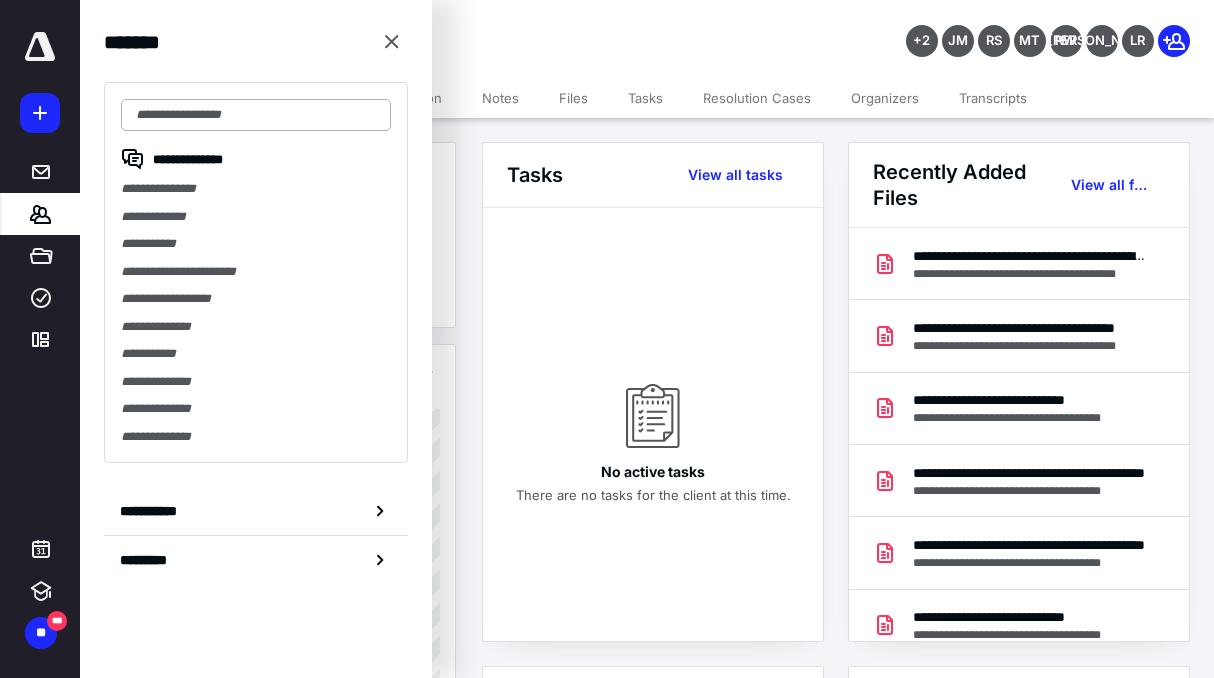 click at bounding box center [256, 115] 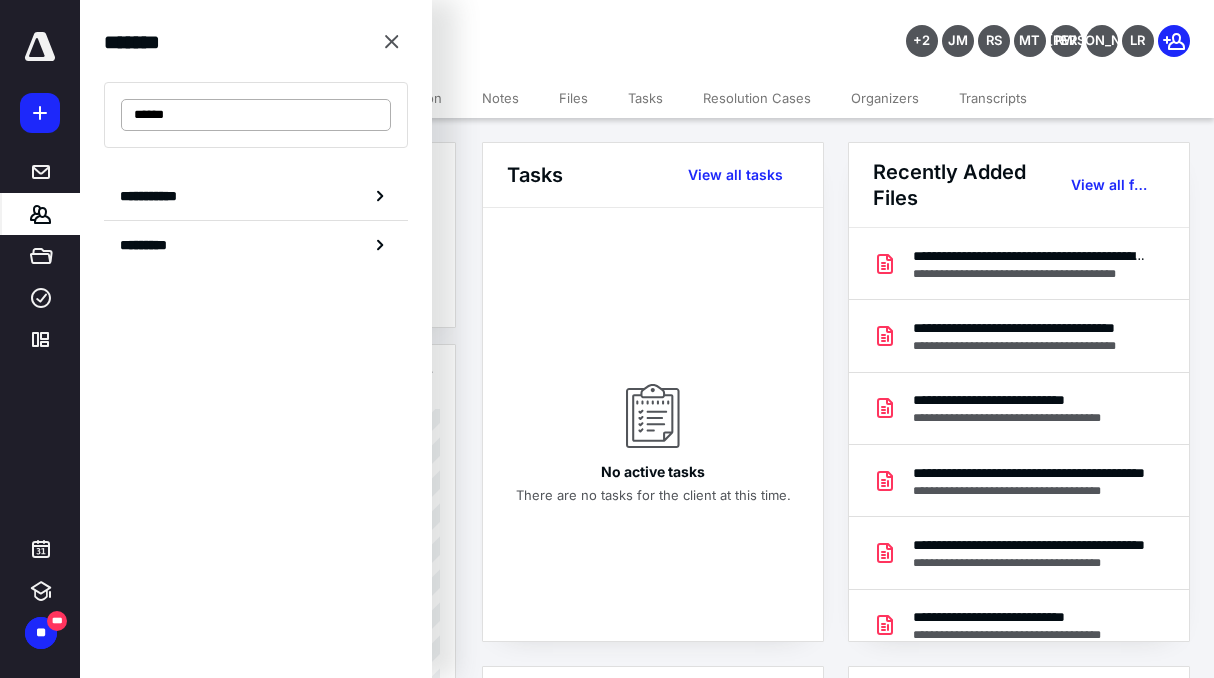 click on "******" at bounding box center [256, 115] 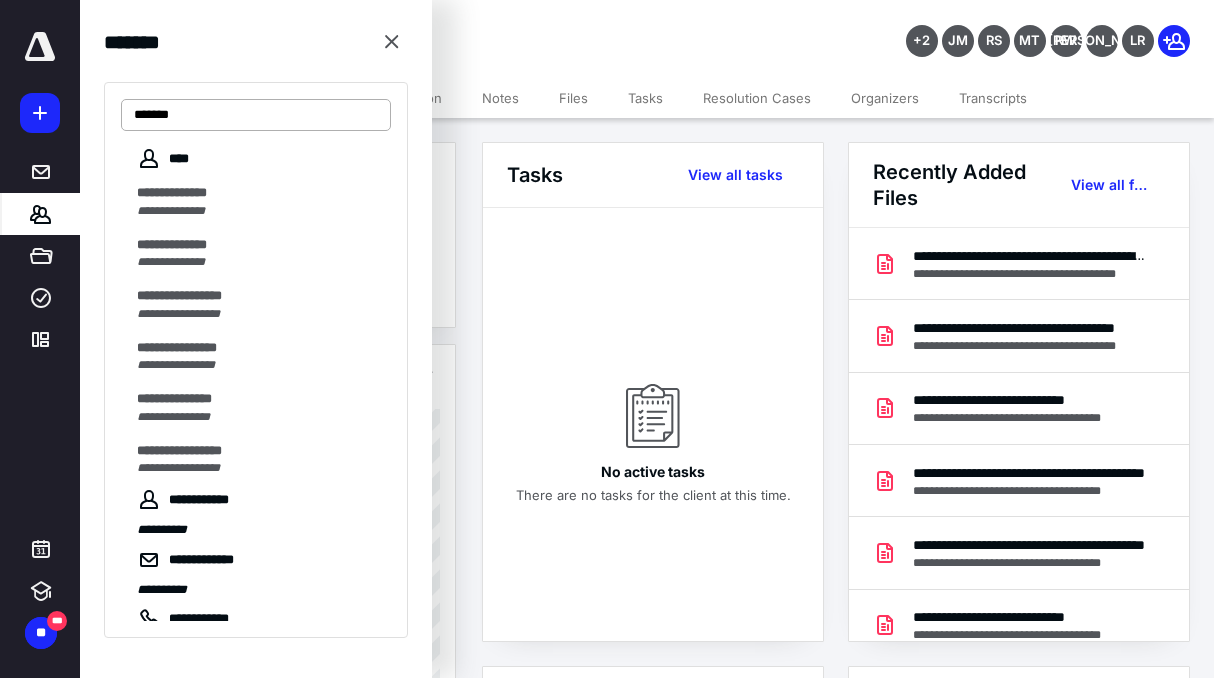 click on "*******" at bounding box center (256, 115) 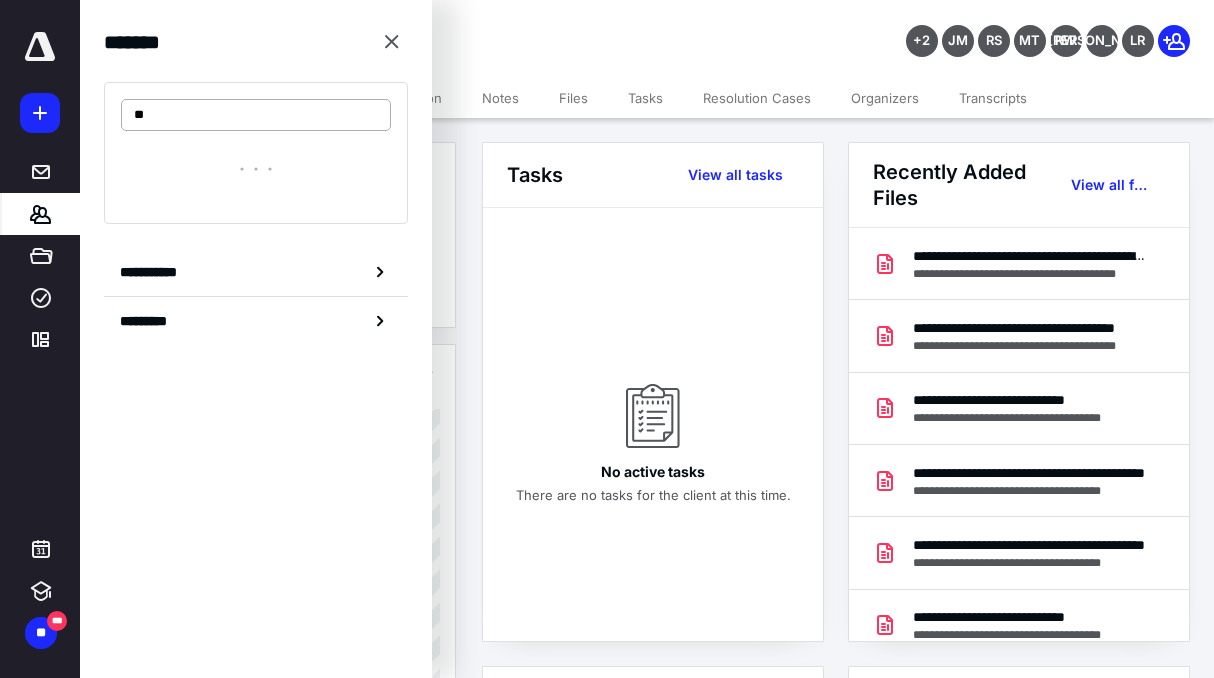 type on "*" 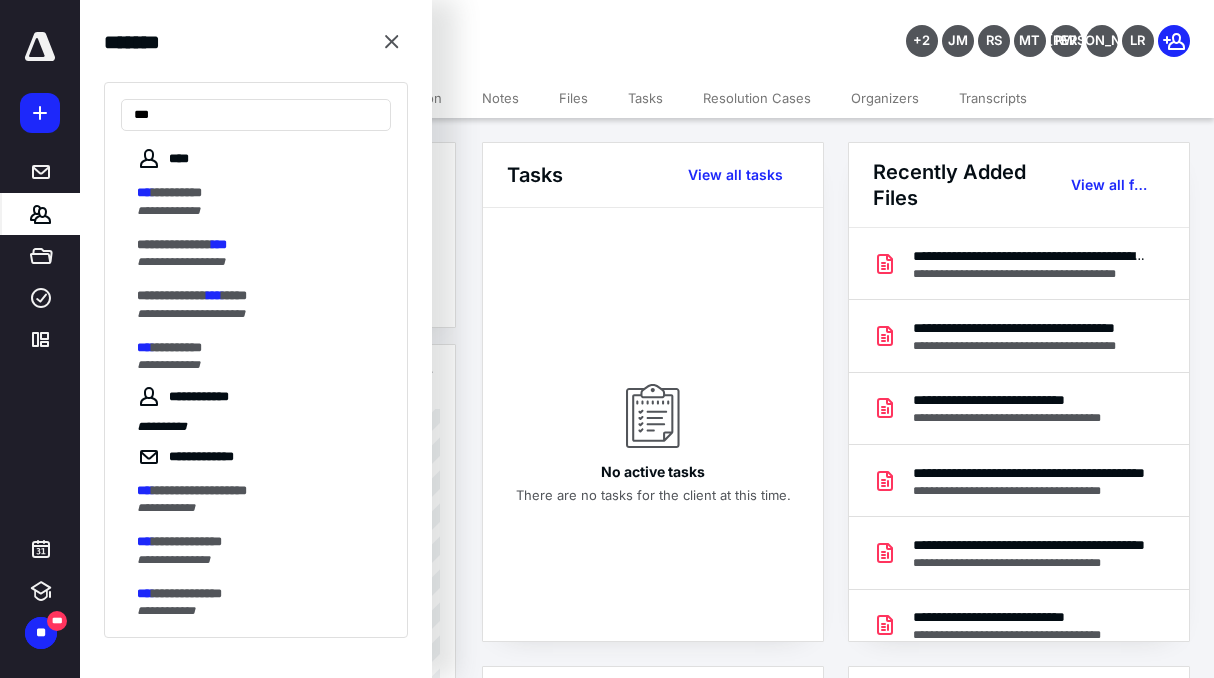 type on "***" 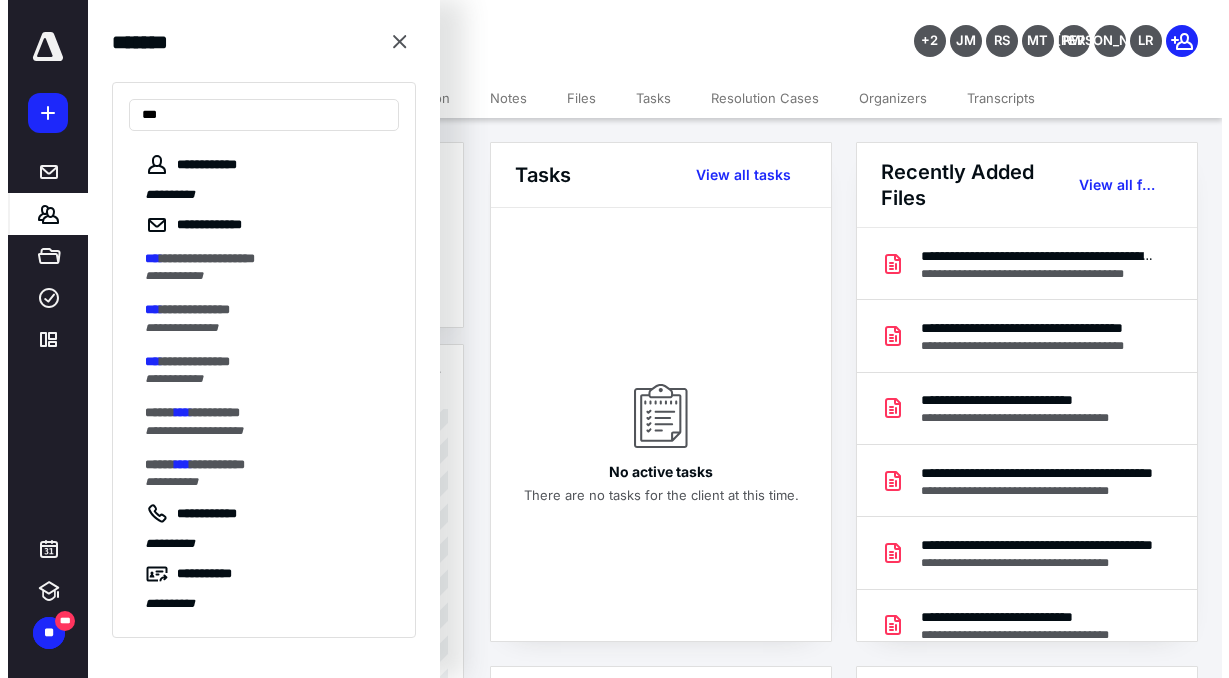 scroll, scrollTop: 0, scrollLeft: 0, axis: both 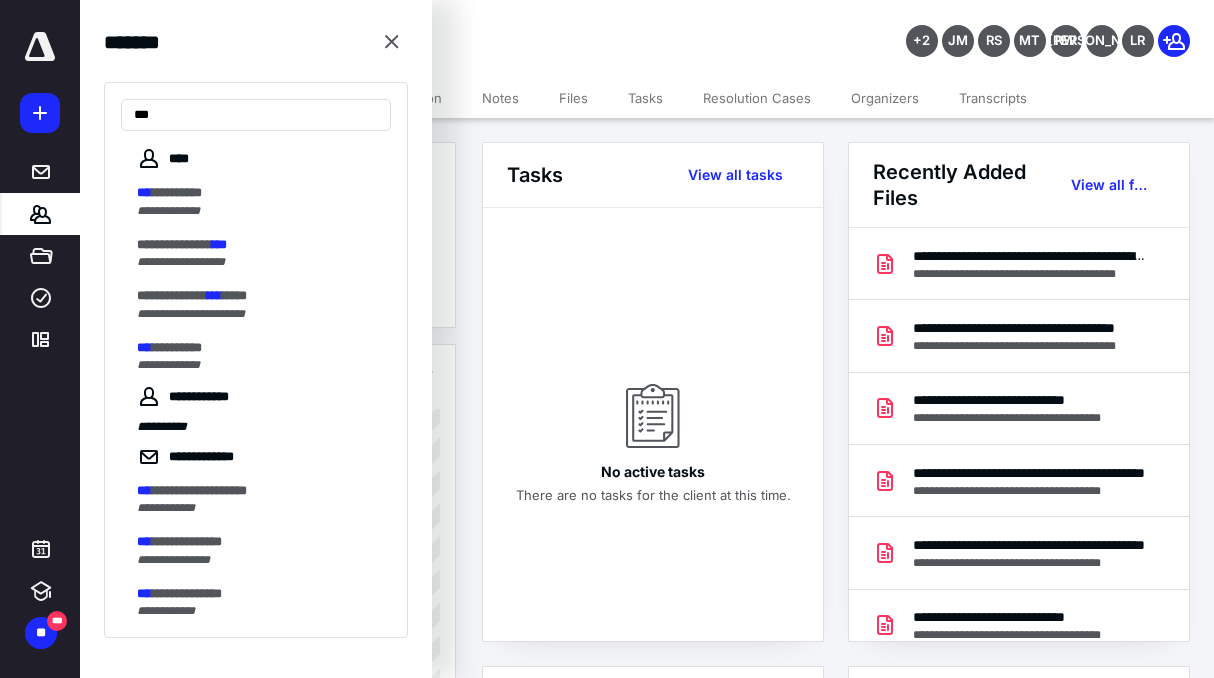 click on "**********" at bounding box center (463, 35) 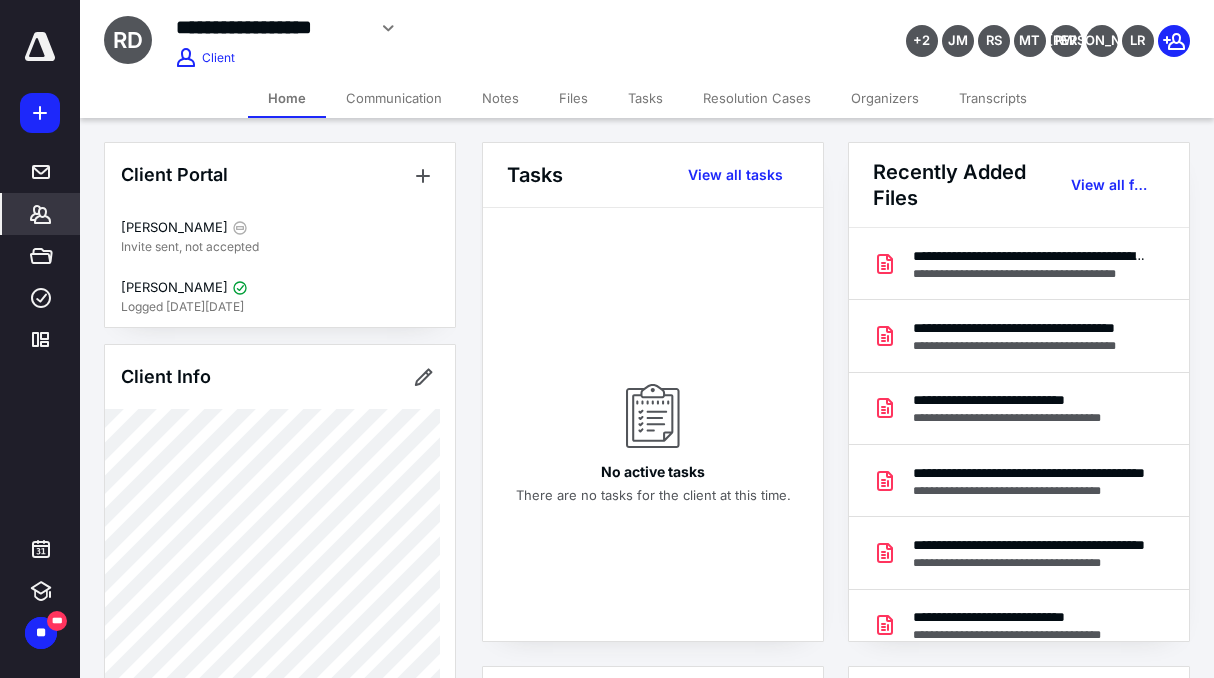 click 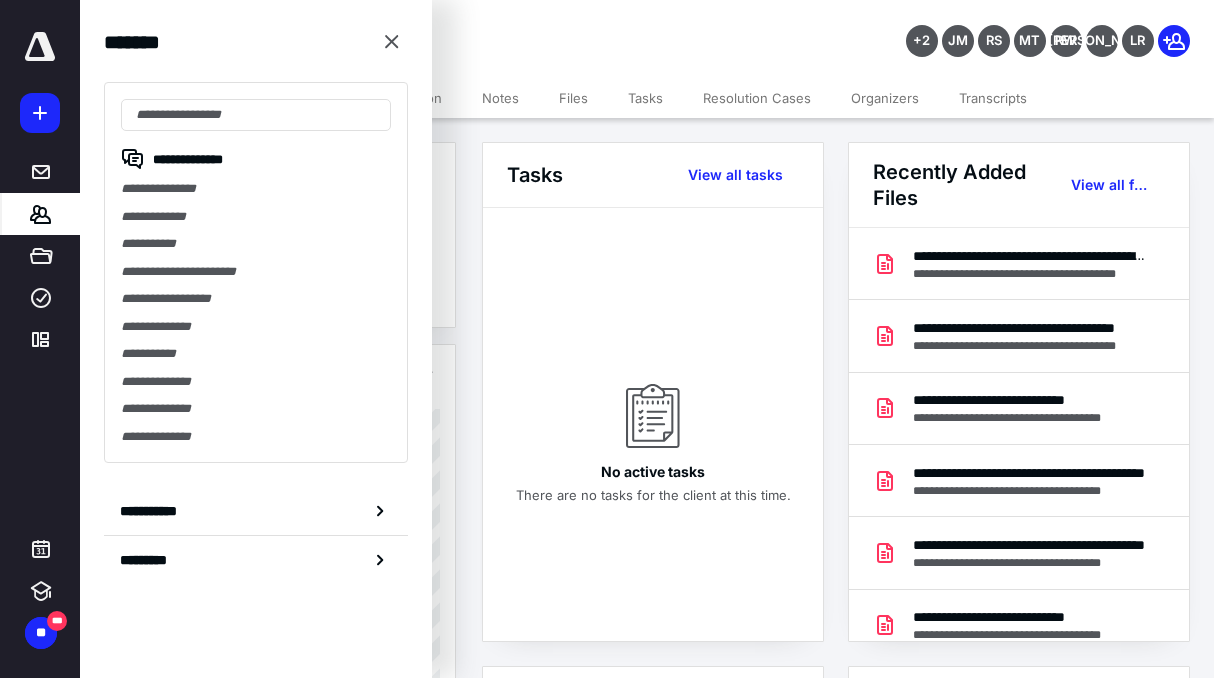 click on "**********" at bounding box center (256, 511) 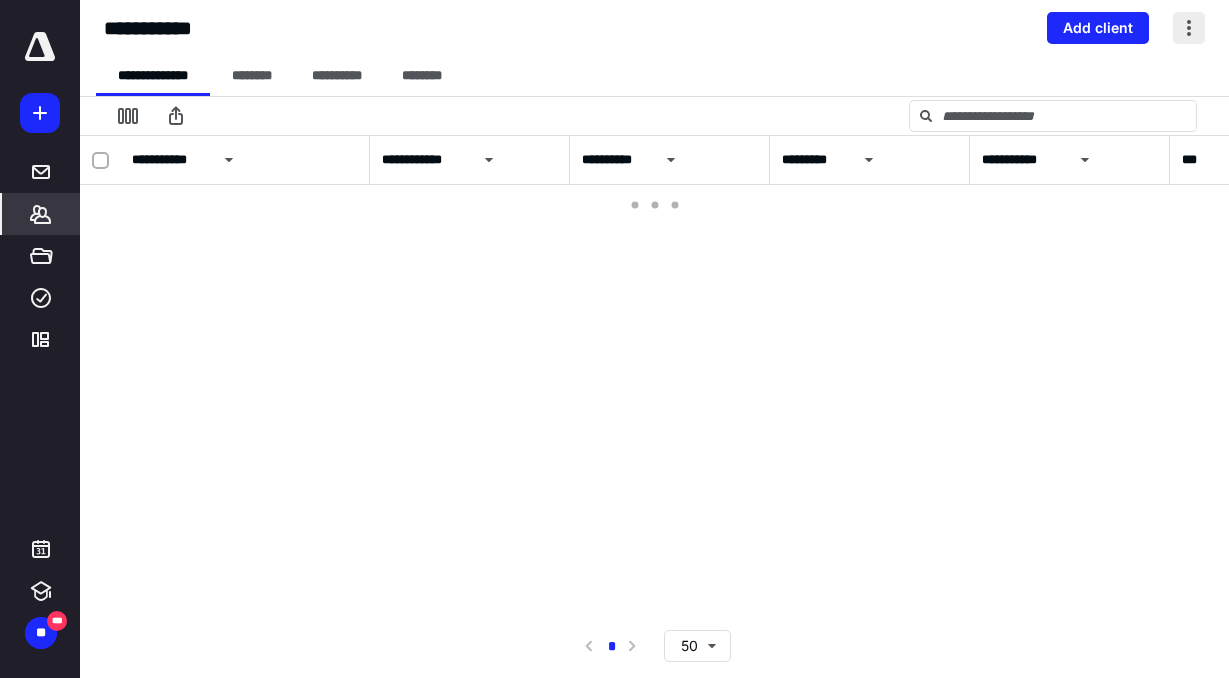 click at bounding box center (1189, 28) 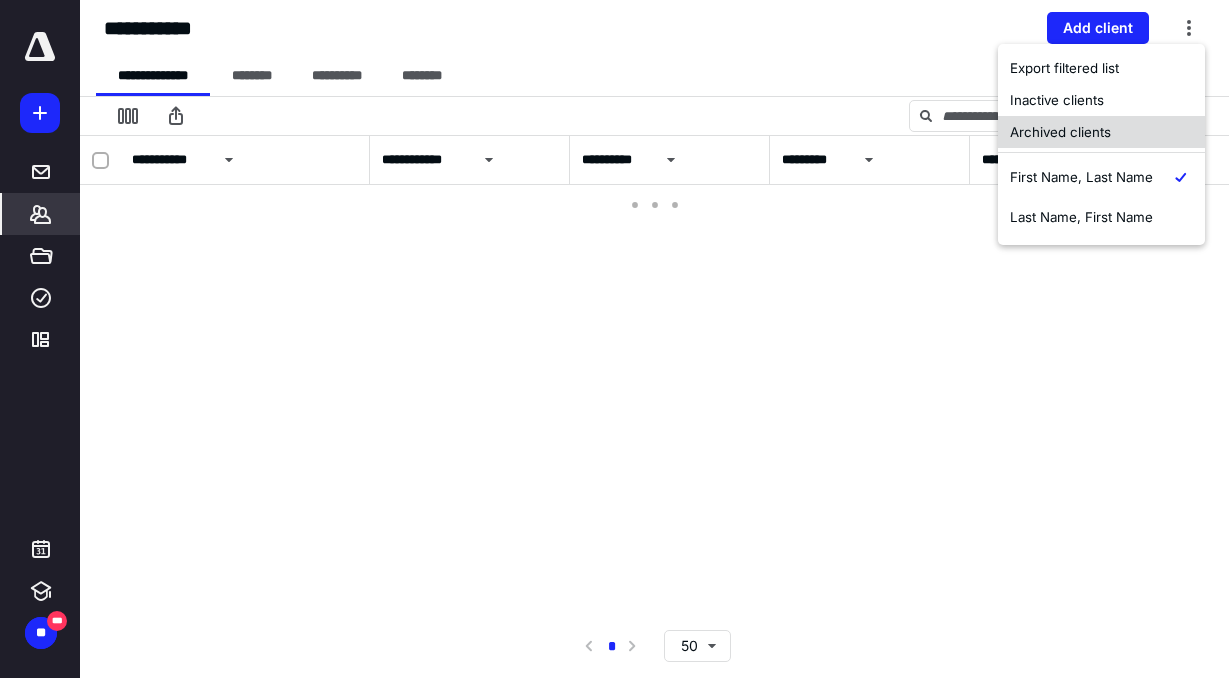 click on "Archived clients" at bounding box center (1101, 132) 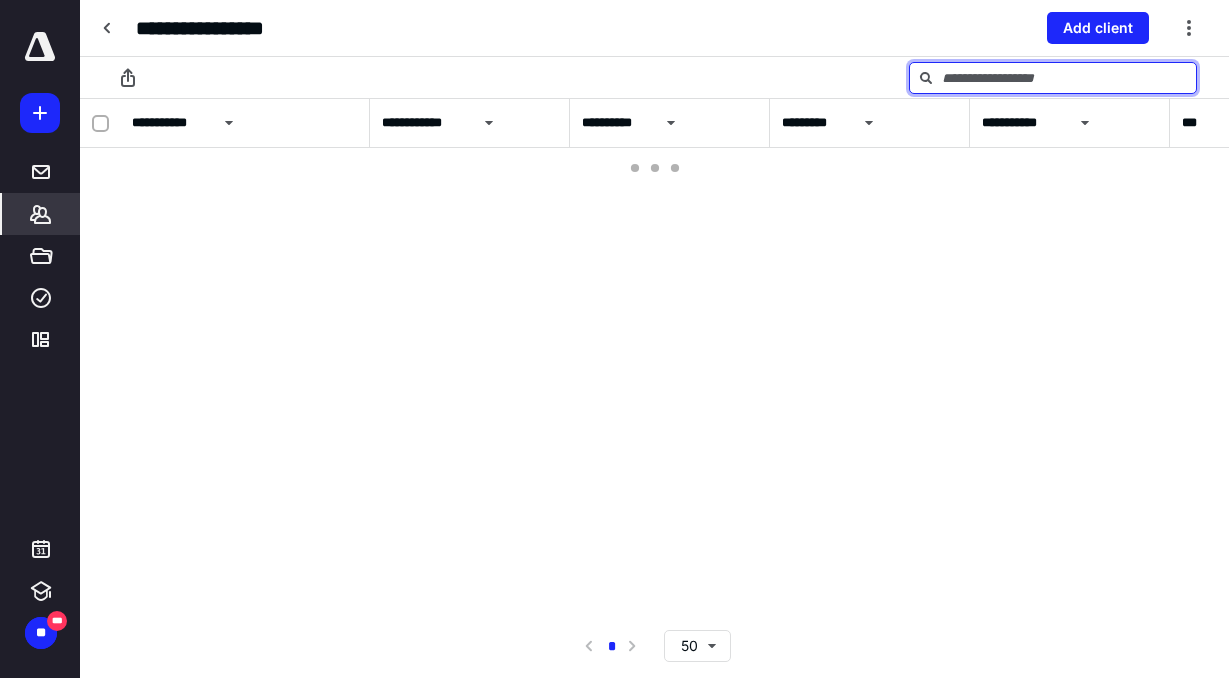 click at bounding box center [1053, 78] 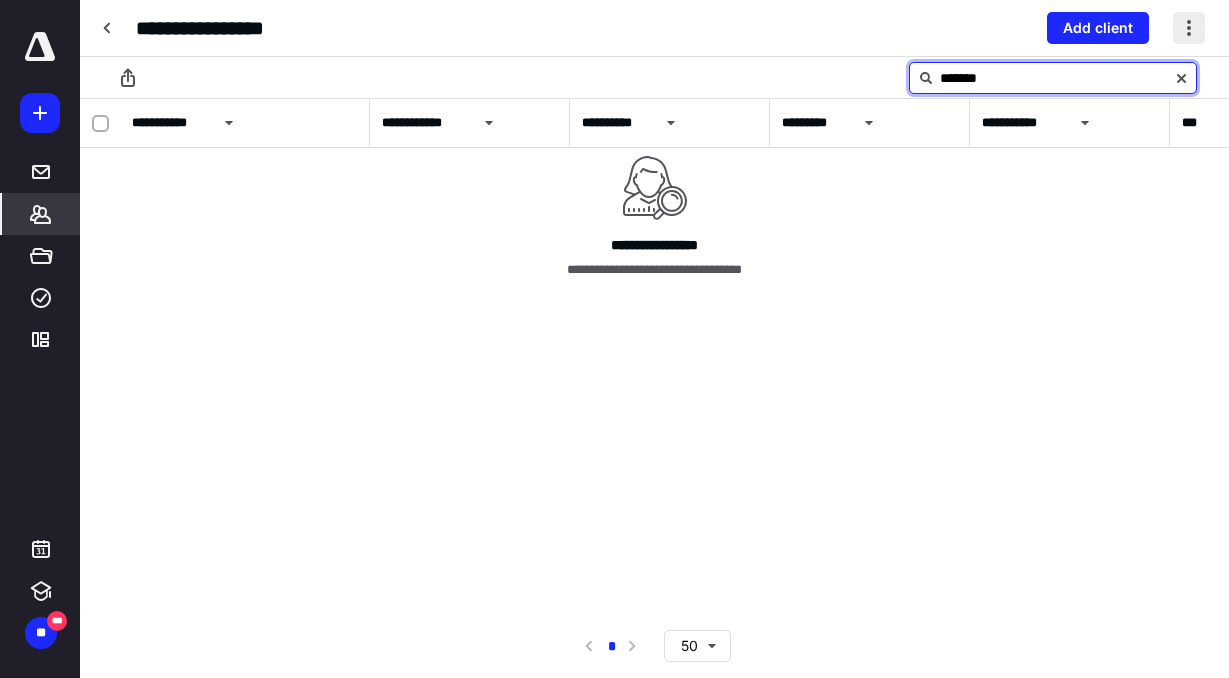 type on "*******" 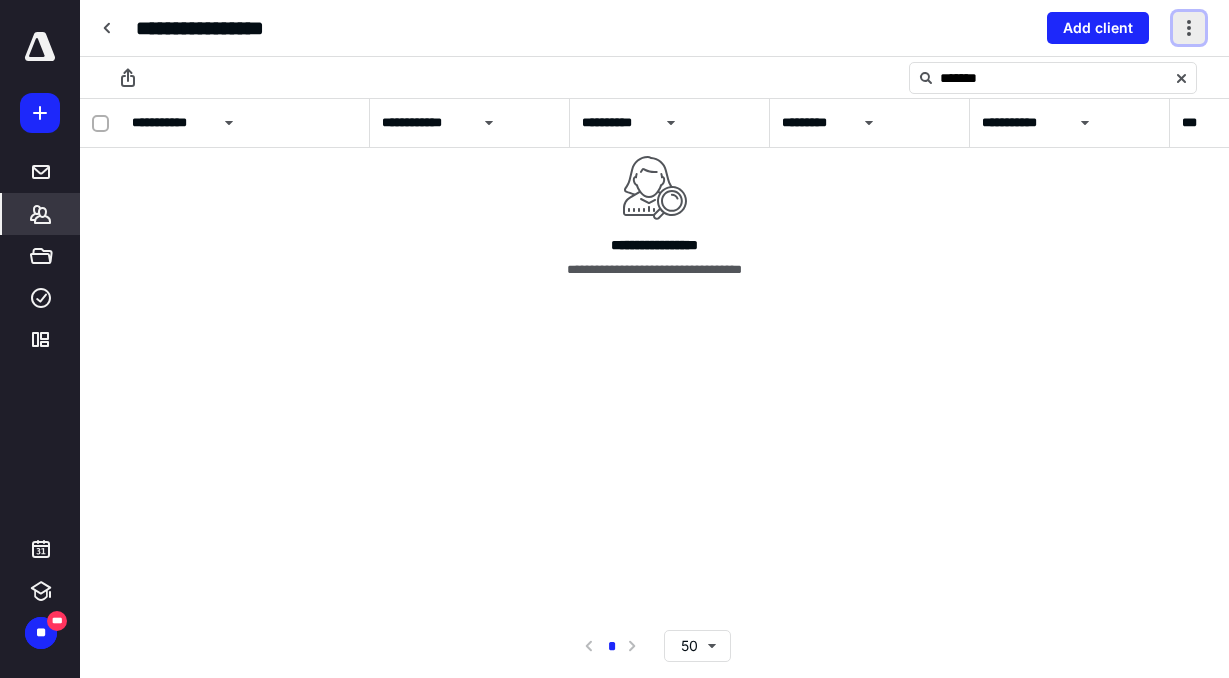 click at bounding box center (1189, 28) 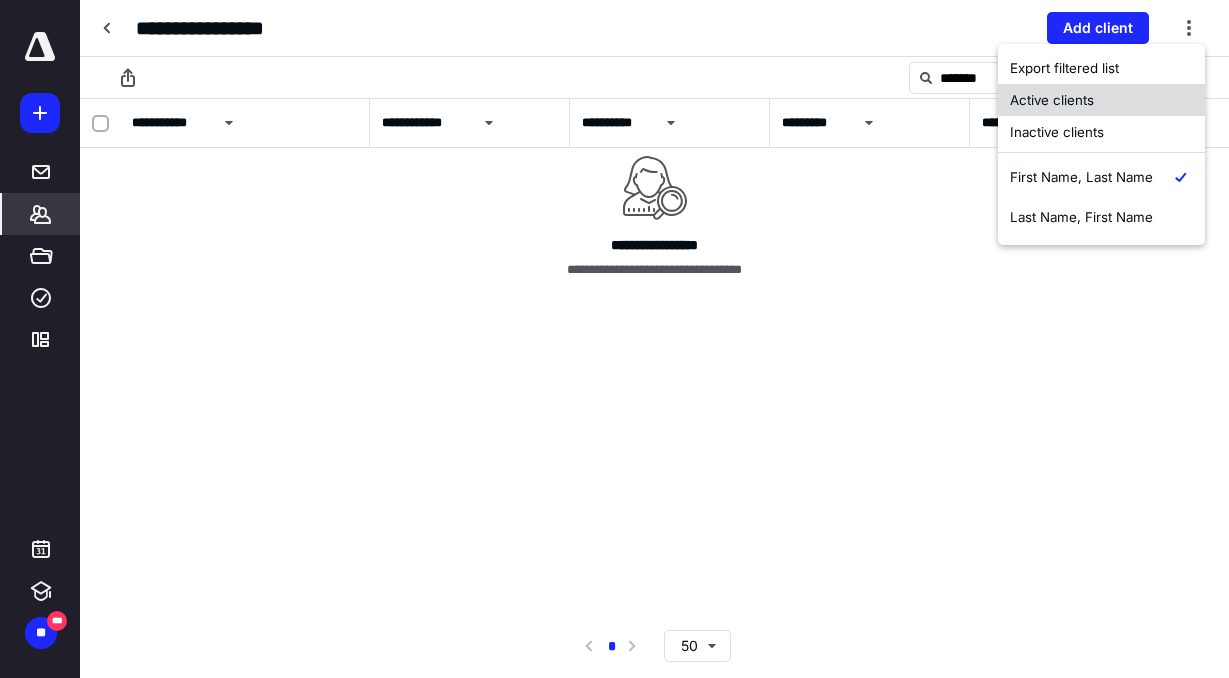 click on "Active clients" at bounding box center (1101, 100) 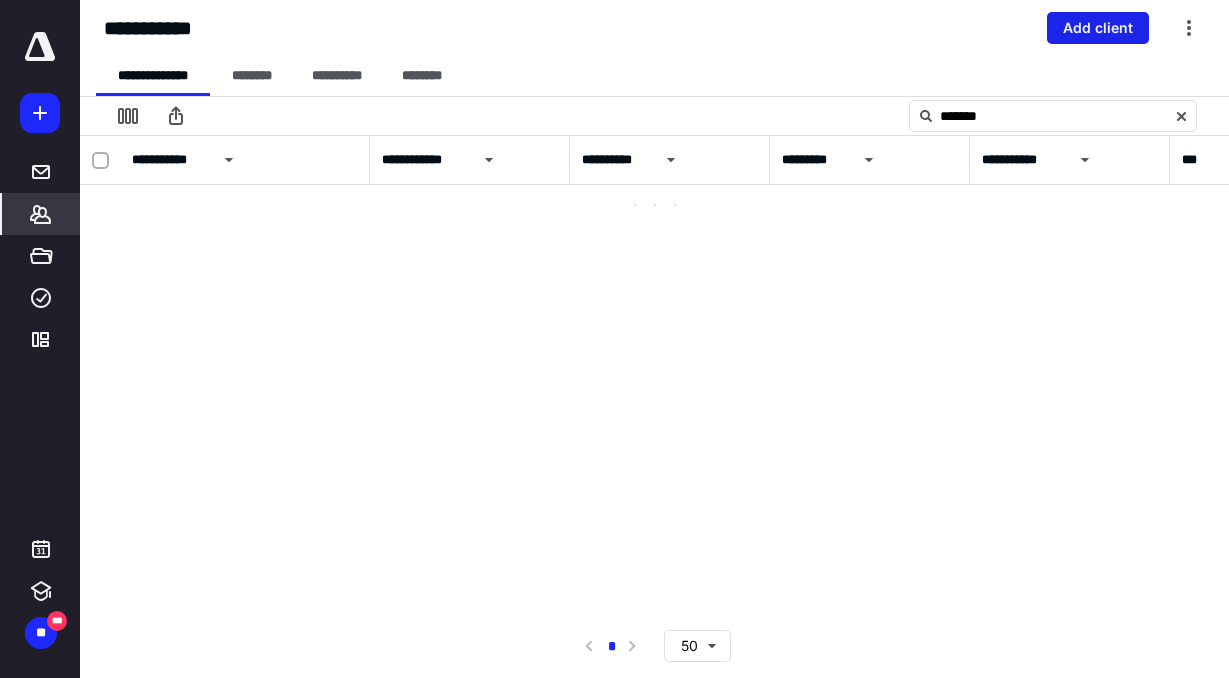 click on "Add client" at bounding box center (1098, 28) 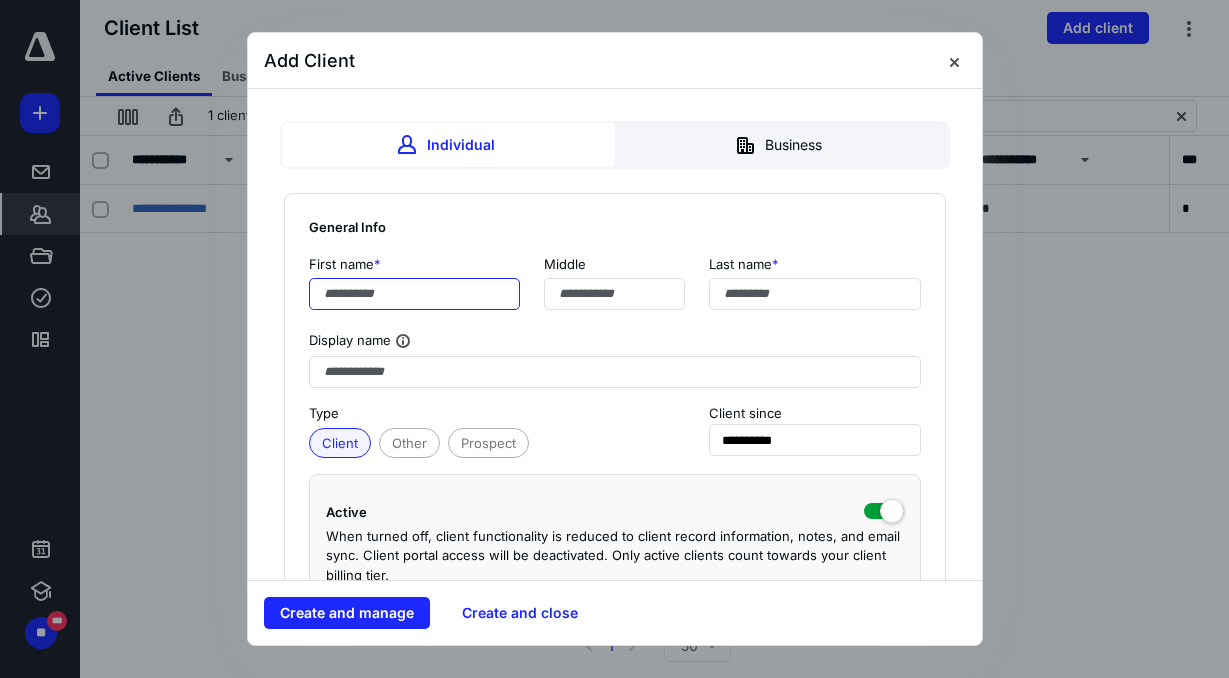 click at bounding box center (415, 294) 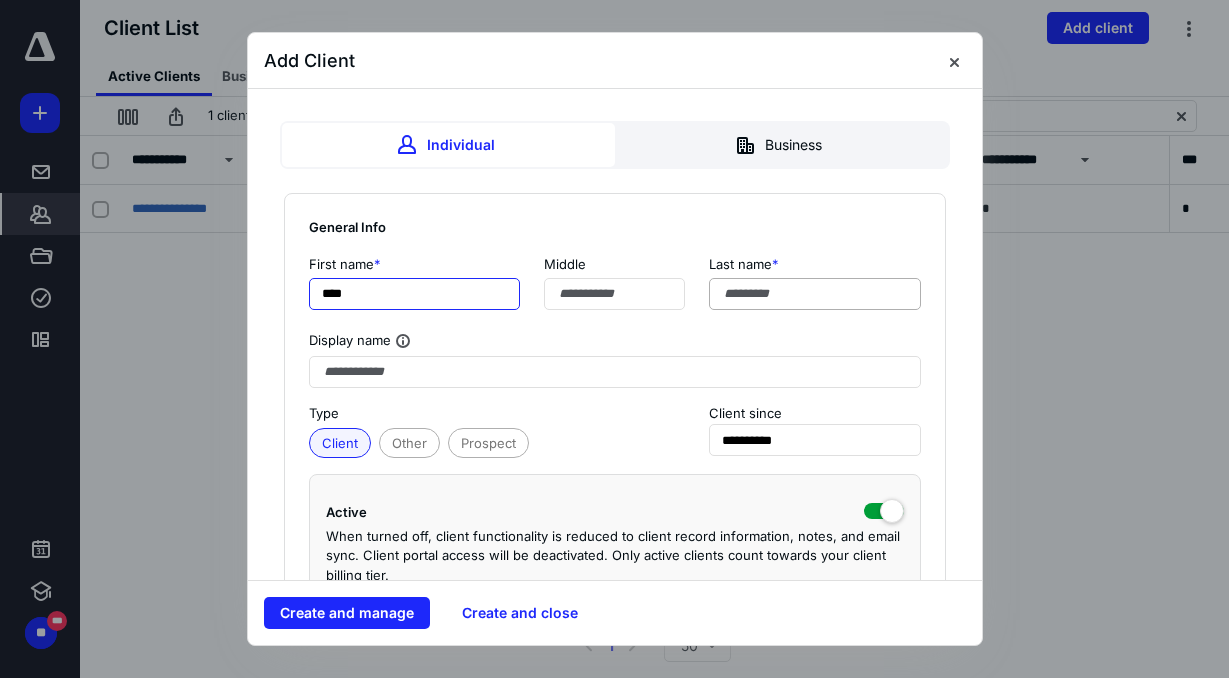 type on "****" 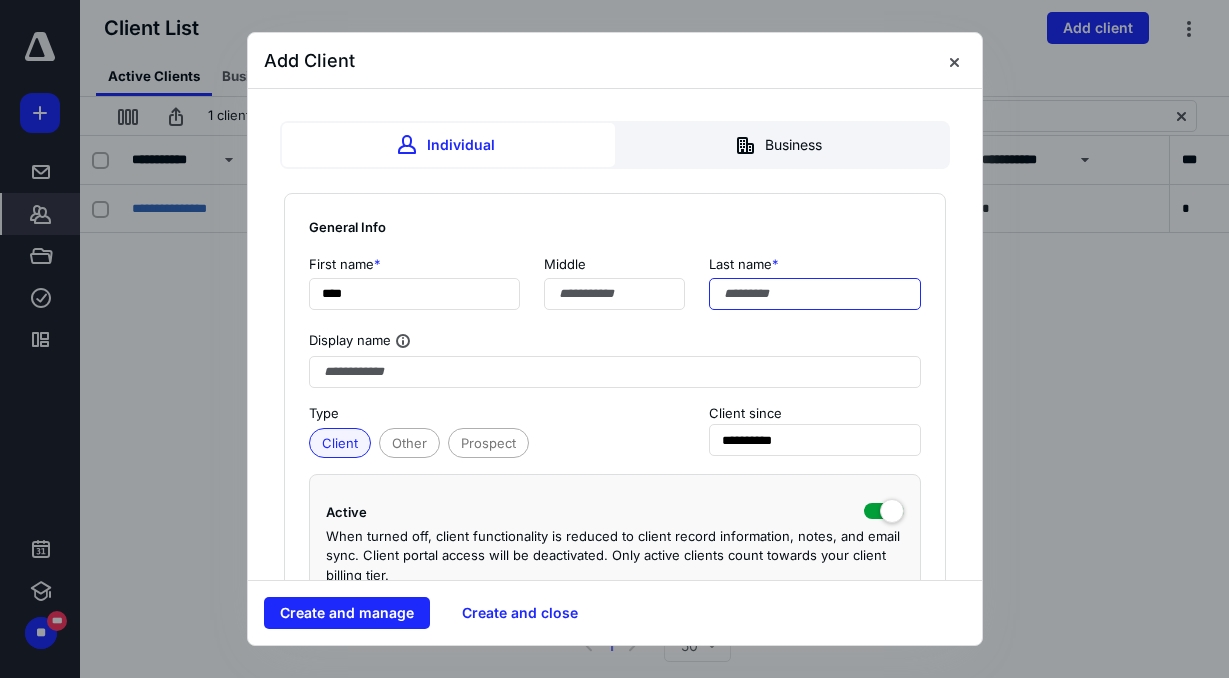 click at bounding box center (815, 294) 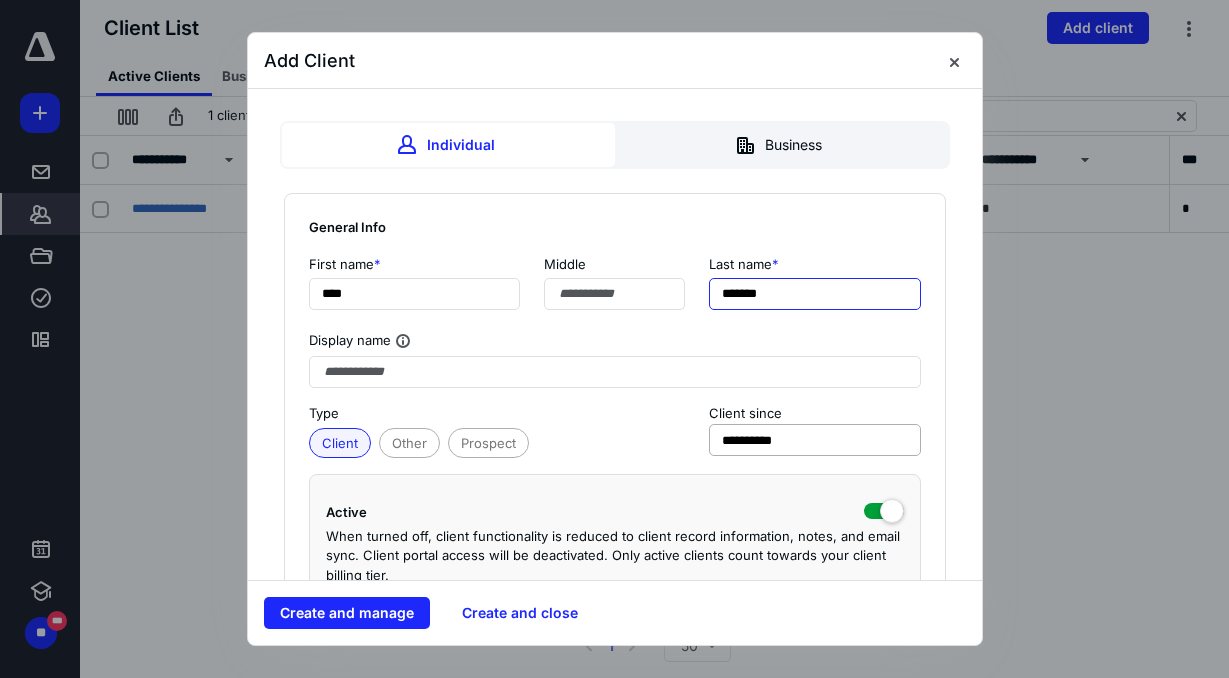 type on "*******" 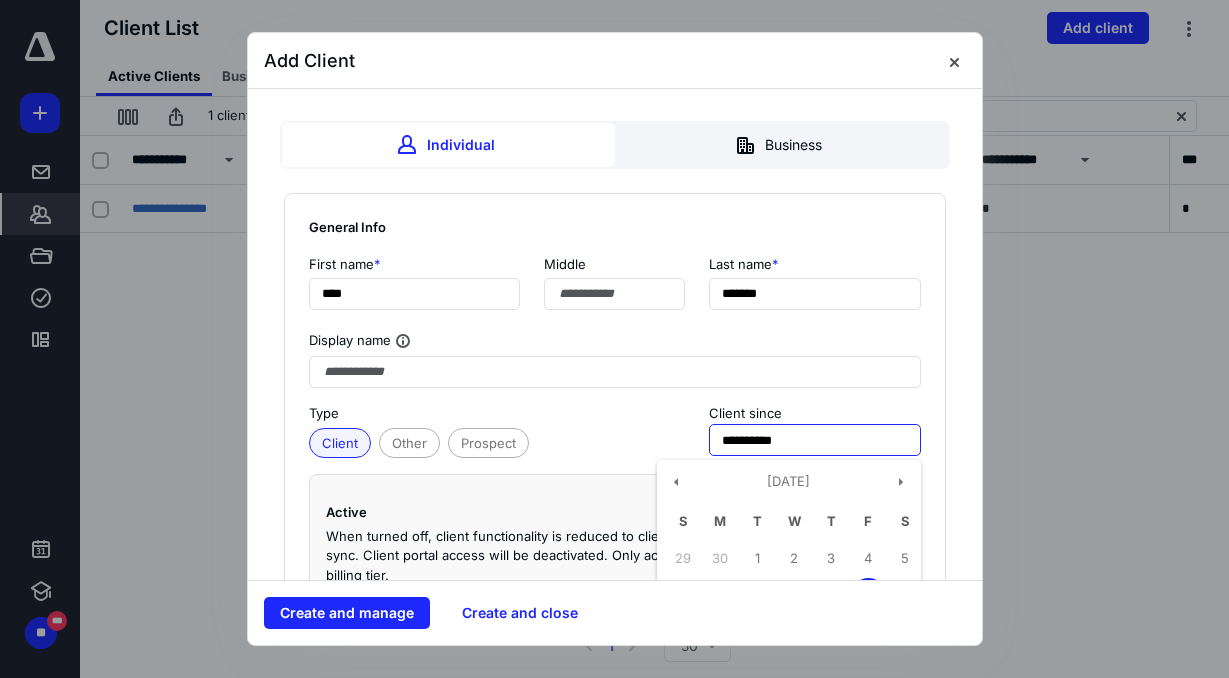 drag, startPoint x: 809, startPoint y: 434, endPoint x: 663, endPoint y: 443, distance: 146.27713 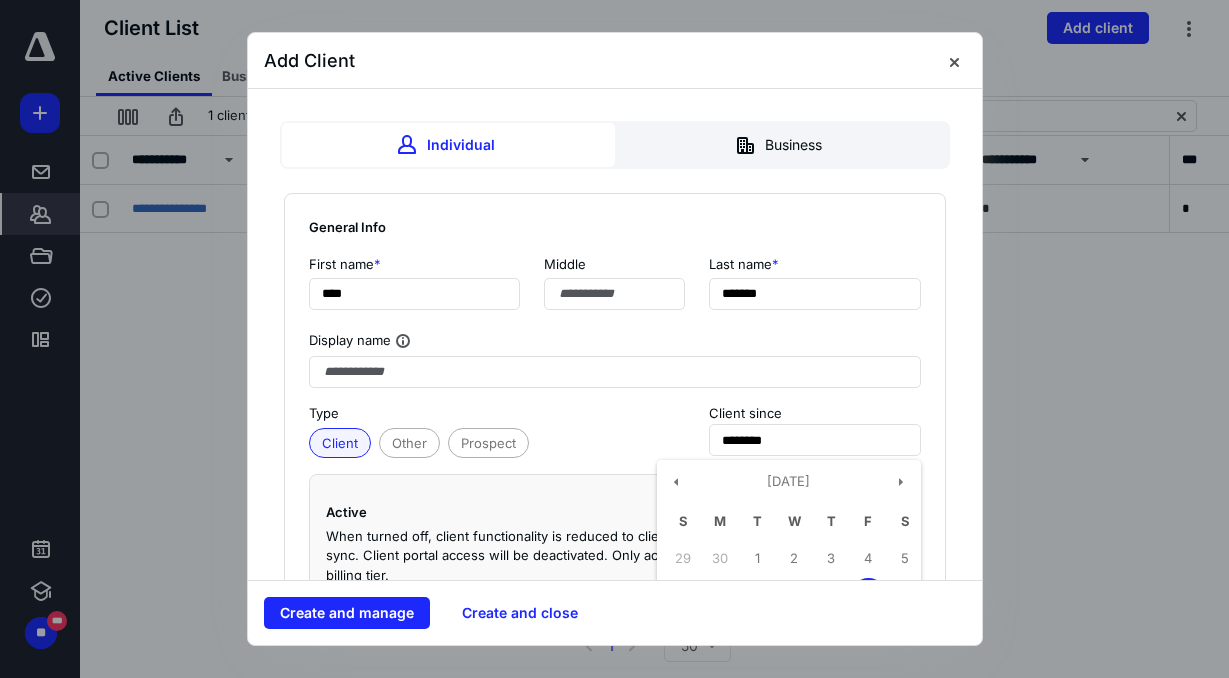 type on "**********" 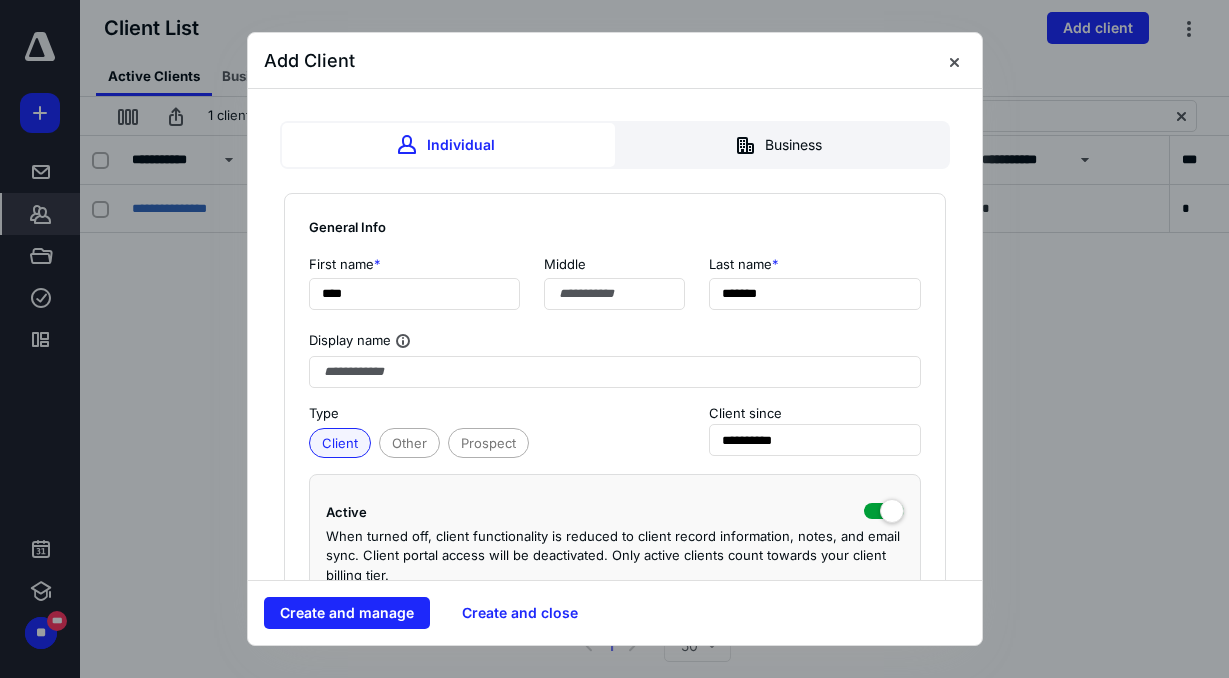 click on "**********" at bounding box center [615, 410] 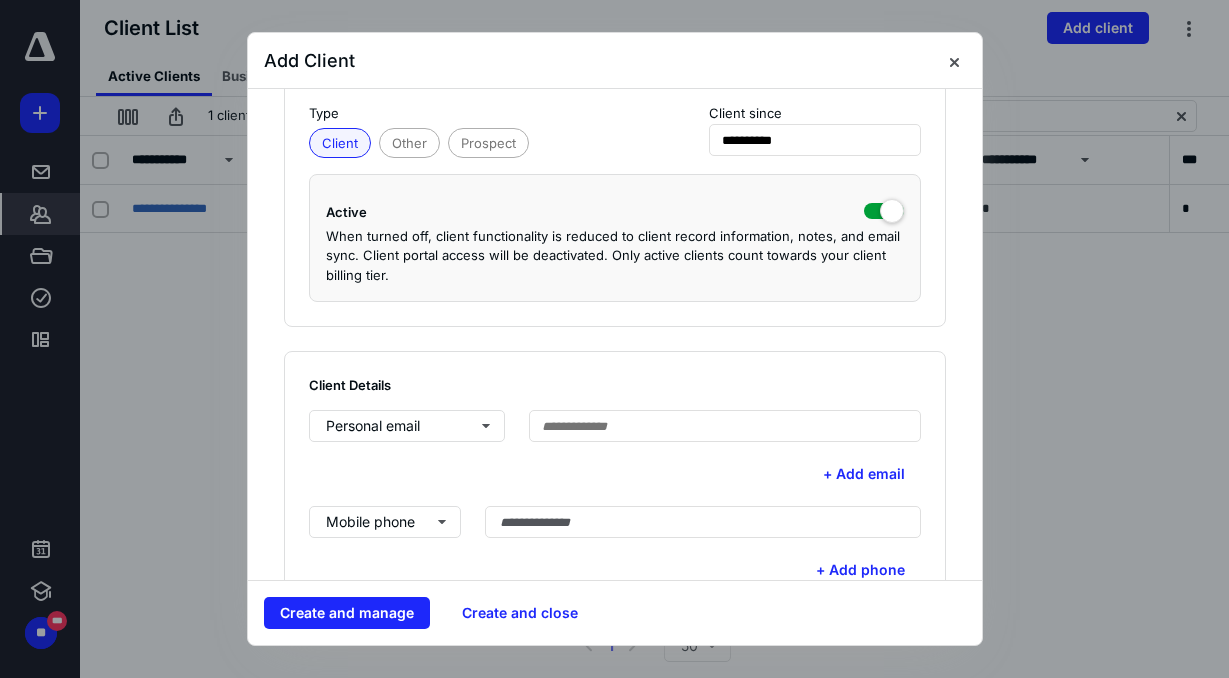 scroll, scrollTop: 400, scrollLeft: 0, axis: vertical 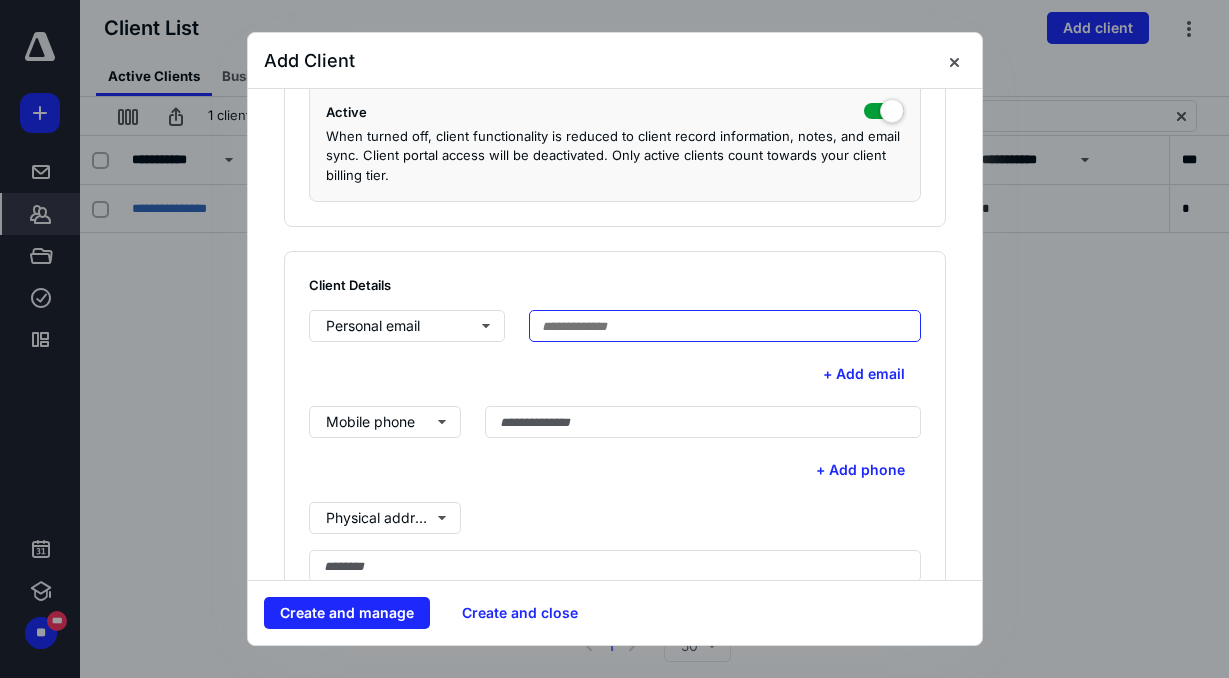 click at bounding box center [725, 326] 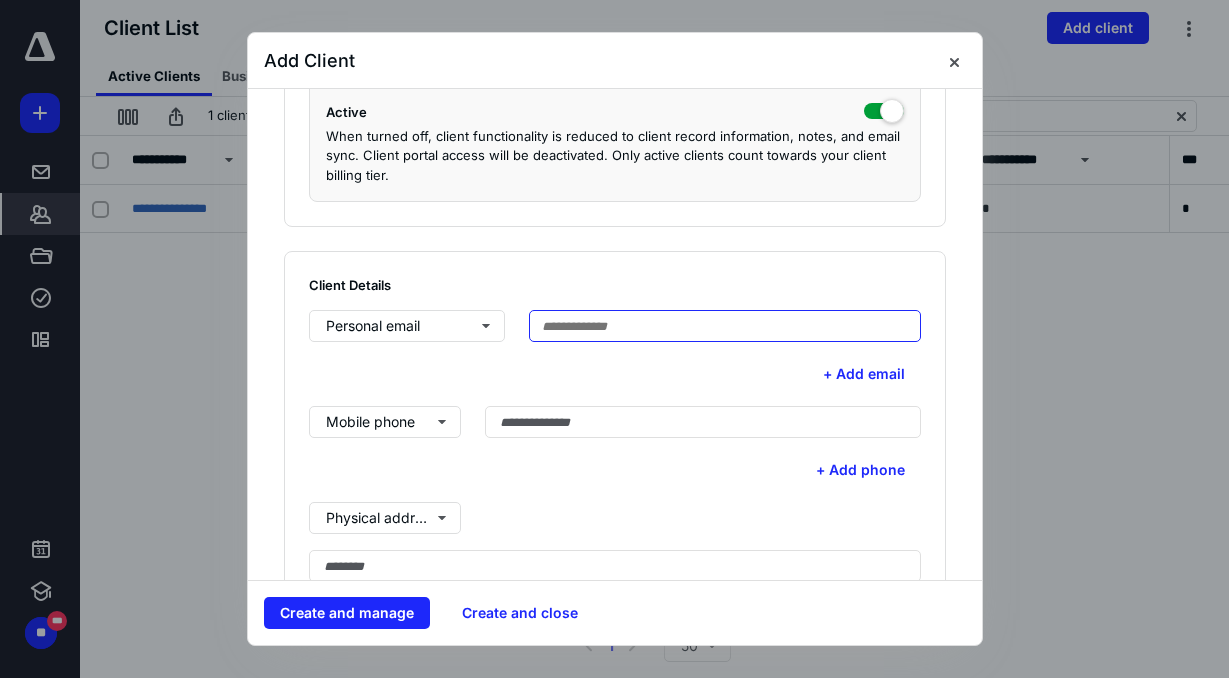 paste on "**********" 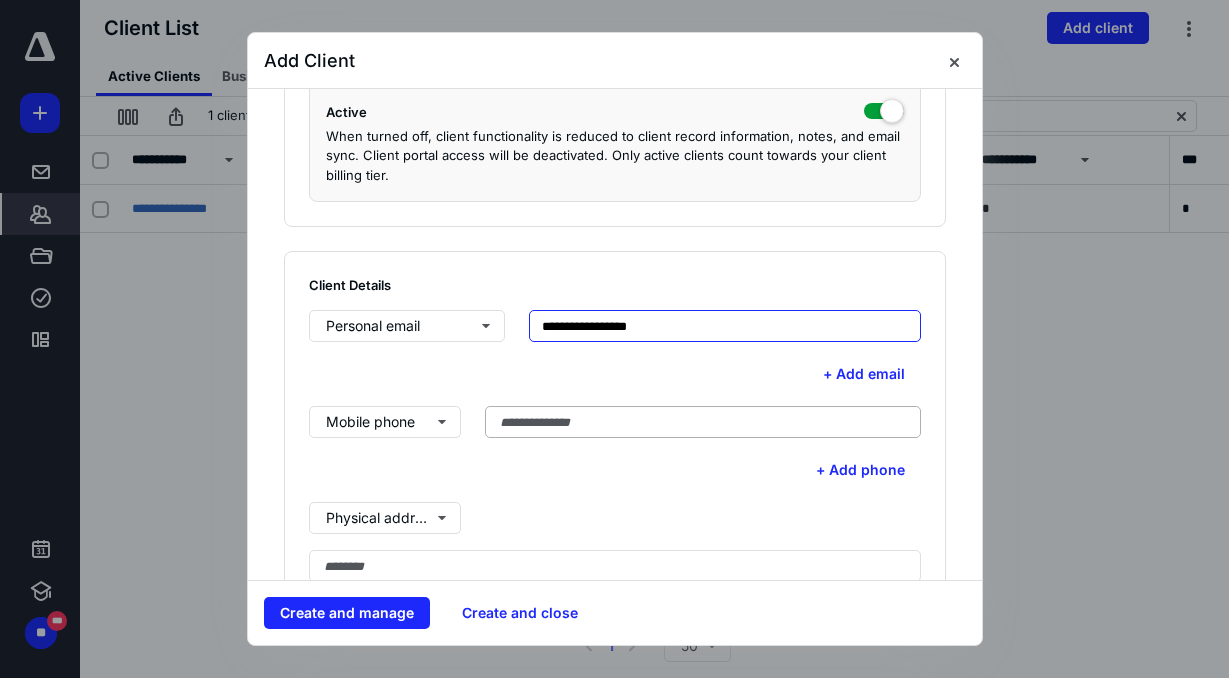 type on "**********" 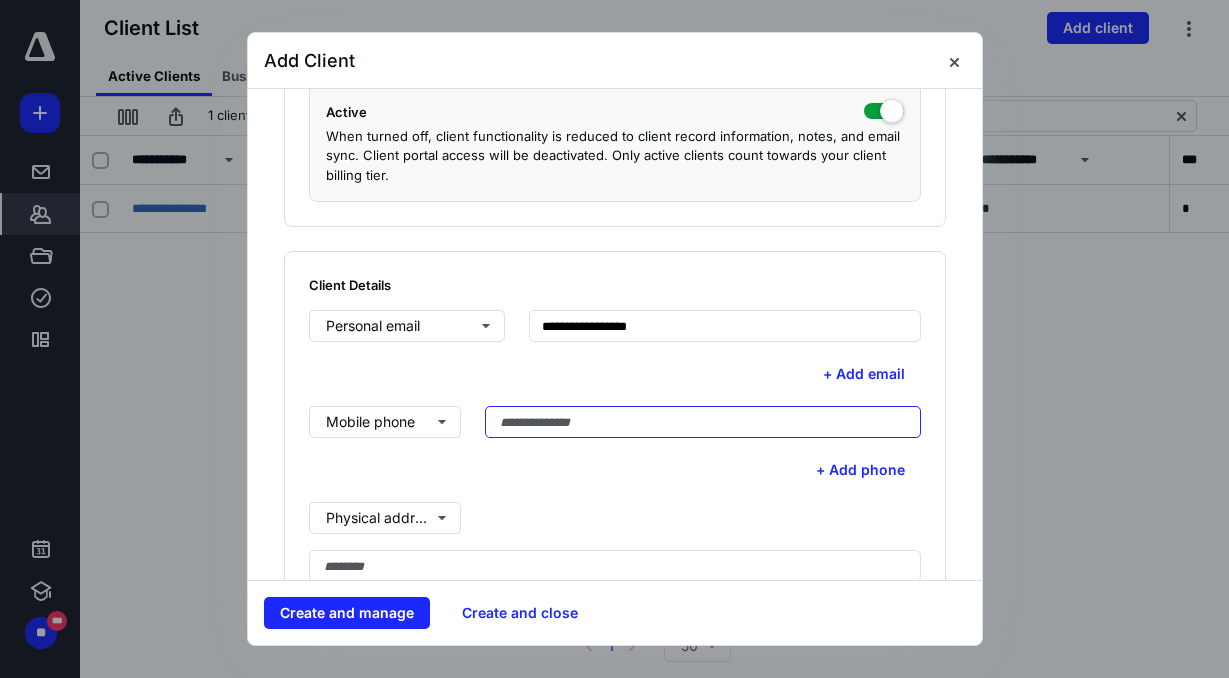 click at bounding box center (703, 422) 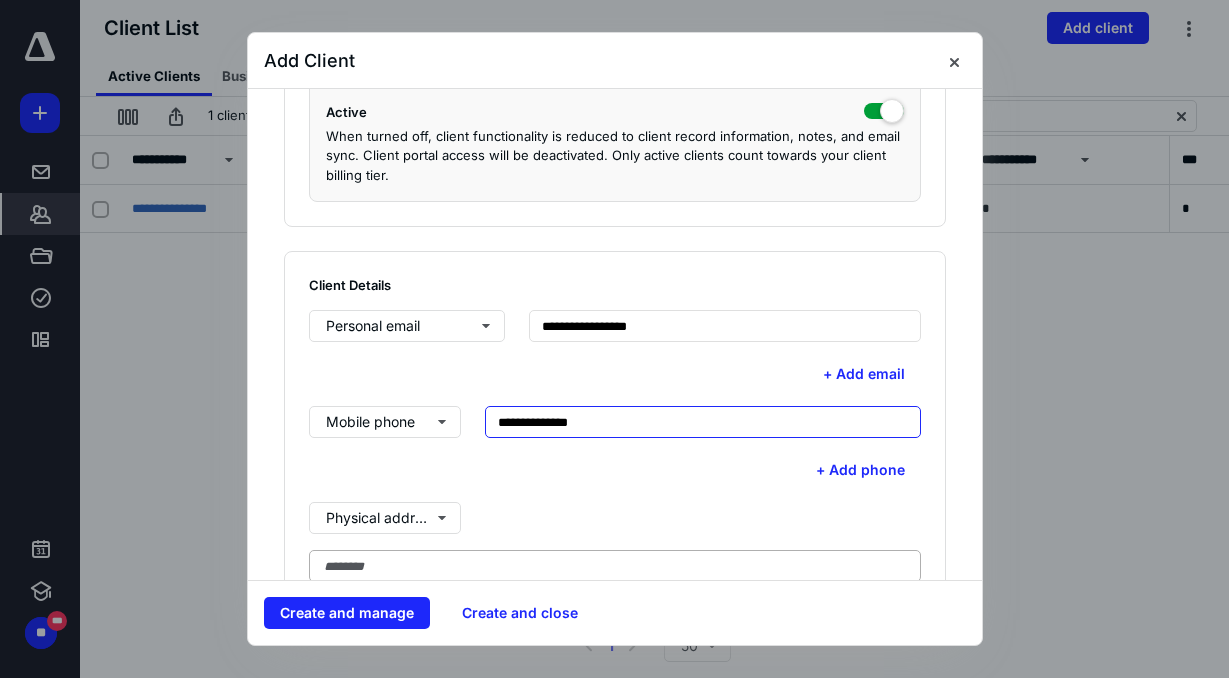 scroll, scrollTop: 600, scrollLeft: 0, axis: vertical 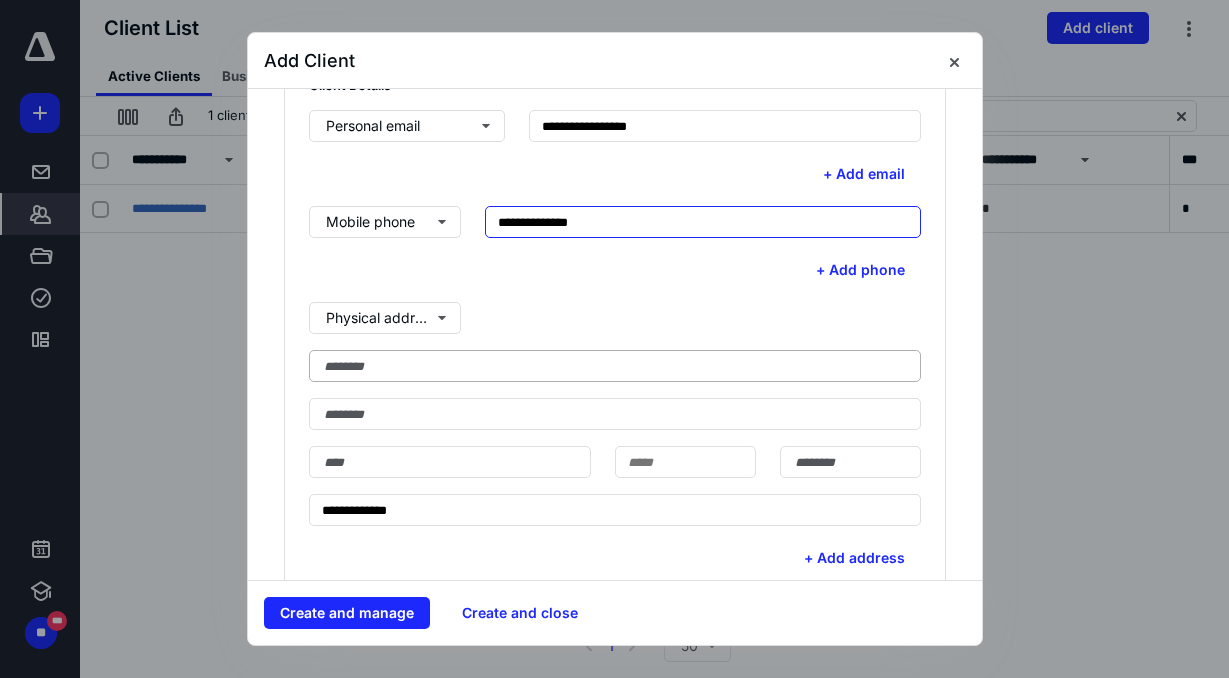 type on "**********" 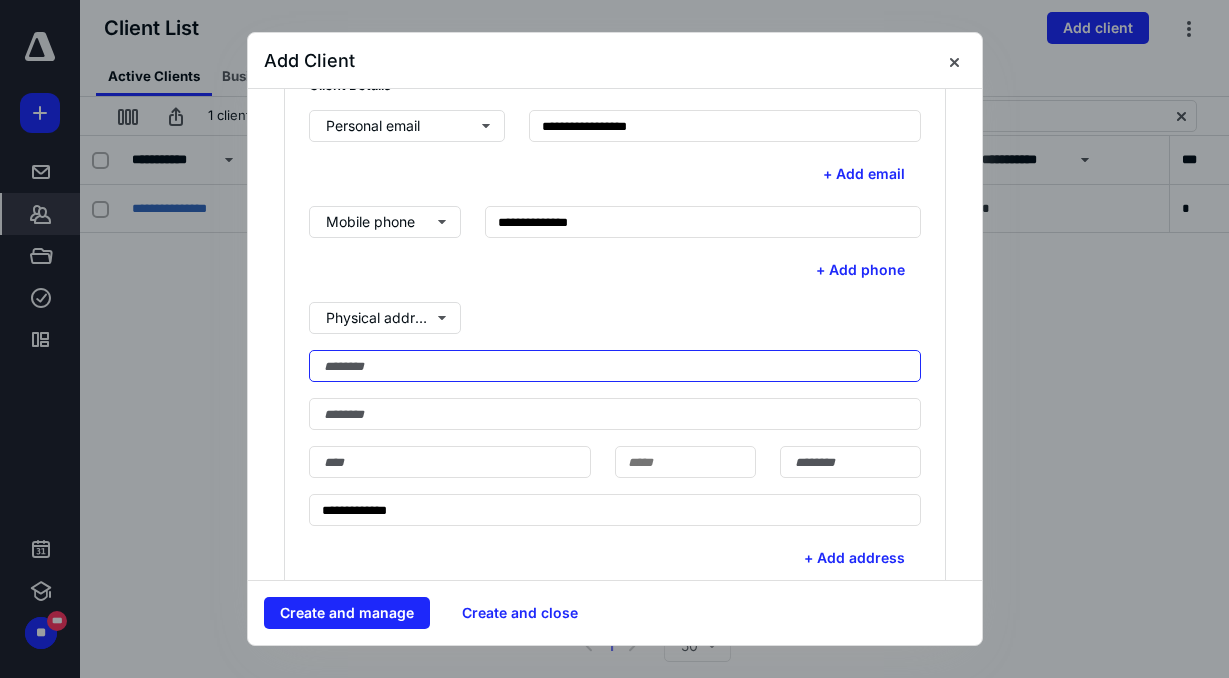click at bounding box center (615, 366) 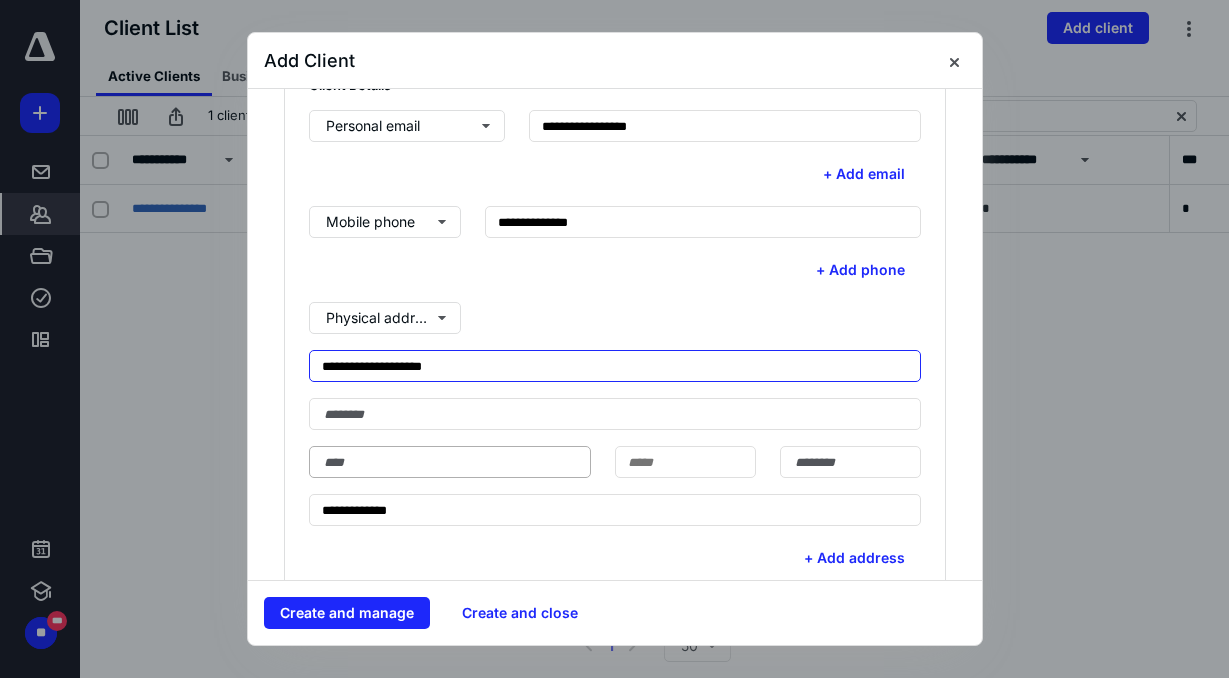 type on "**********" 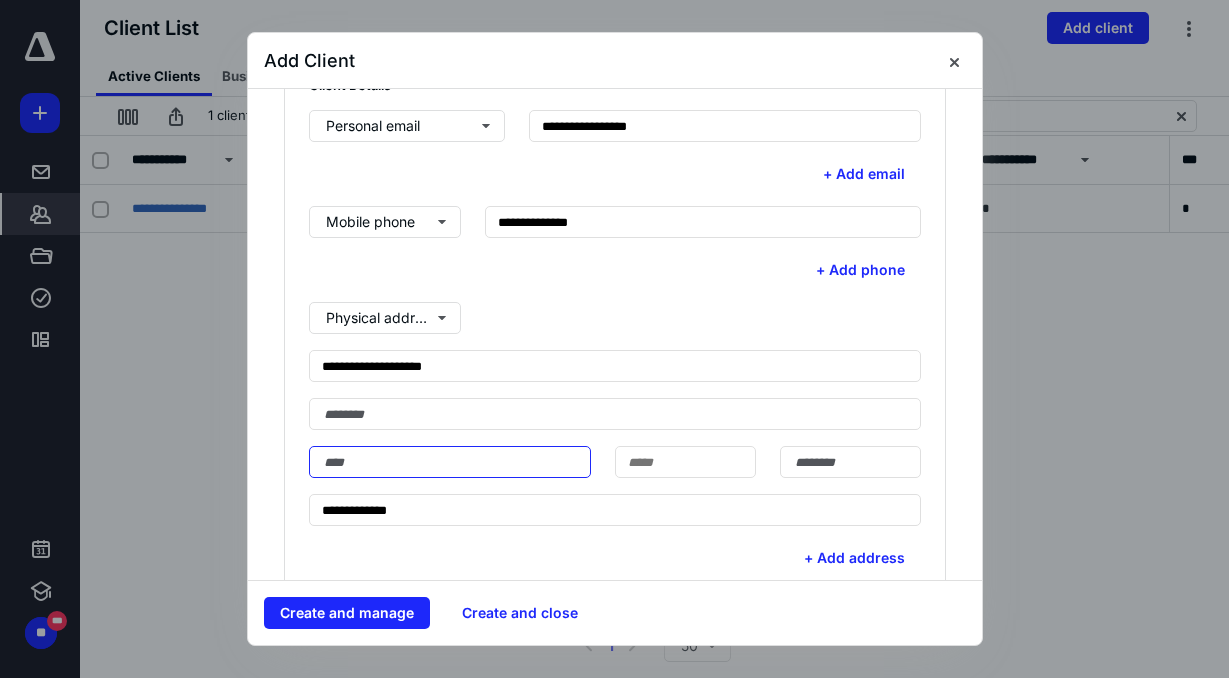 click at bounding box center (450, 462) 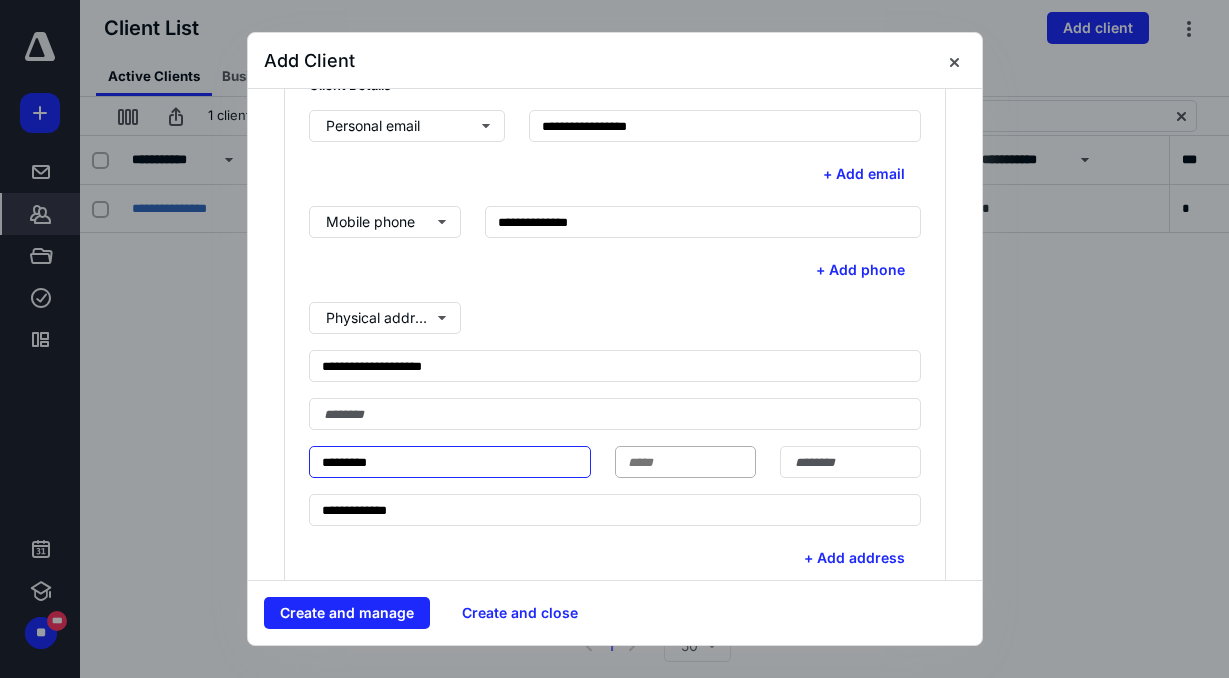 type on "*********" 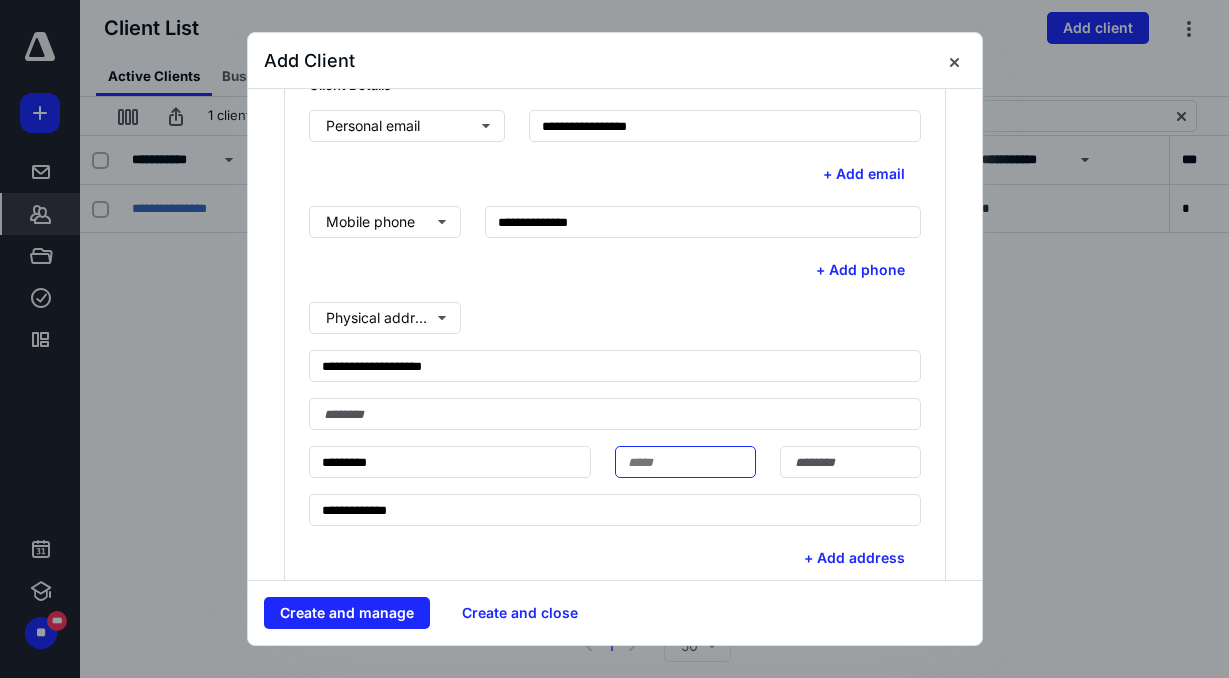 click at bounding box center (685, 462) 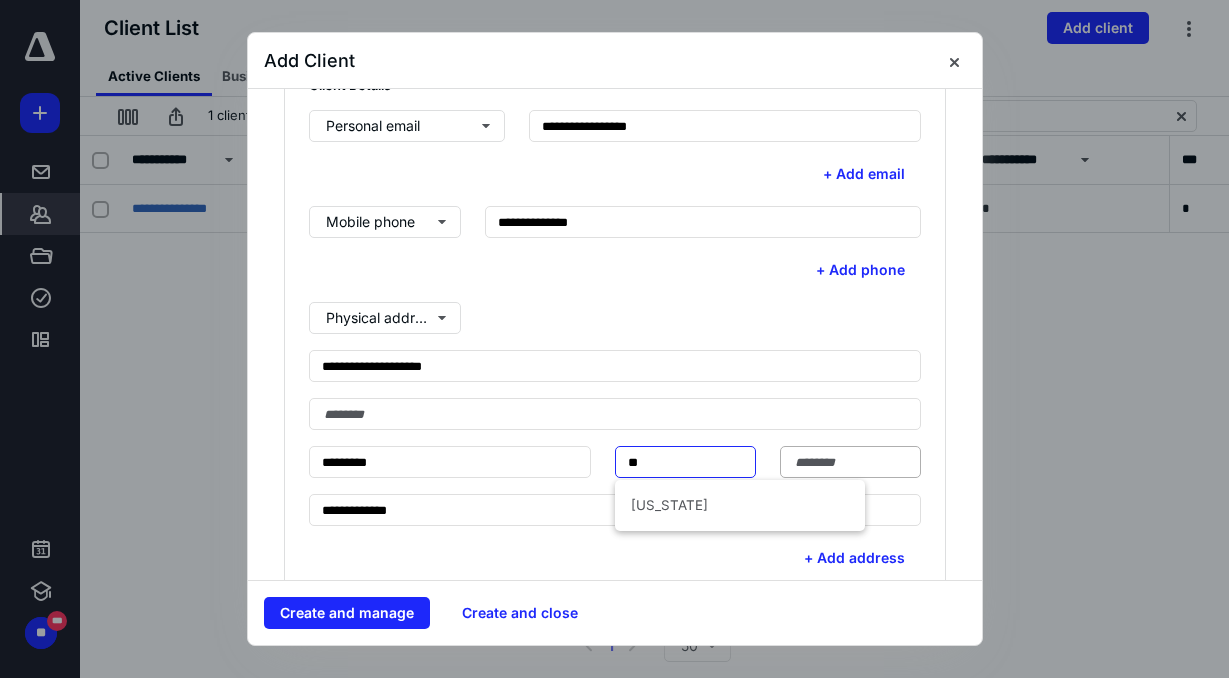 type on "**" 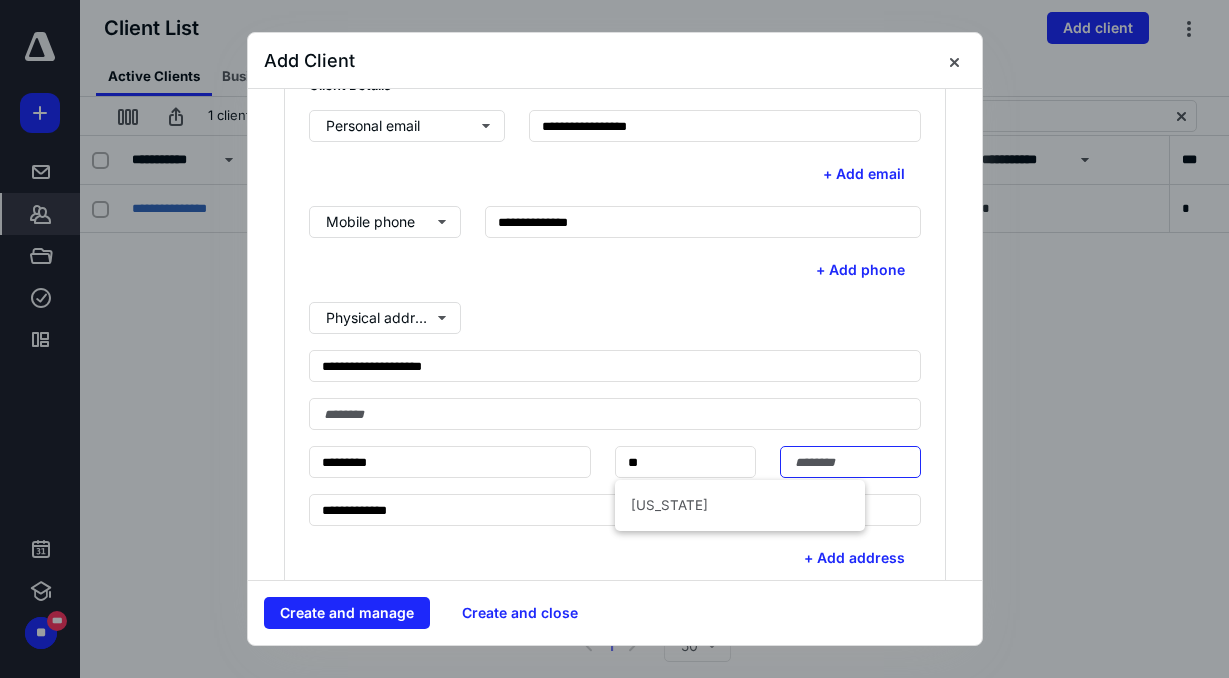 click at bounding box center (850, 462) 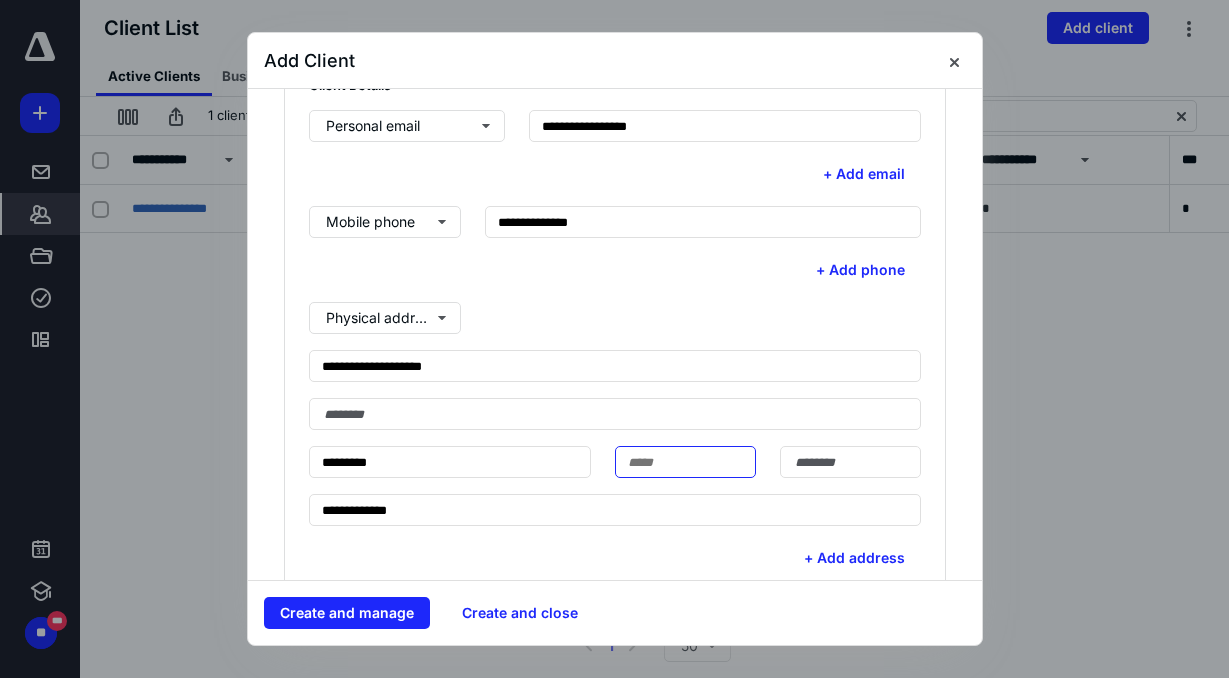 click at bounding box center [685, 462] 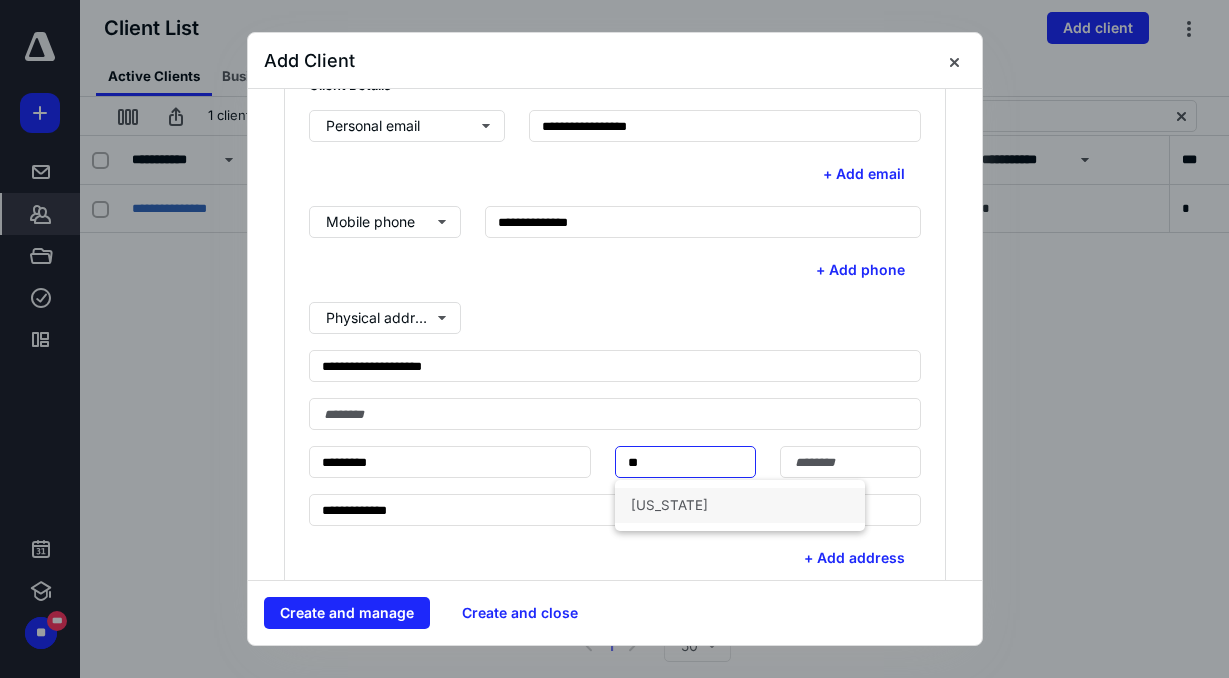 click on "[US_STATE]" at bounding box center (740, 505) 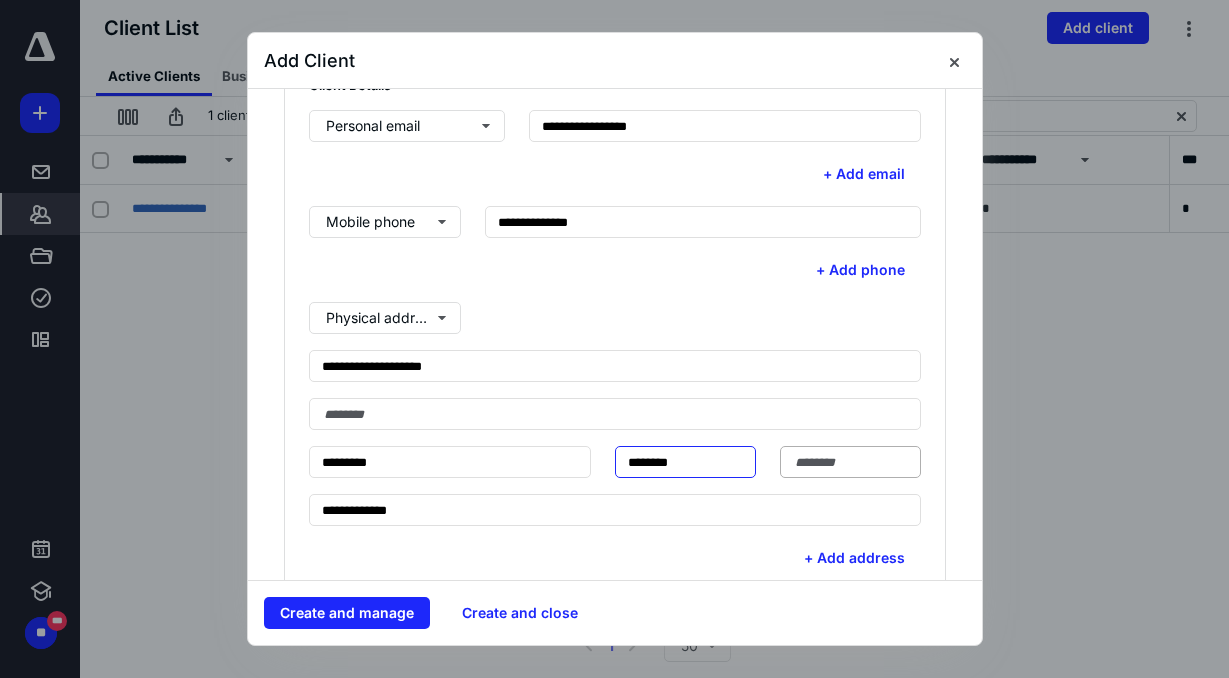 type on "********" 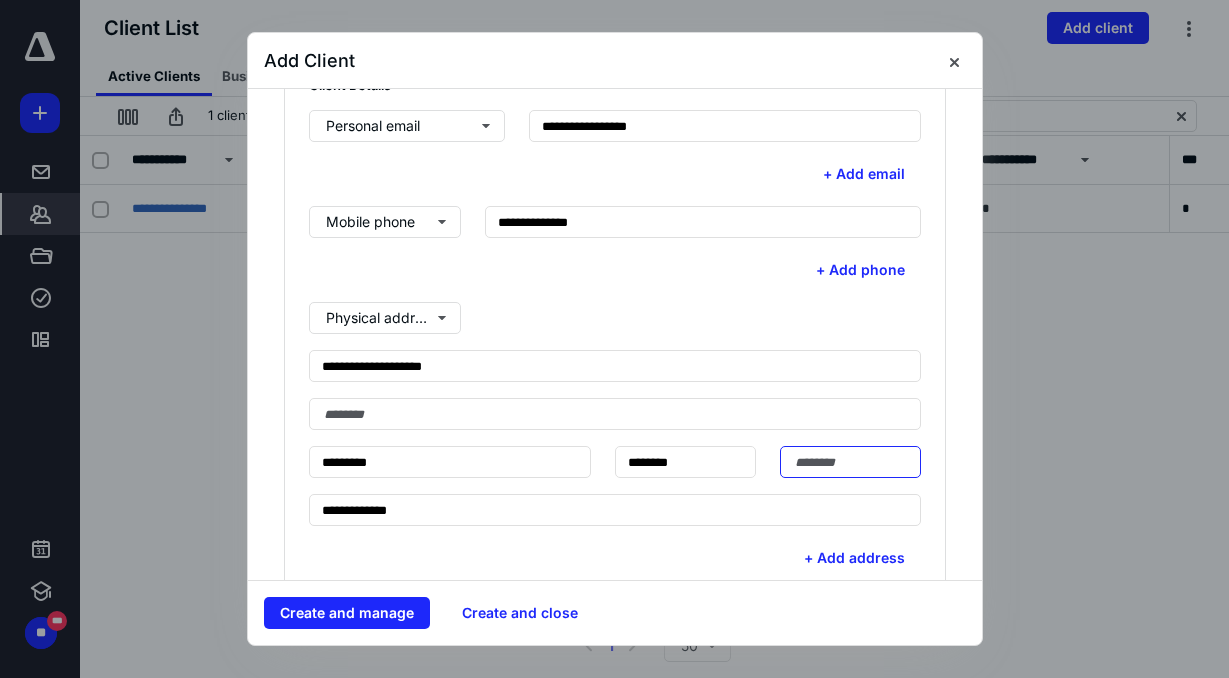click at bounding box center [850, 462] 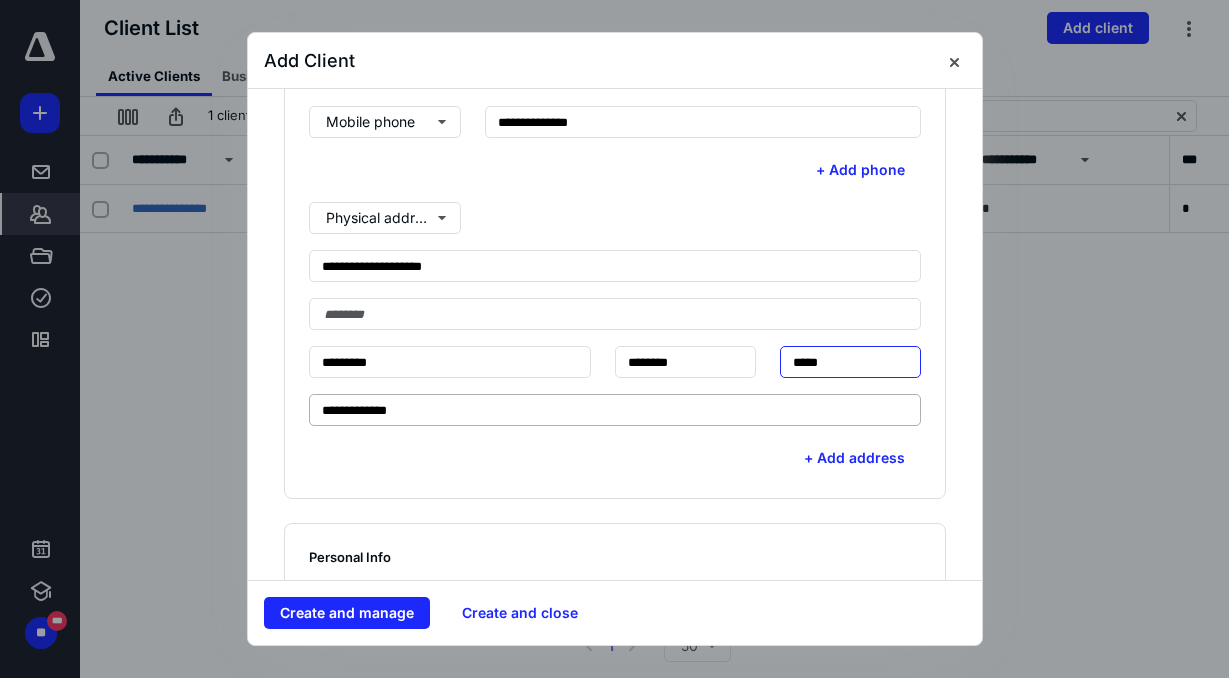 scroll, scrollTop: 900, scrollLeft: 0, axis: vertical 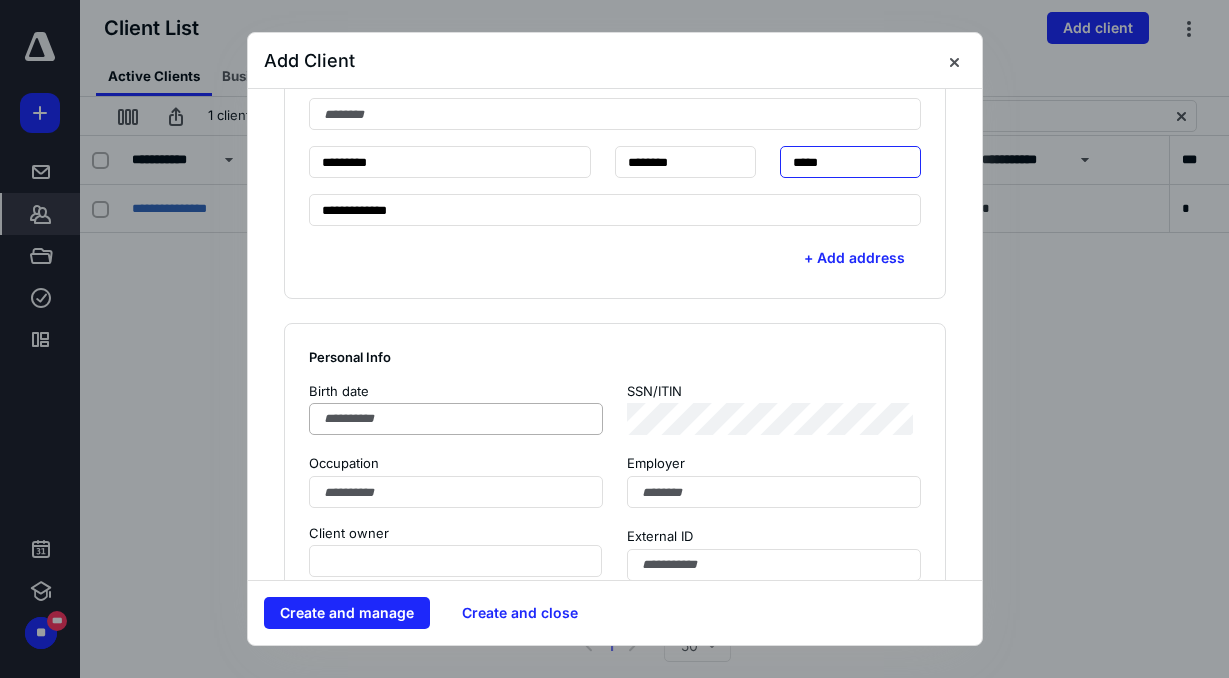 type on "*****" 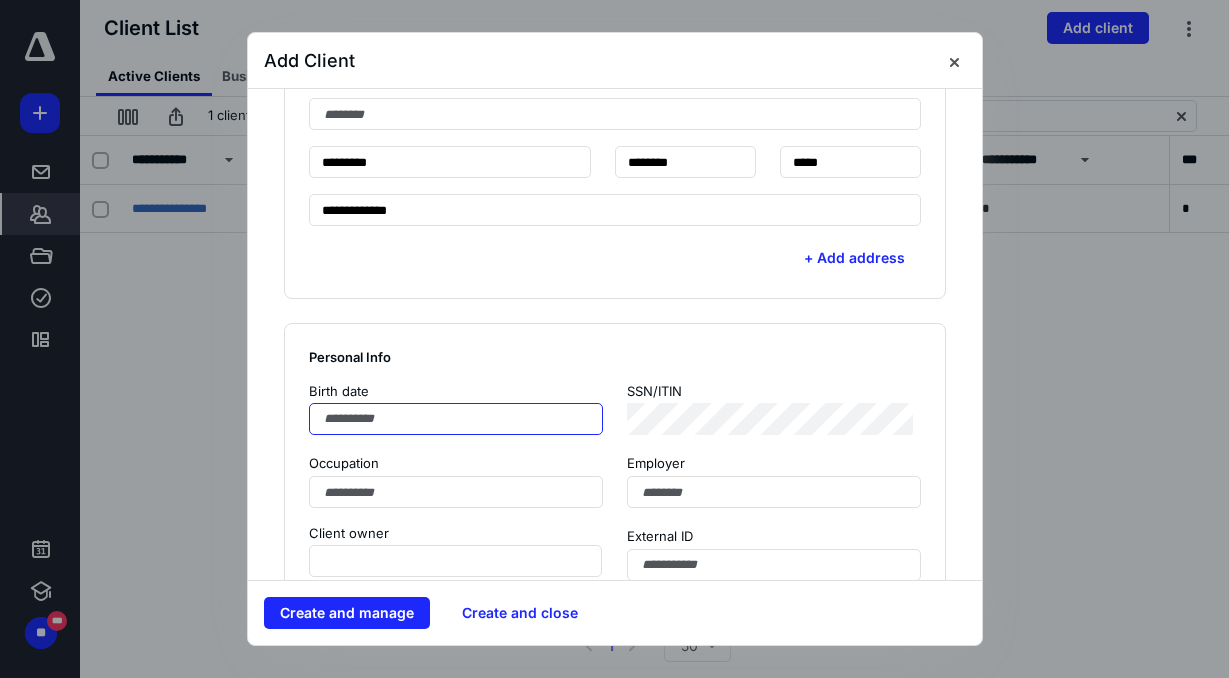 click at bounding box center [456, 419] 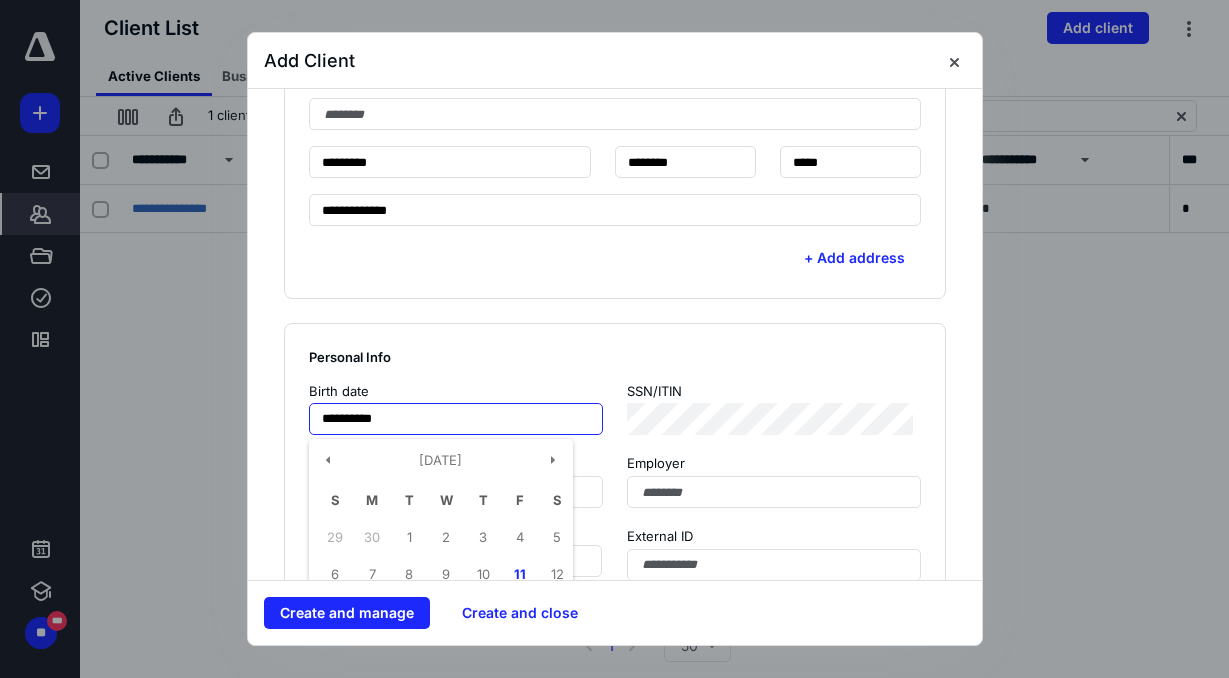 type on "**********" 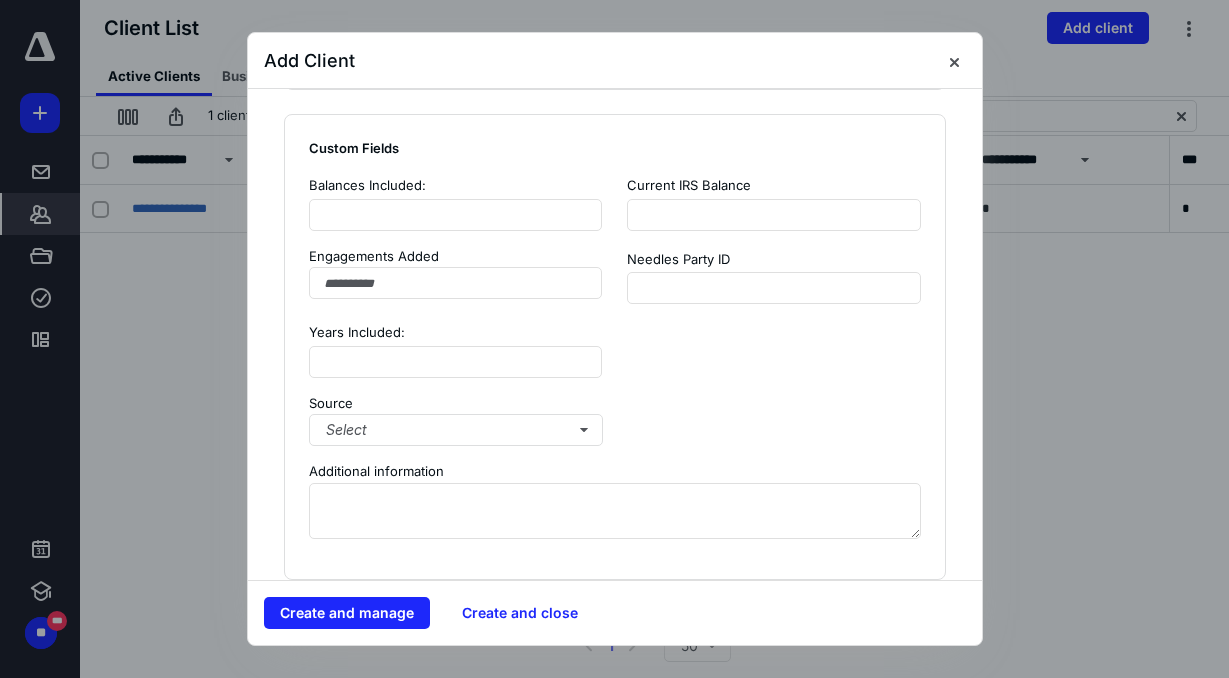 scroll, scrollTop: 1812, scrollLeft: 0, axis: vertical 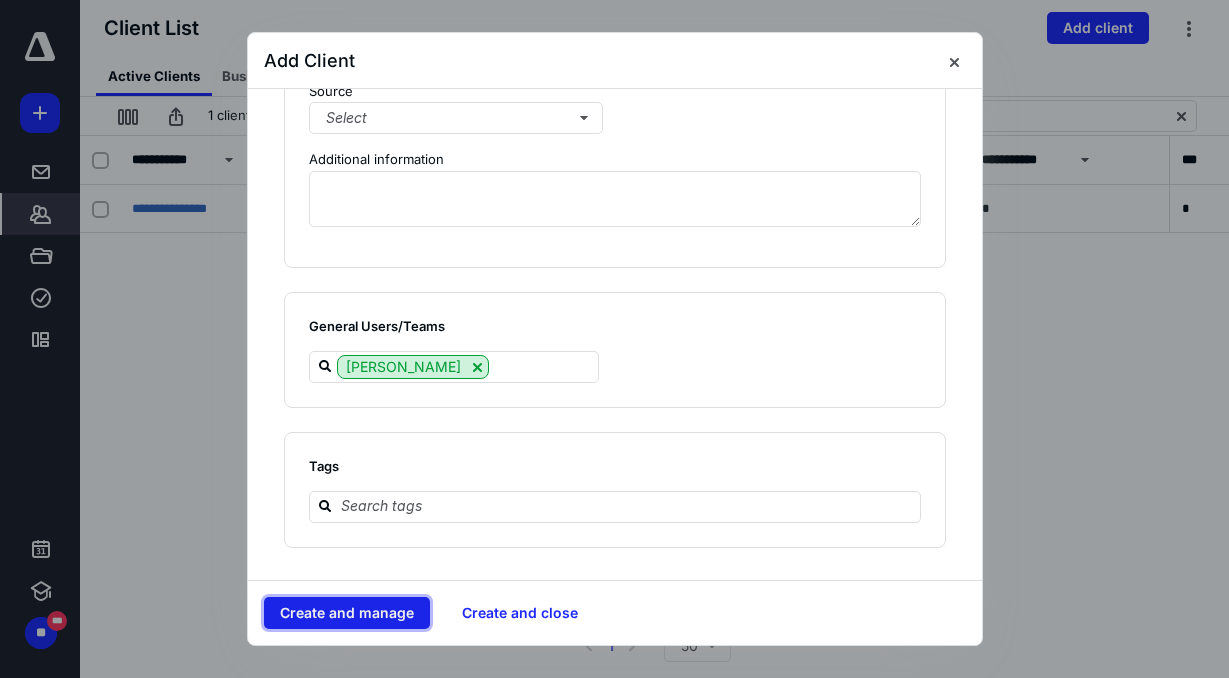 click on "Create and manage" at bounding box center [347, 613] 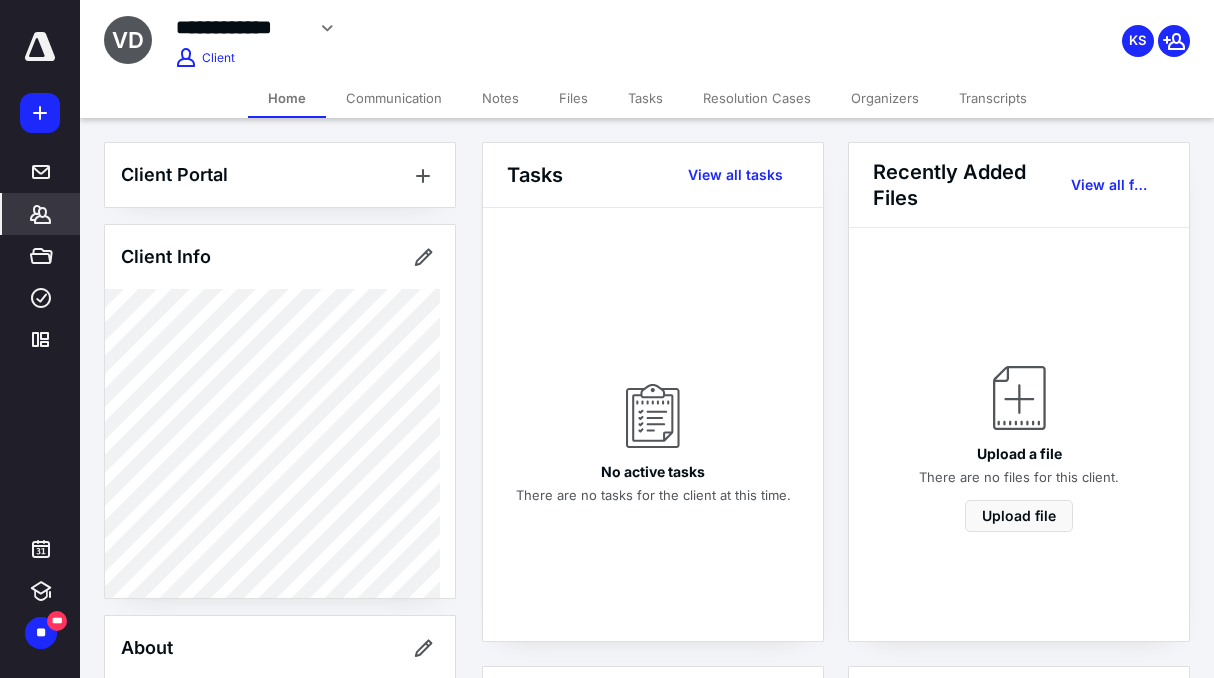 click on "Transcripts" at bounding box center [993, 98] 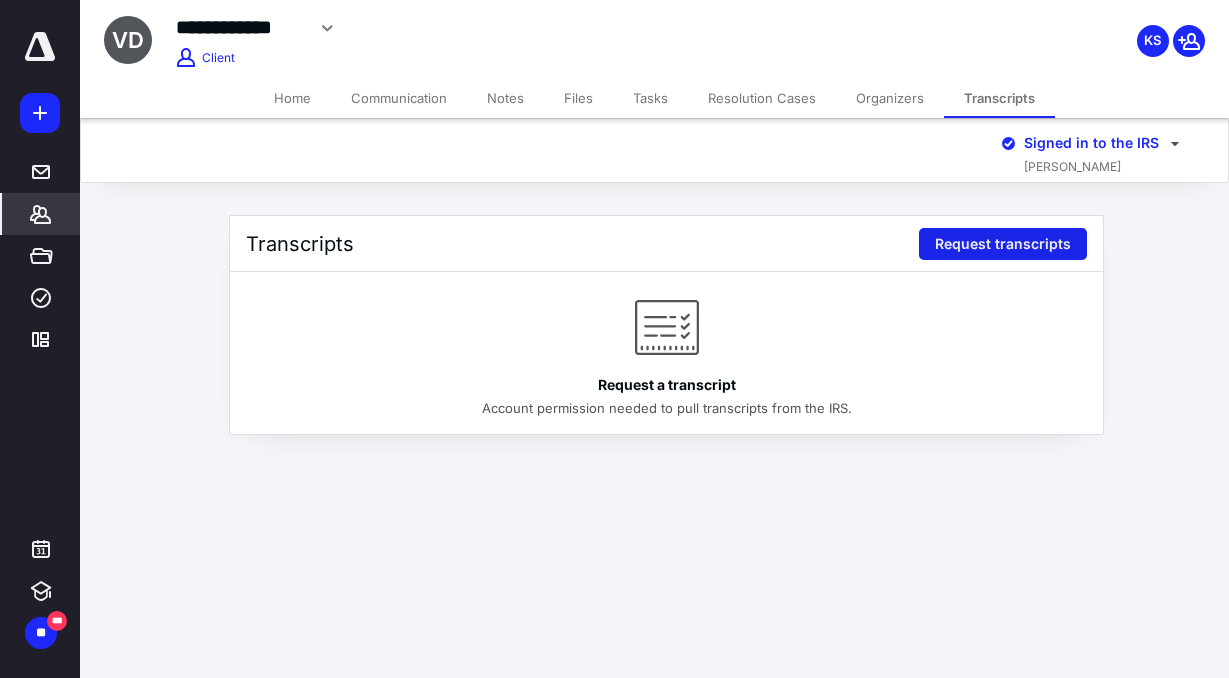 click on "Request transcripts" at bounding box center [1003, 244] 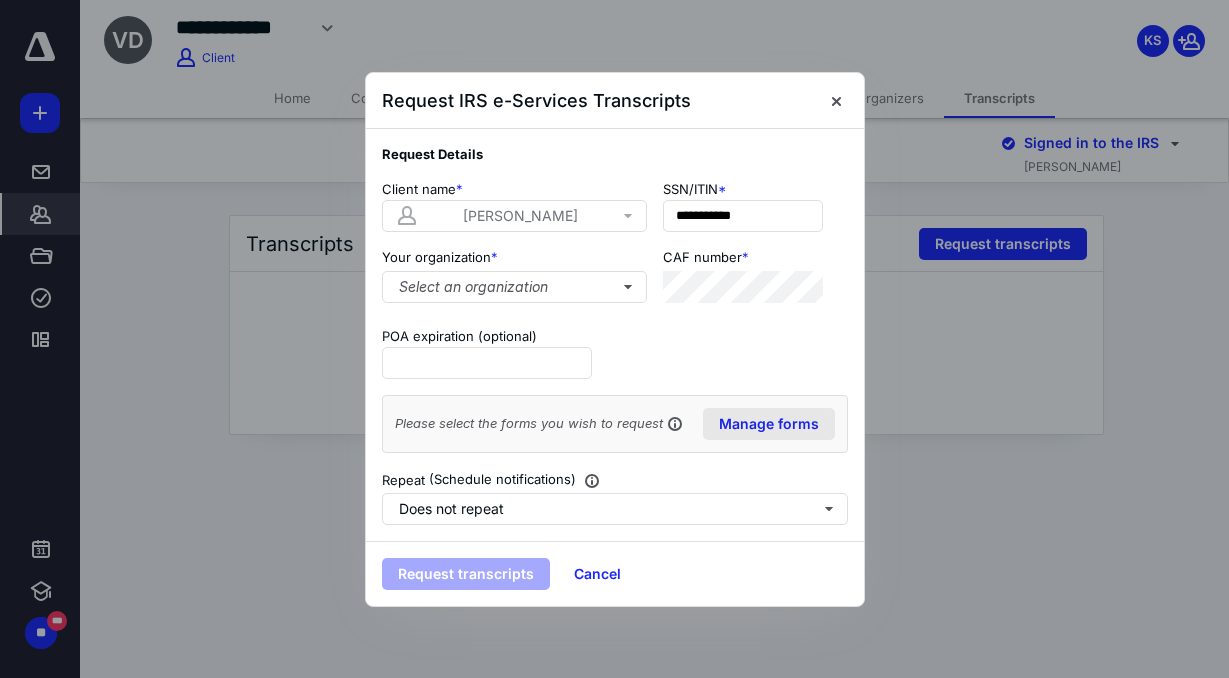click on "Manage forms" at bounding box center [769, 424] 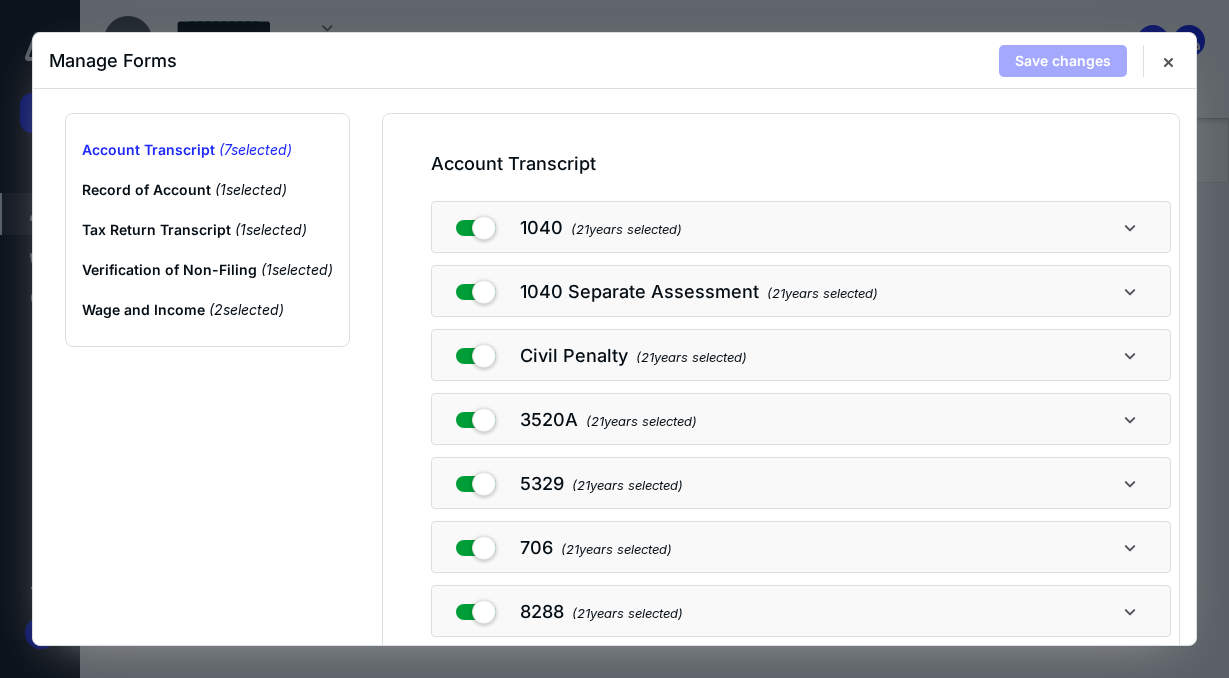 scroll, scrollTop: 33, scrollLeft: 0, axis: vertical 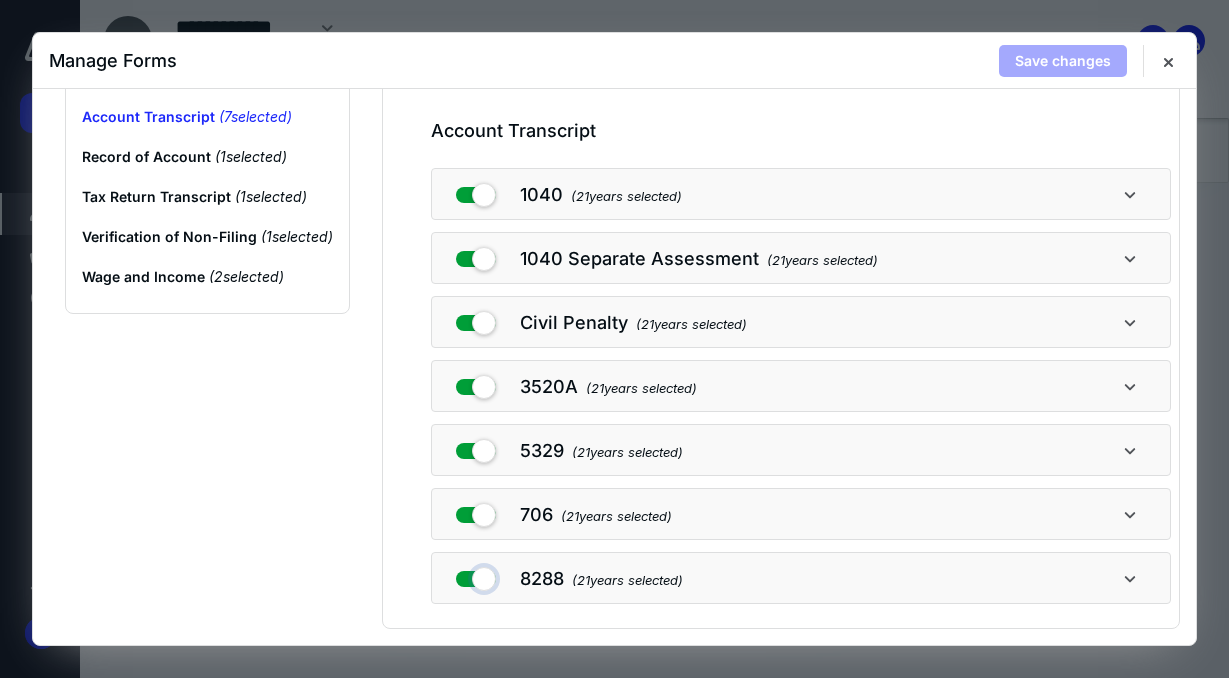 click at bounding box center [476, 575] 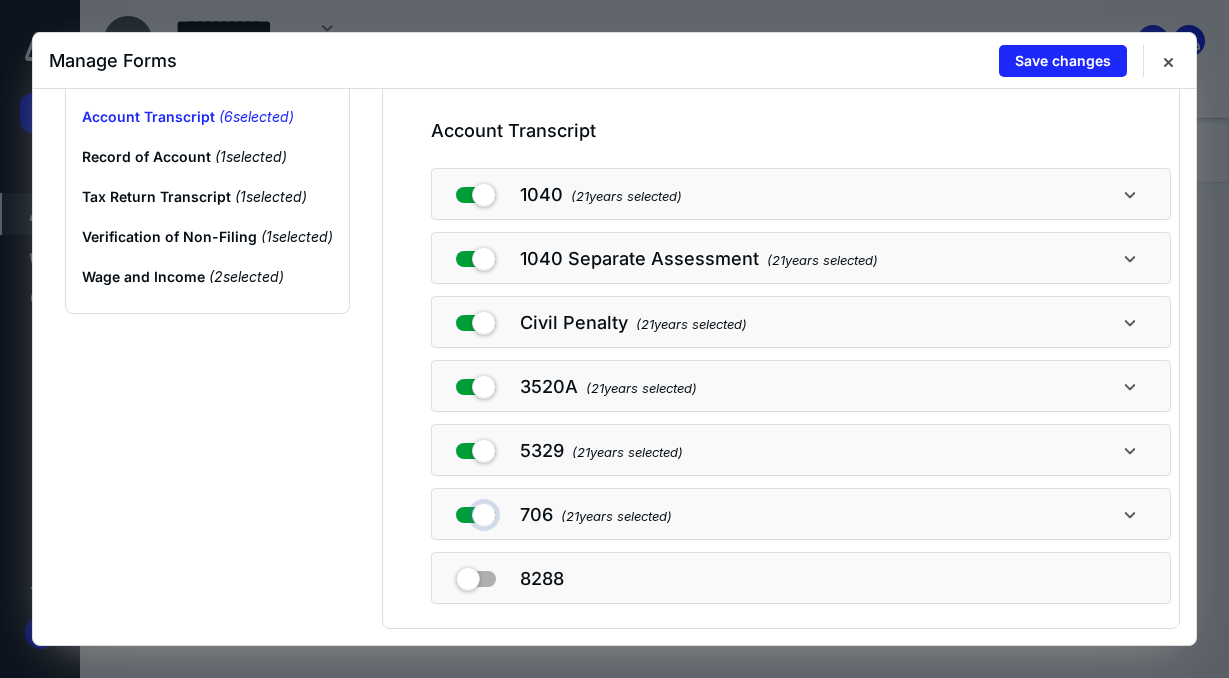 click at bounding box center [476, 511] 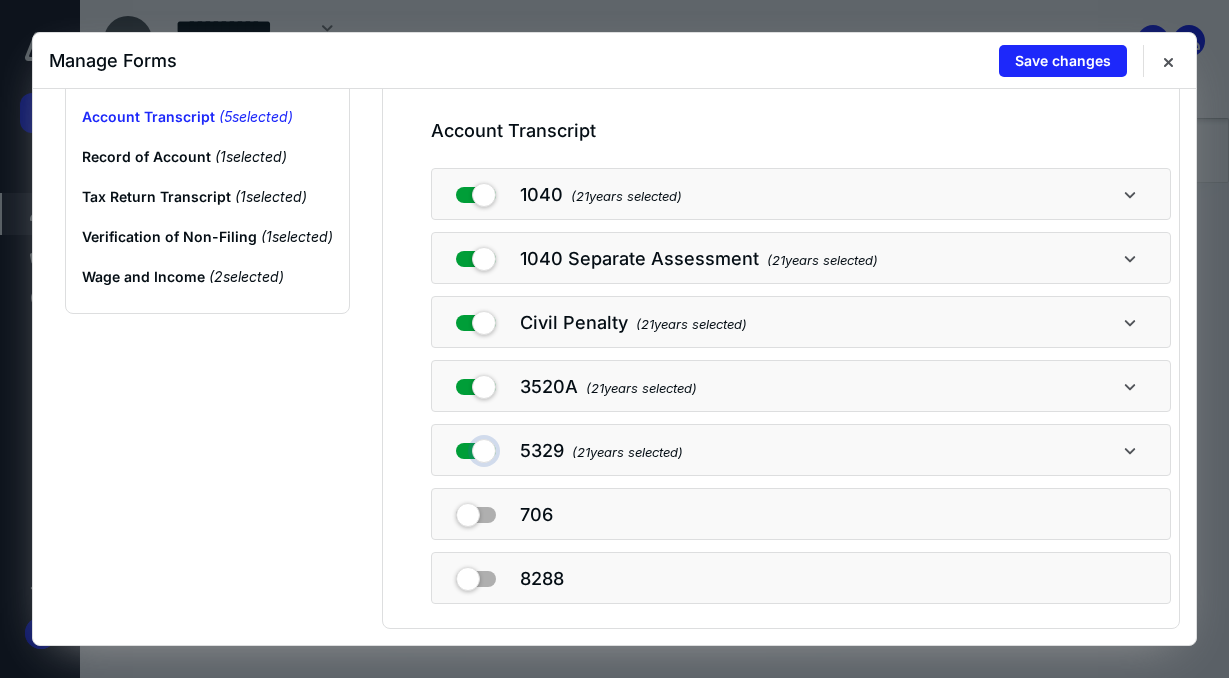 click at bounding box center (476, 447) 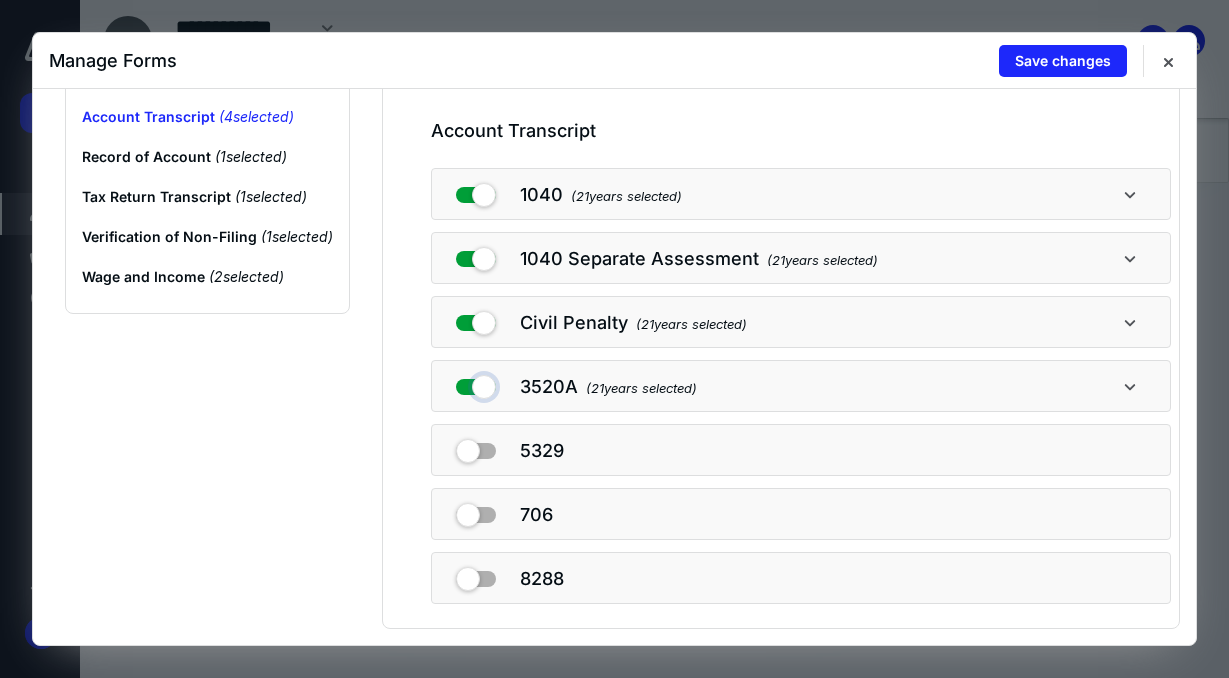 click at bounding box center (476, 383) 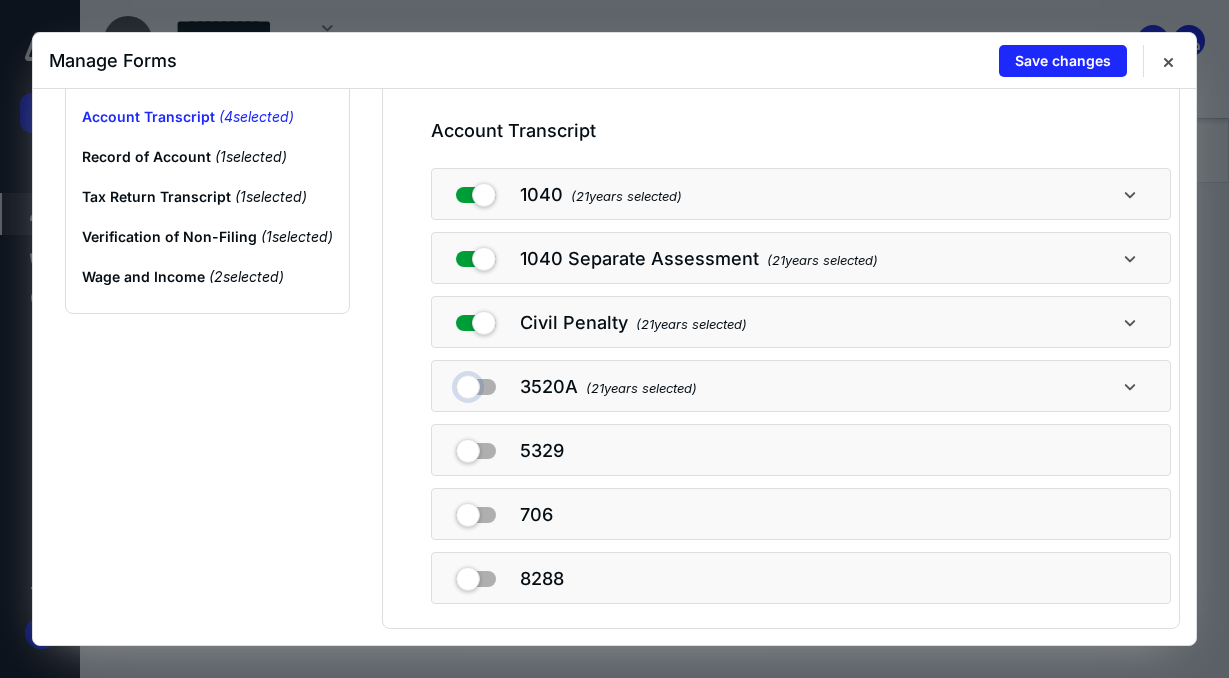 checkbox on "false" 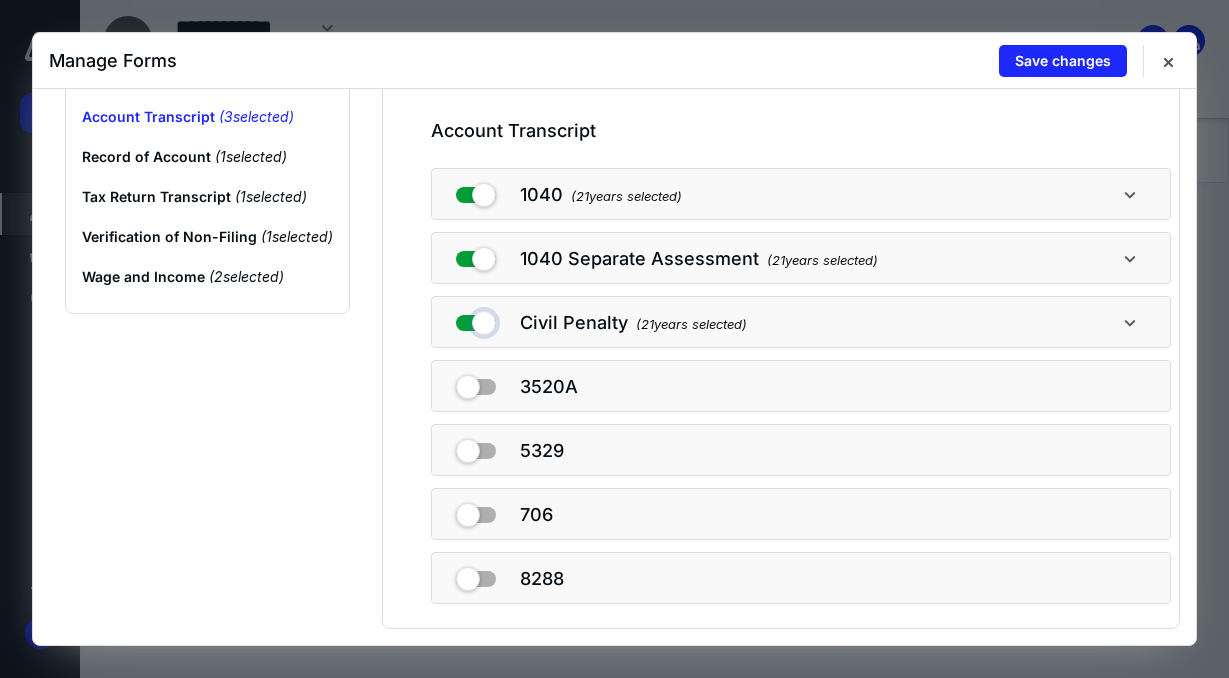 click at bounding box center (476, 319) 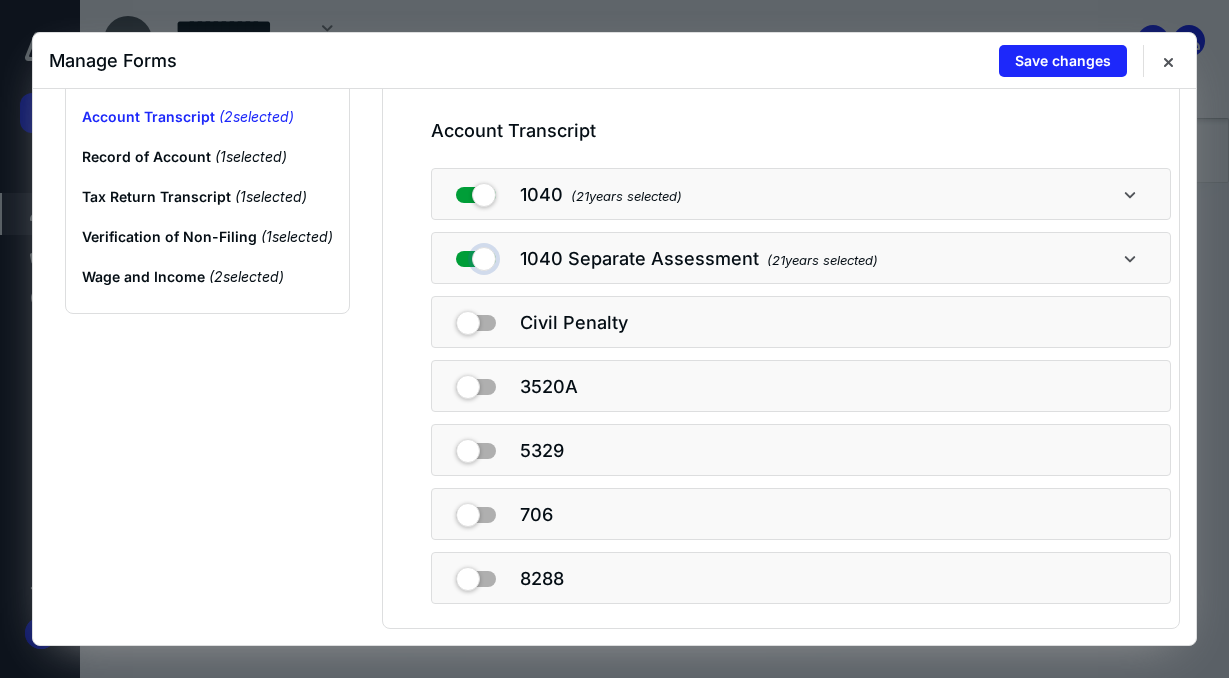 click at bounding box center [476, 255] 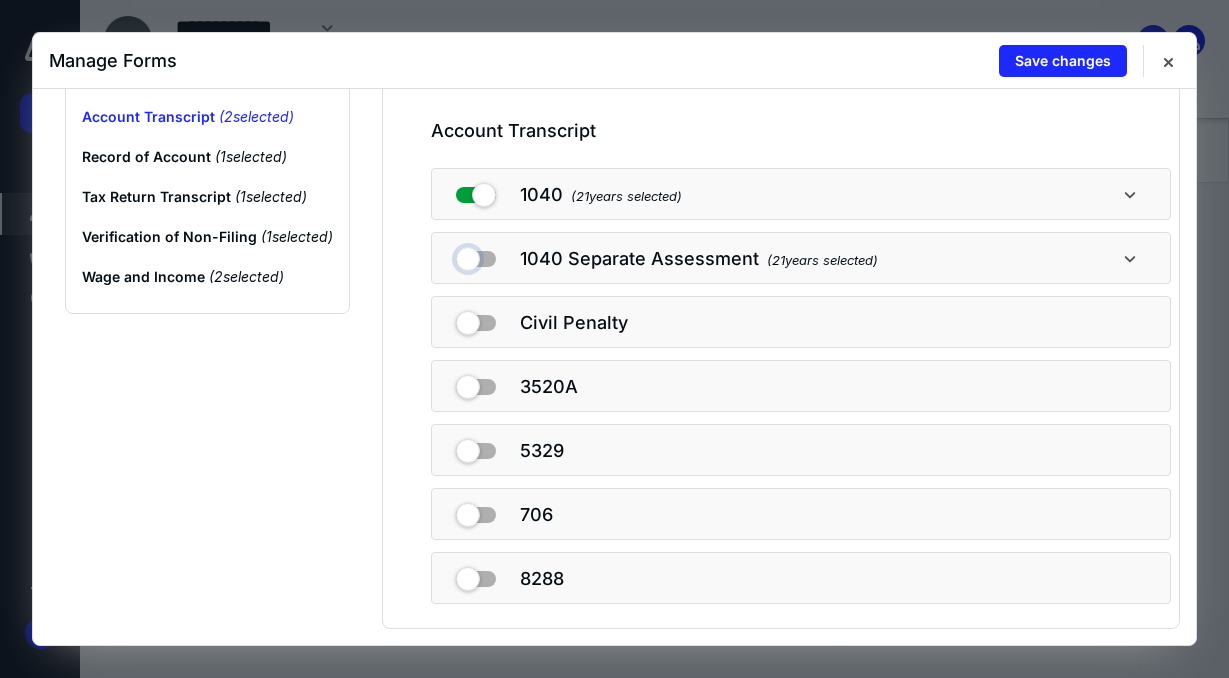 checkbox on "false" 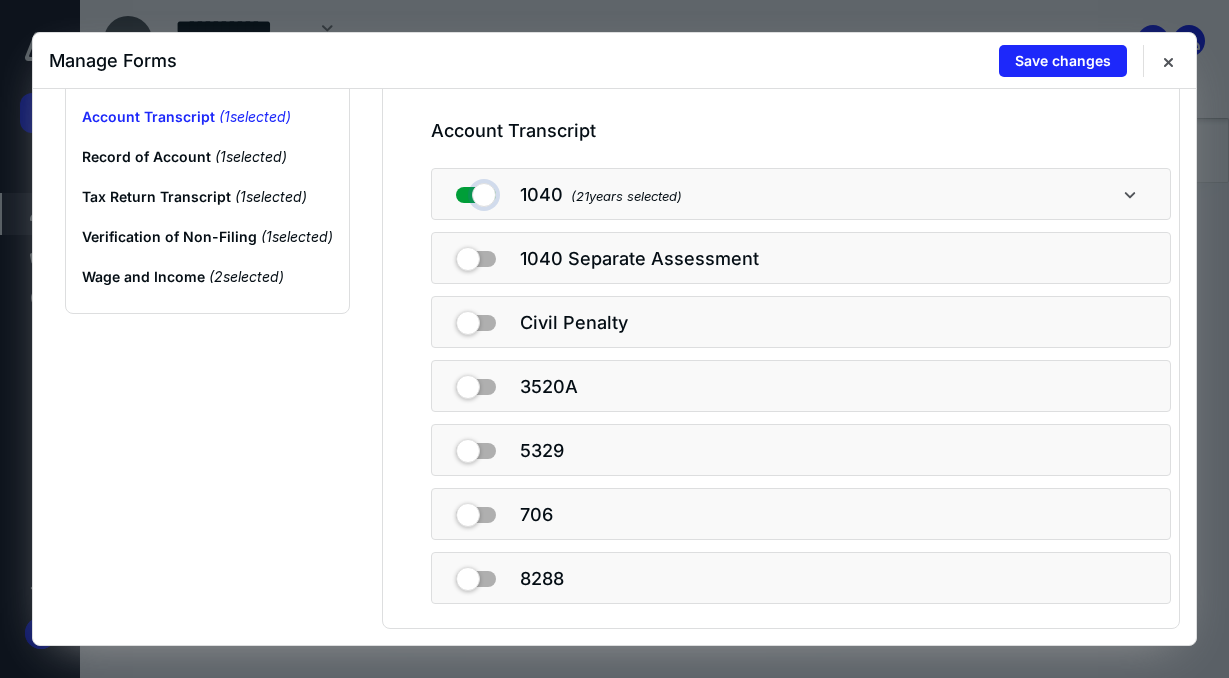 click at bounding box center (476, 191) 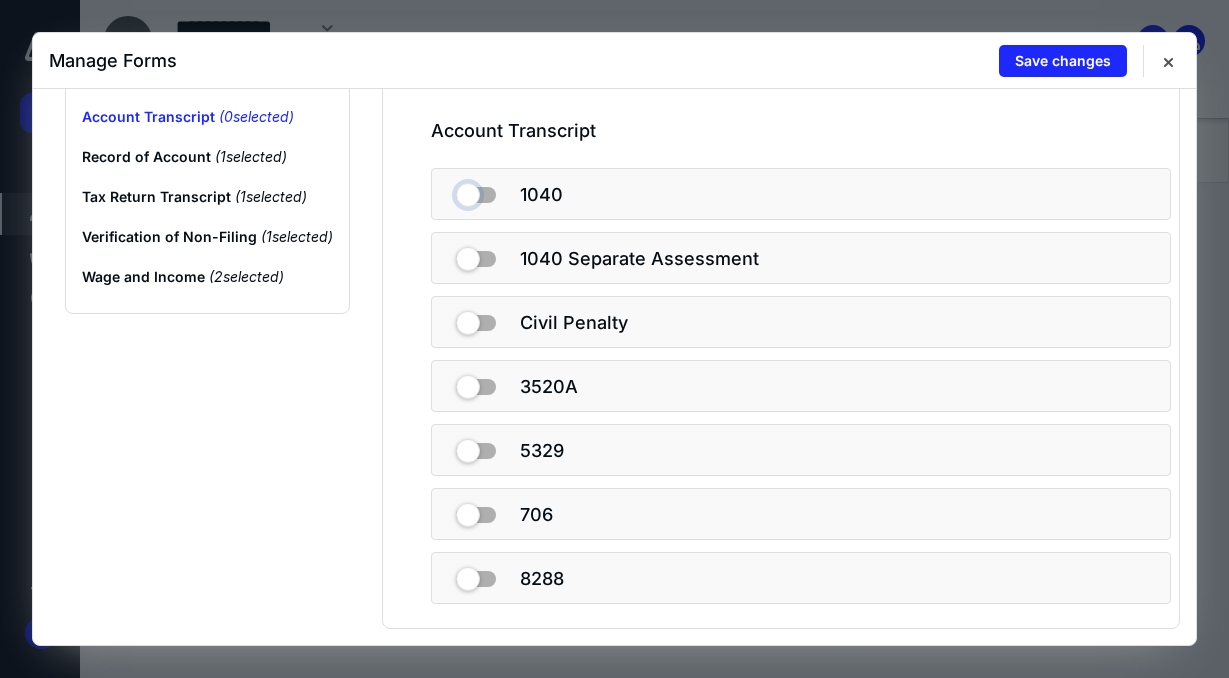 click at bounding box center [476, 191] 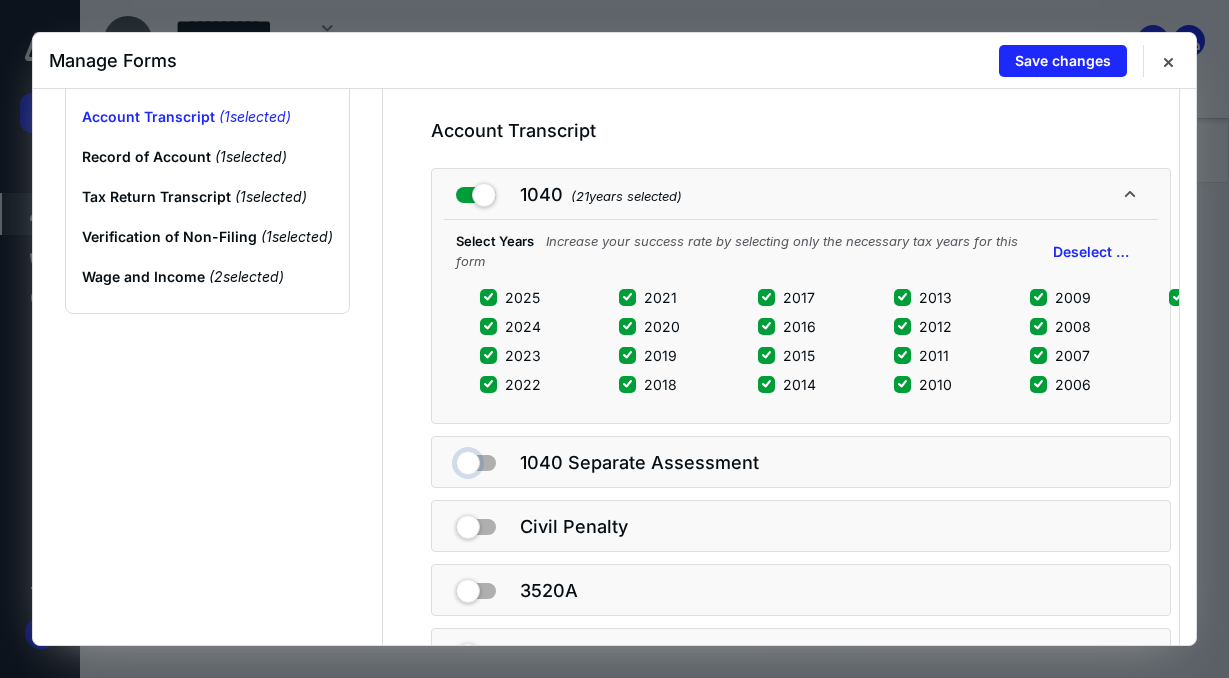 click at bounding box center [476, 459] 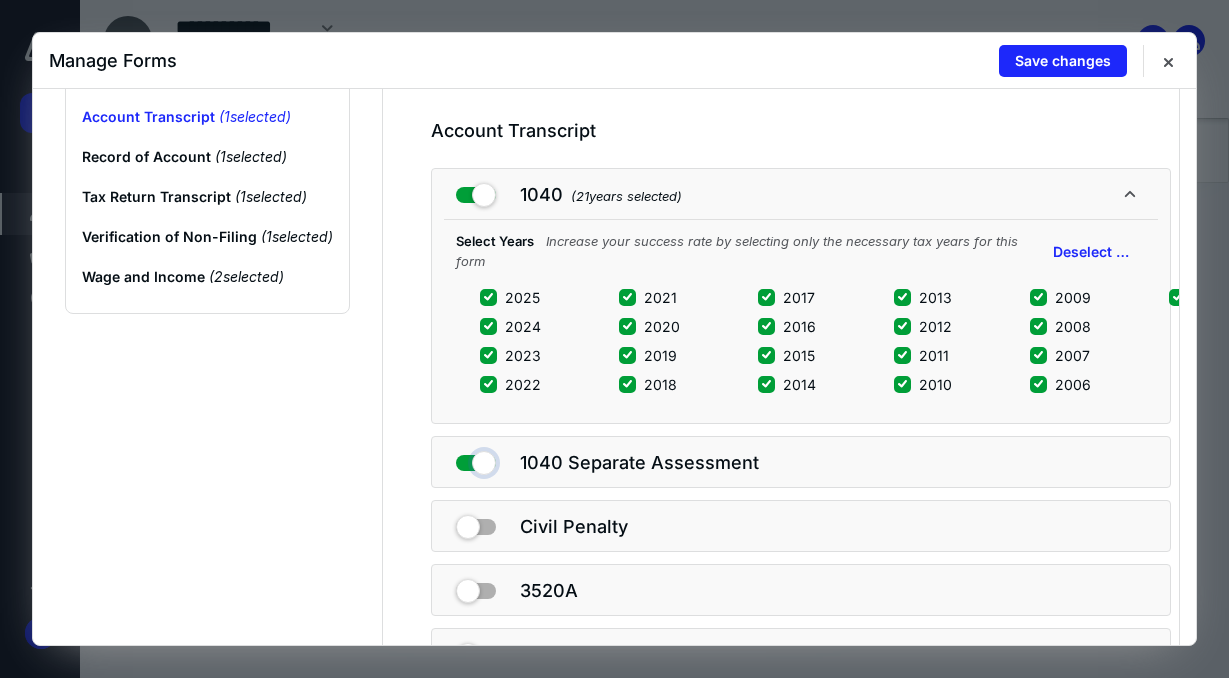 checkbox on "true" 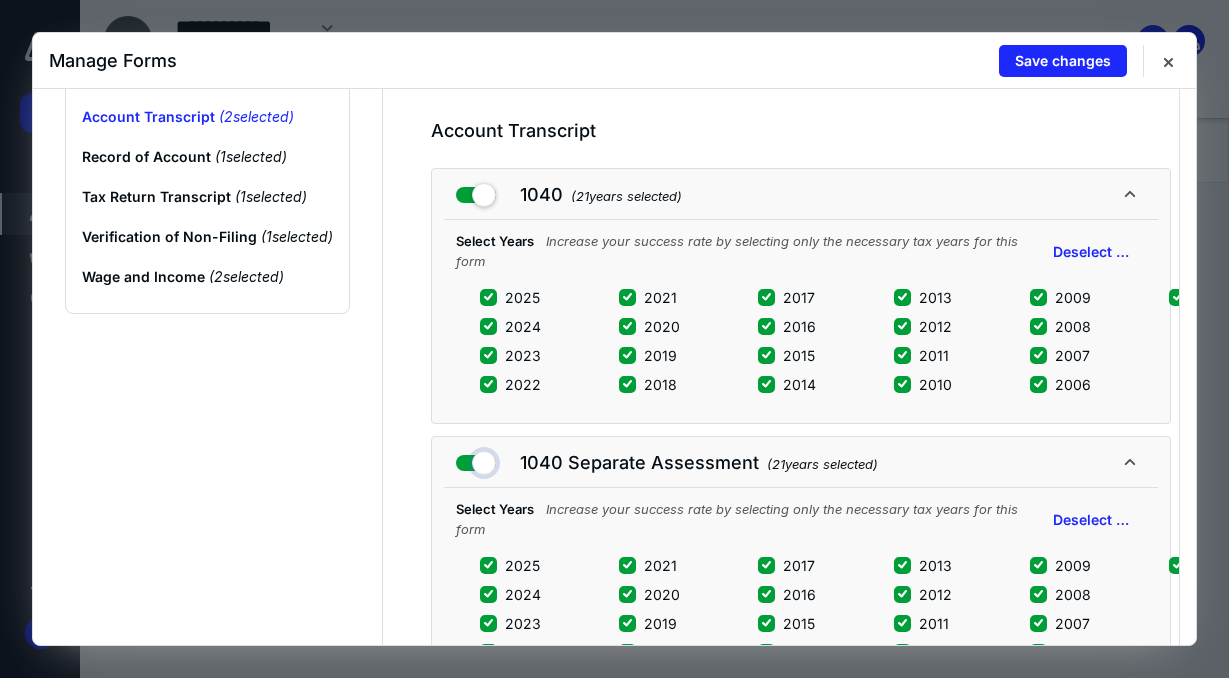 scroll, scrollTop: 456, scrollLeft: 0, axis: vertical 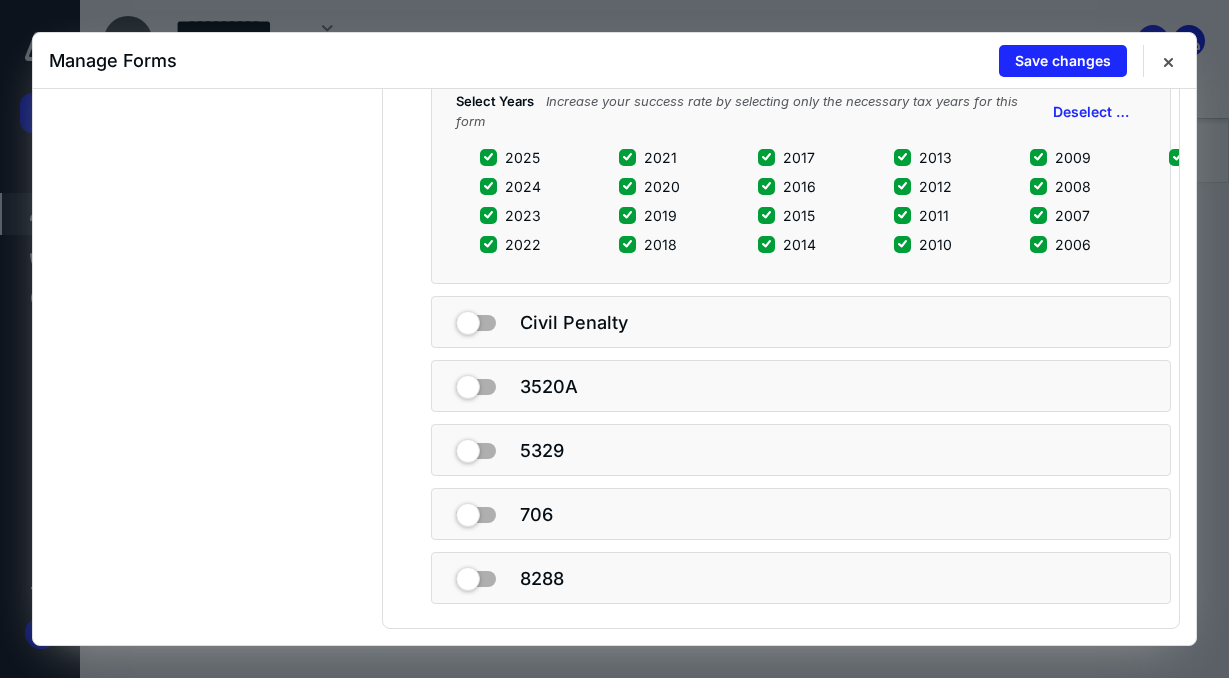 click on "Civil Penalty" at bounding box center (801, 322) 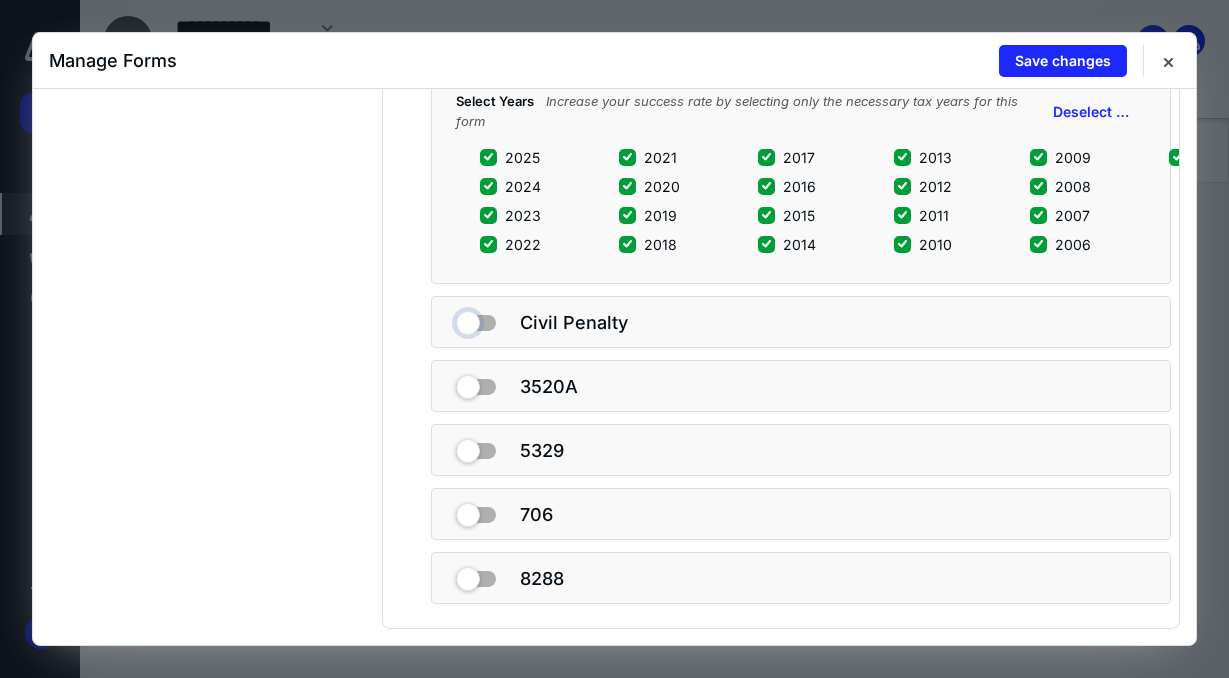 click at bounding box center (476, 319) 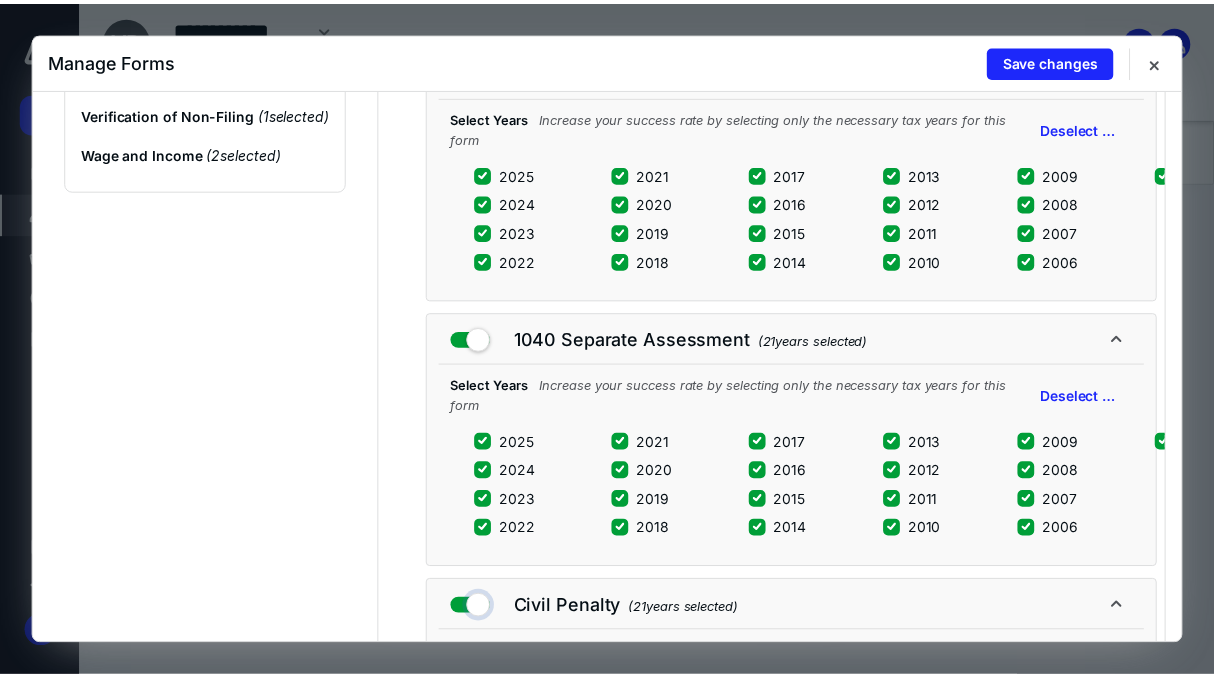 scroll, scrollTop: 0, scrollLeft: 0, axis: both 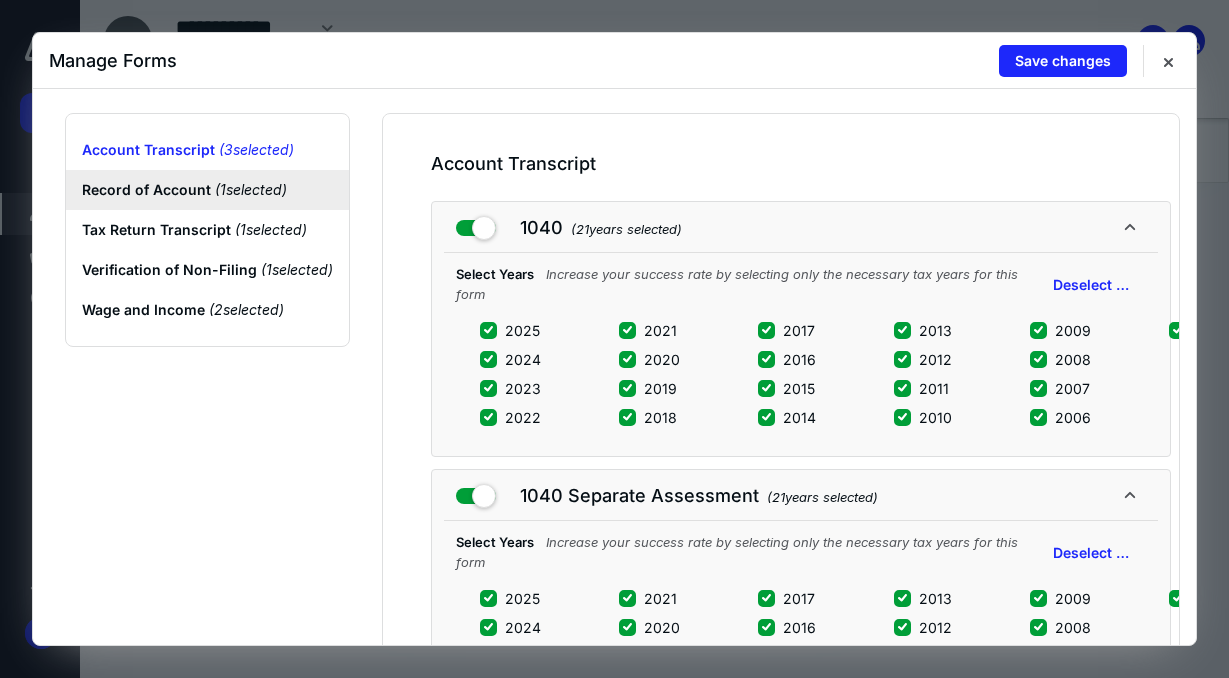 click on "Record of Account   ( 1  selected)" at bounding box center (207, 190) 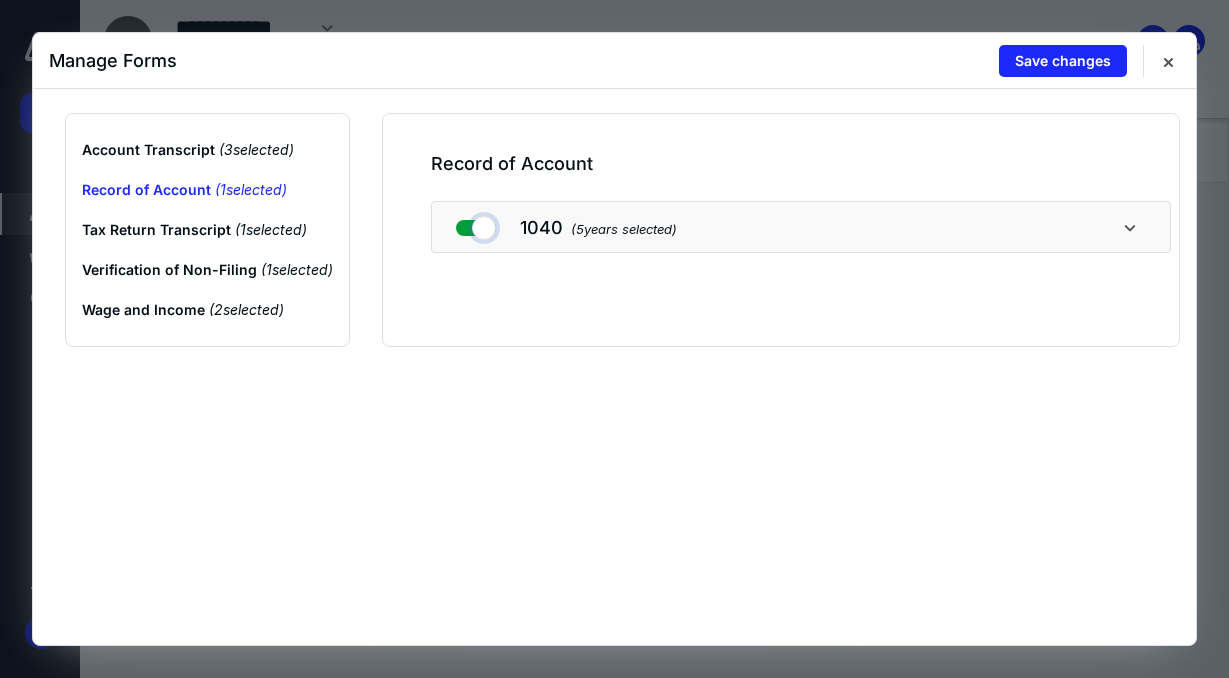 click at bounding box center [476, 224] 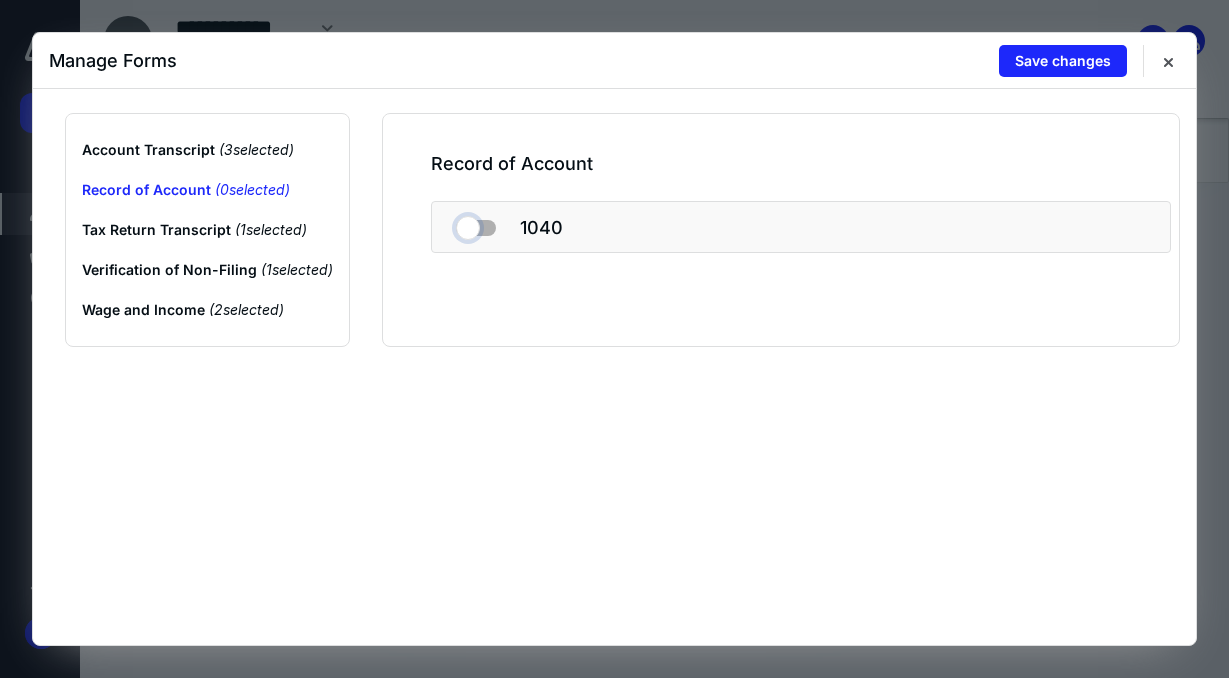 click at bounding box center (476, 224) 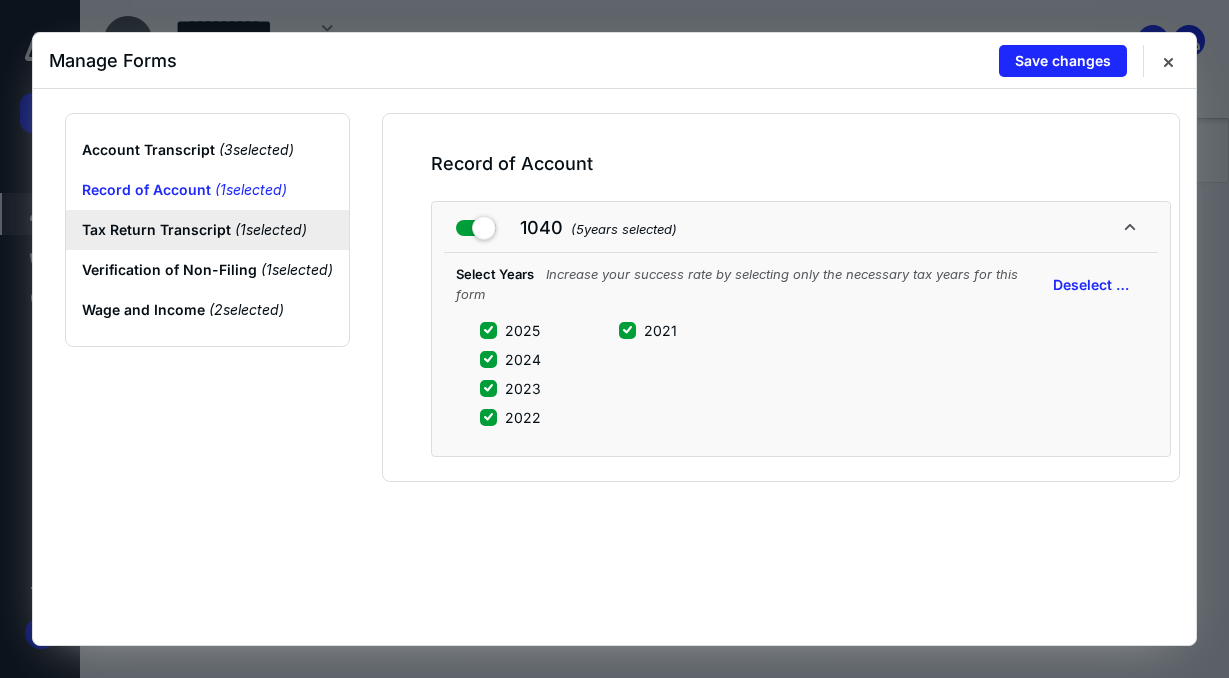 click on "Tax Return Transcript   ( 1  selected)" at bounding box center (207, 230) 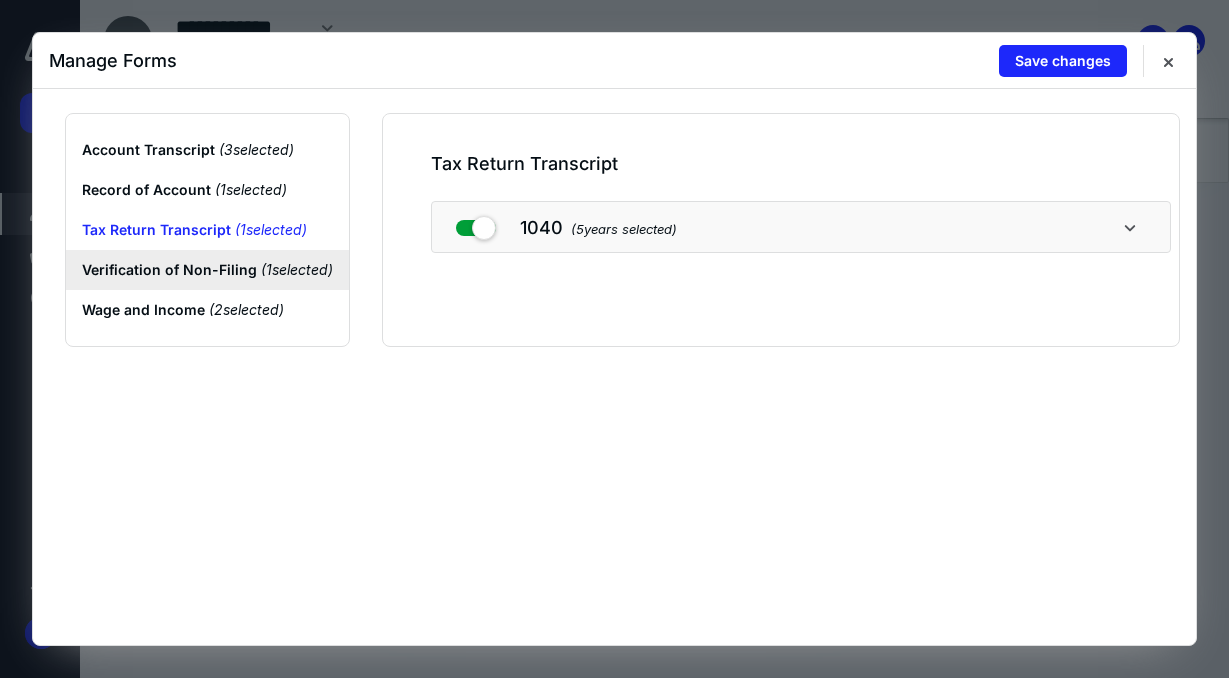 click on "Verification of Non-Filing   ( 1  selected)" at bounding box center [207, 270] 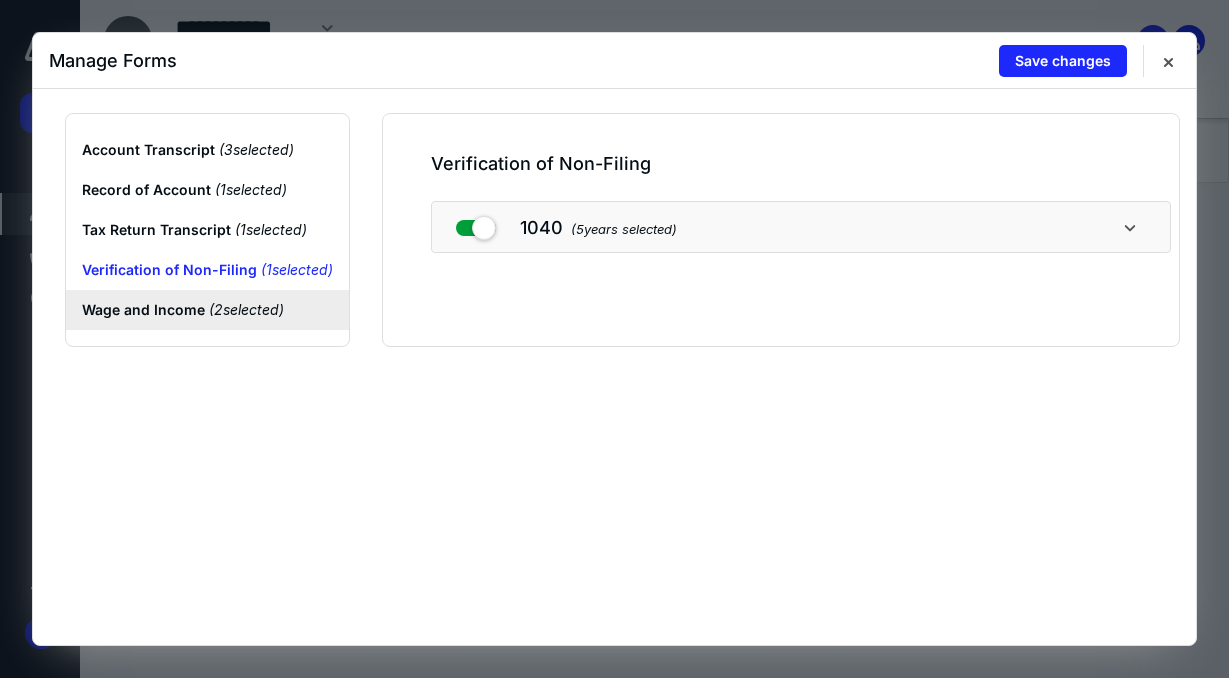 click on "Wage and Income   ( 2  selected)" at bounding box center [207, 310] 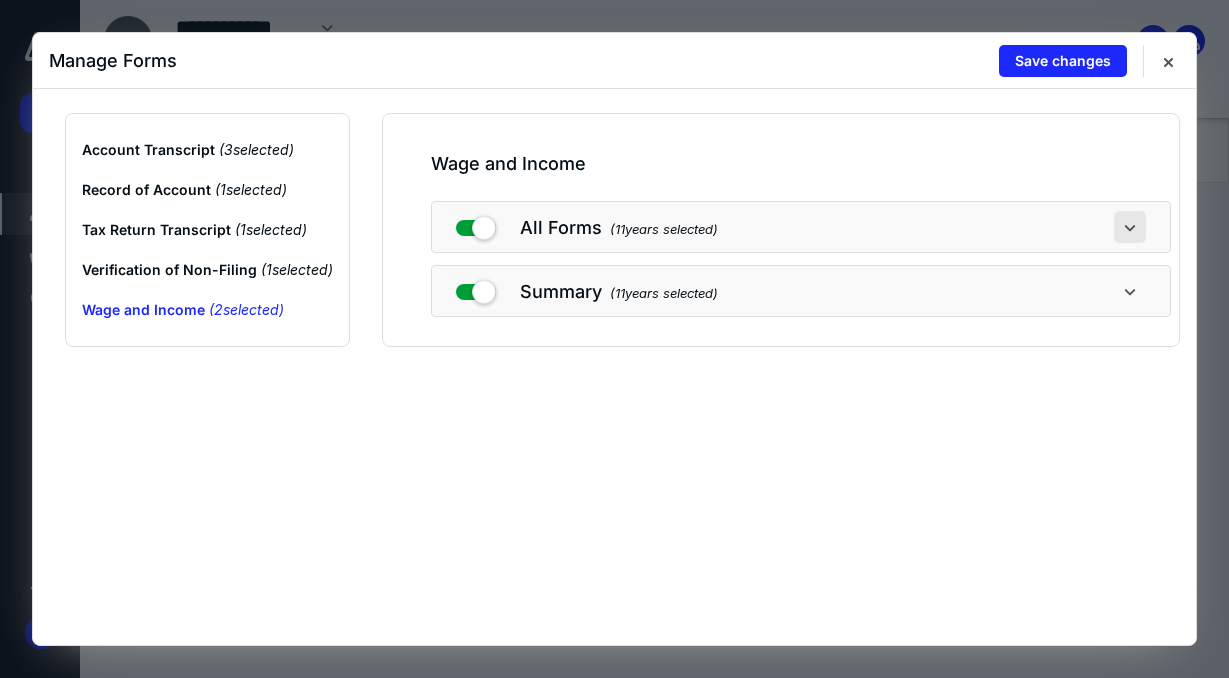 click at bounding box center [1130, 227] 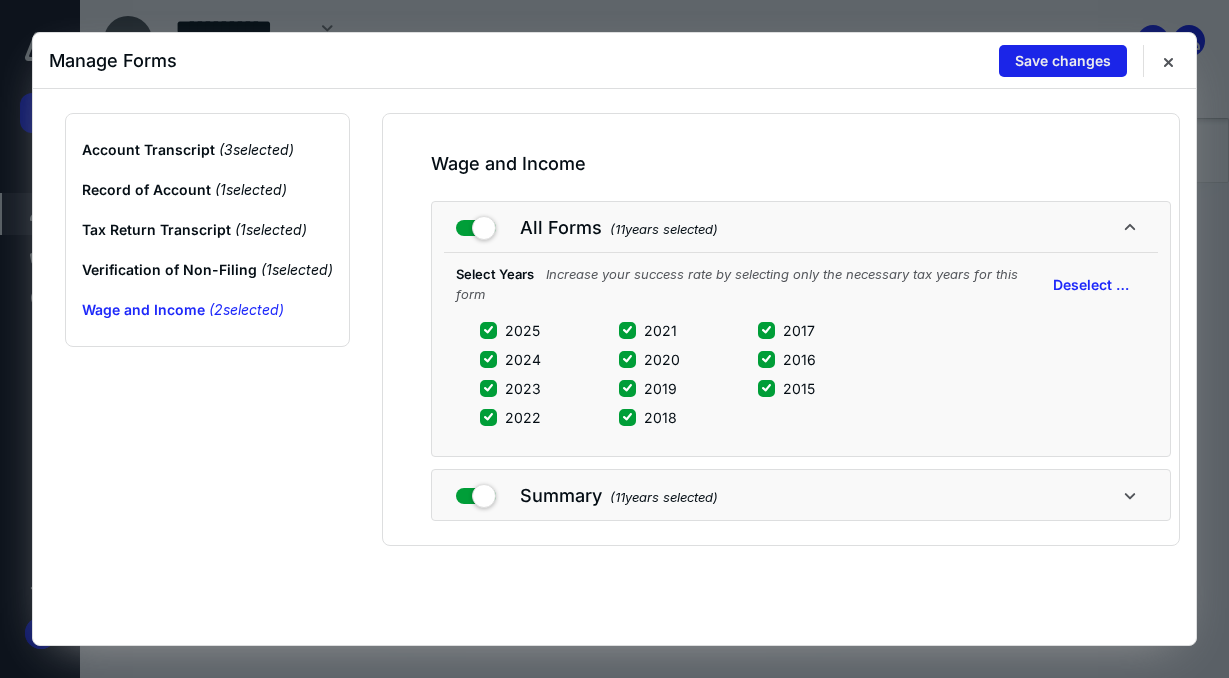click on "Save changes" at bounding box center [1063, 61] 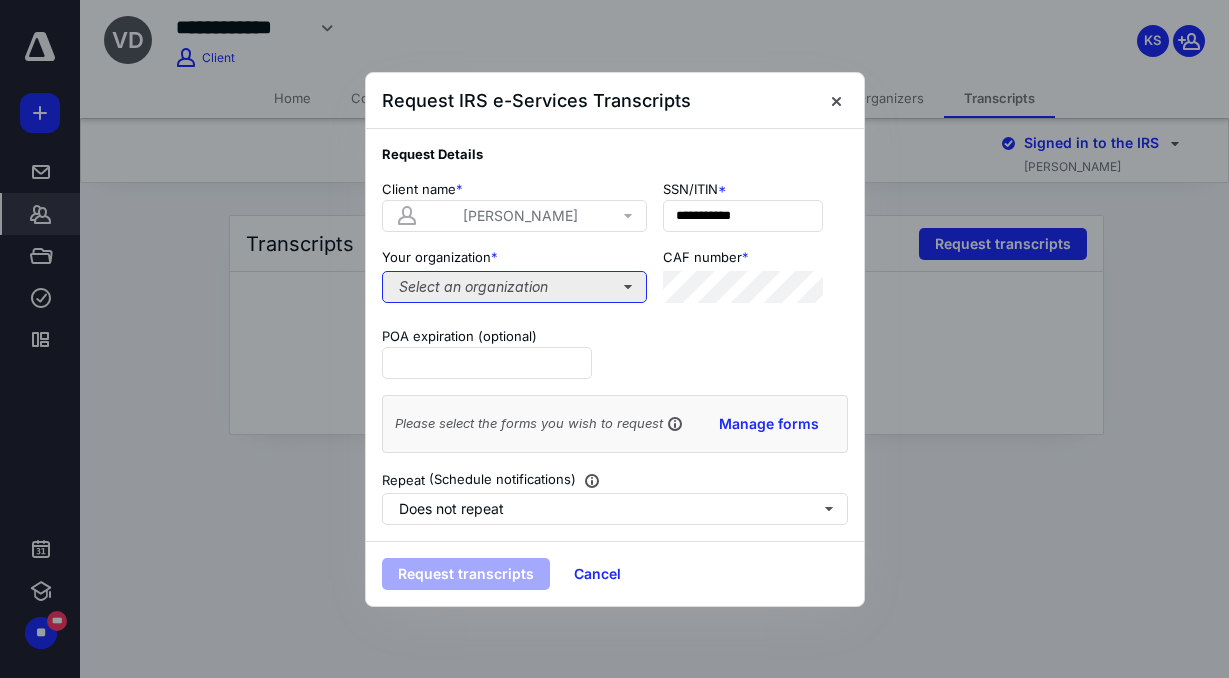 click on "Select an organization" at bounding box center (514, 287) 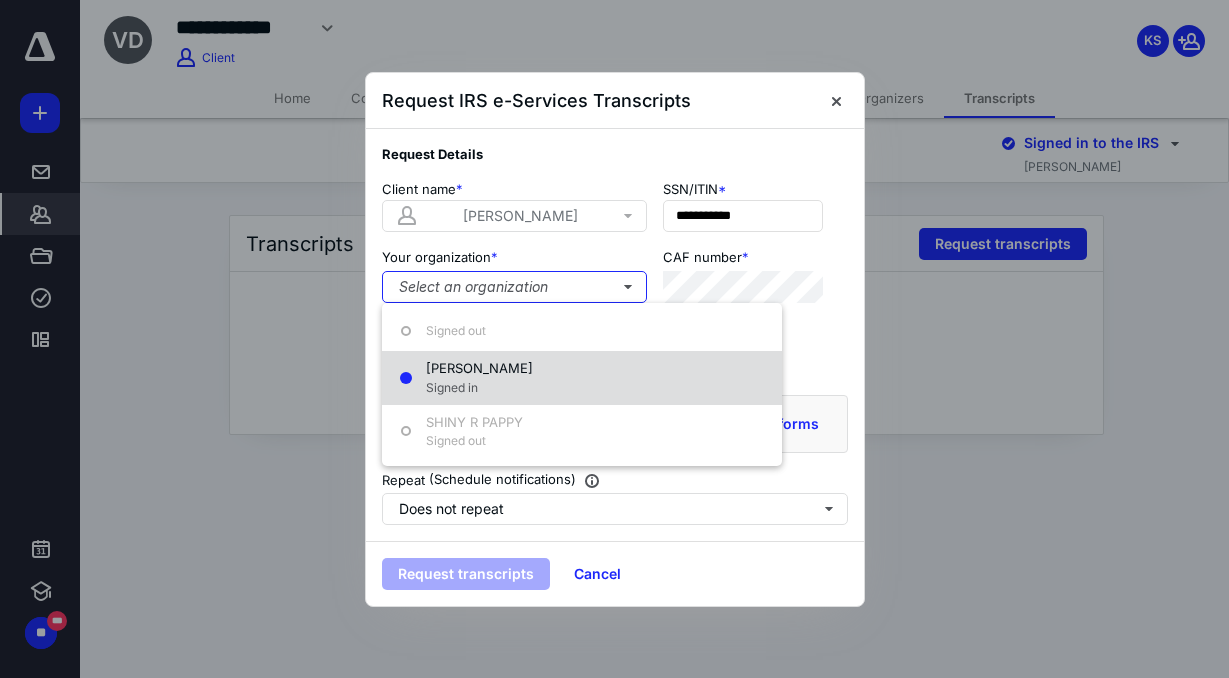 click on "[PERSON_NAME]" at bounding box center [479, 368] 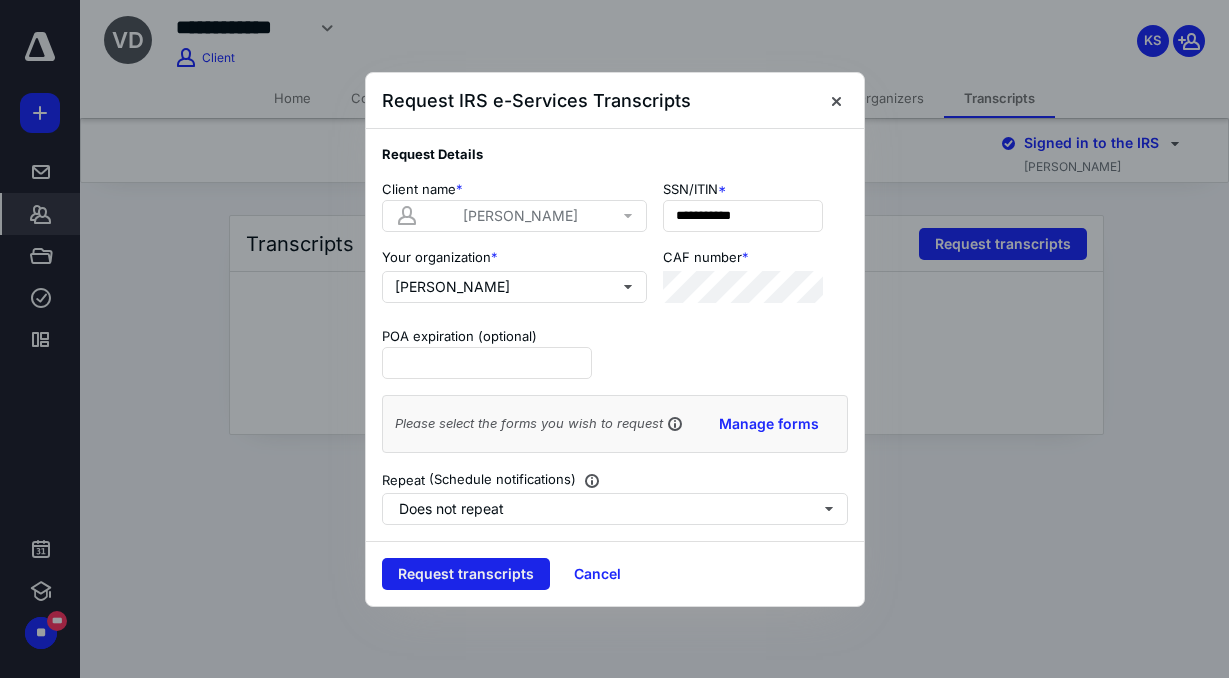 click on "Request transcripts" at bounding box center [466, 574] 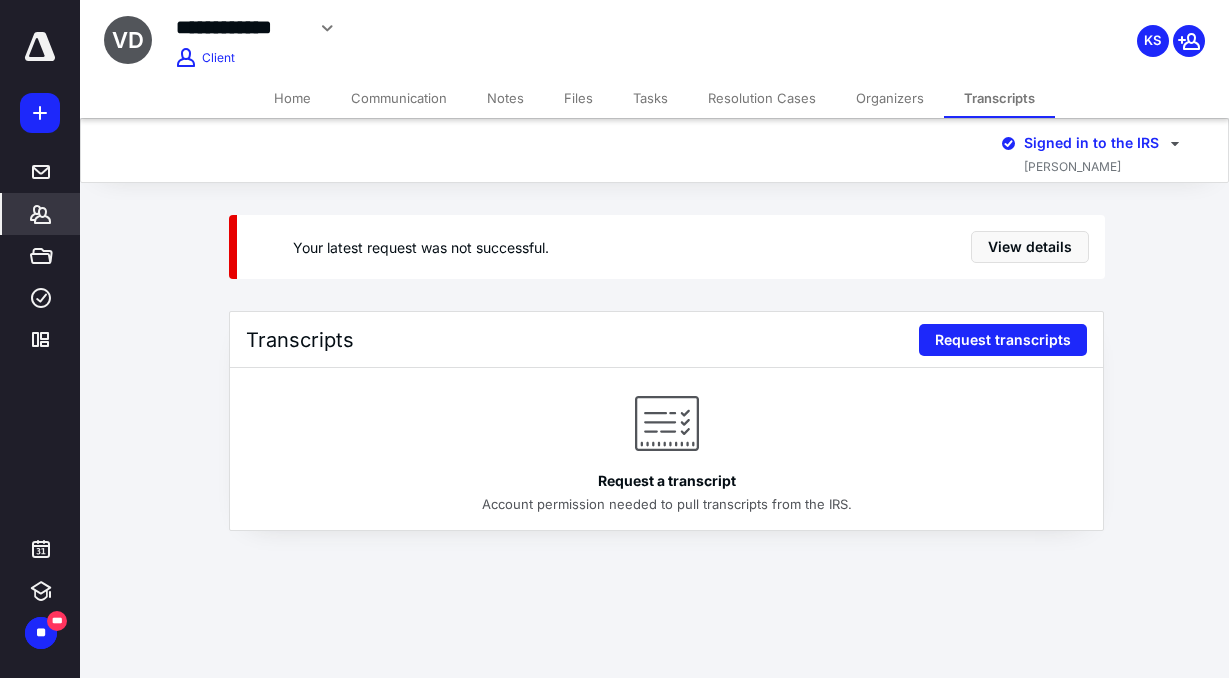click on "KS" at bounding box center [1027, 28] 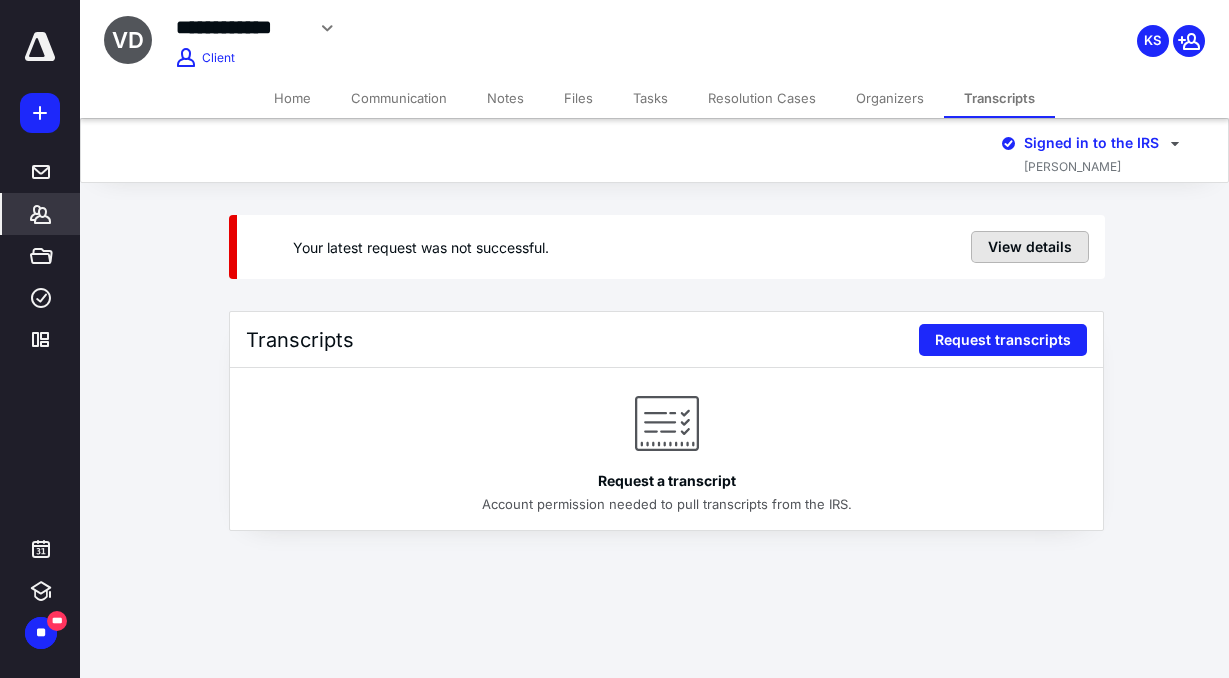 click on "View details" at bounding box center [1030, 247] 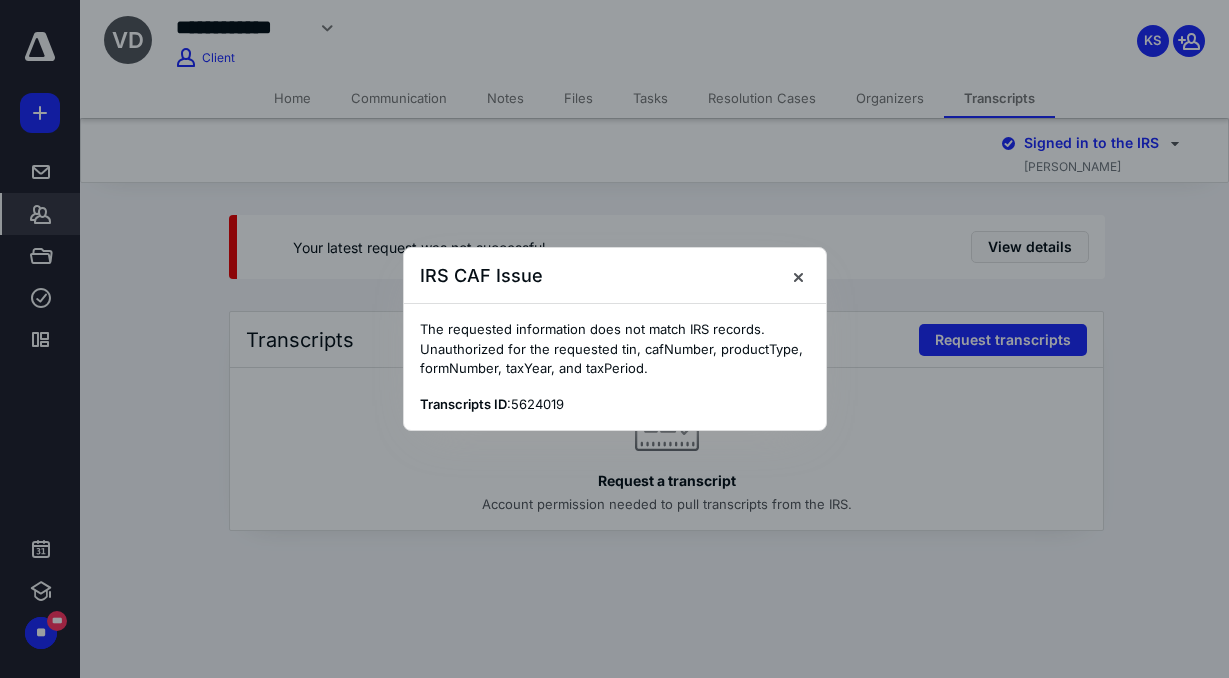 click at bounding box center [614, 339] 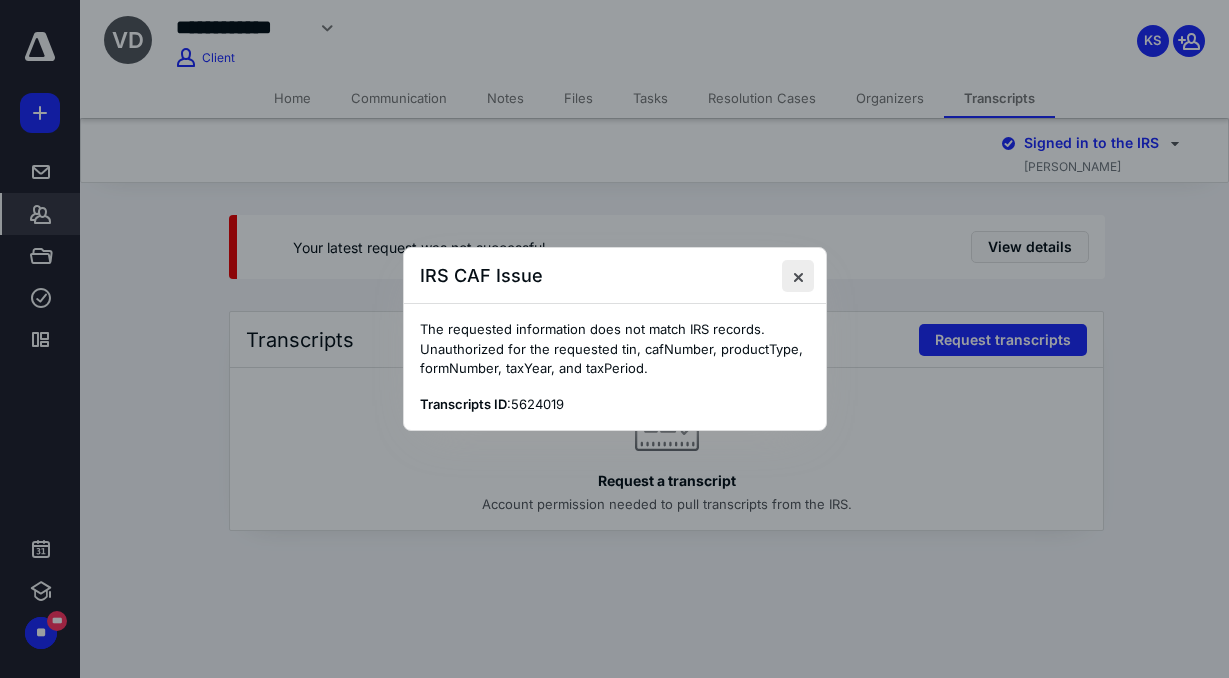 click at bounding box center (798, 276) 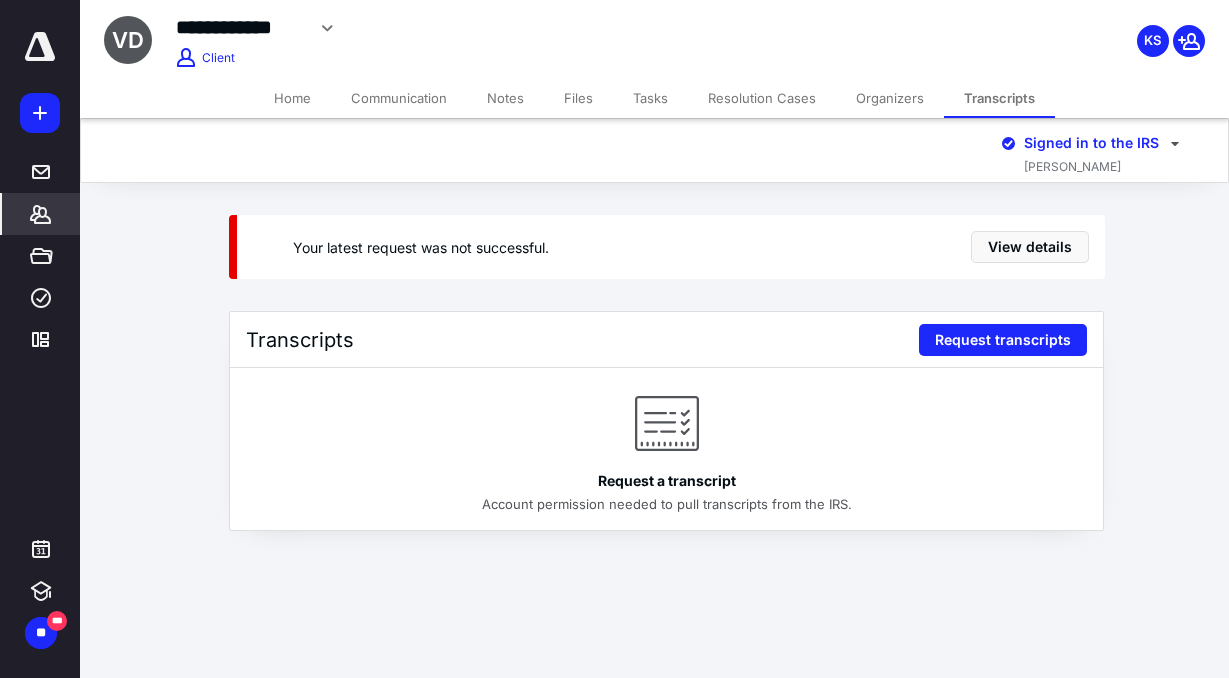 click on "Home" at bounding box center [292, 98] 